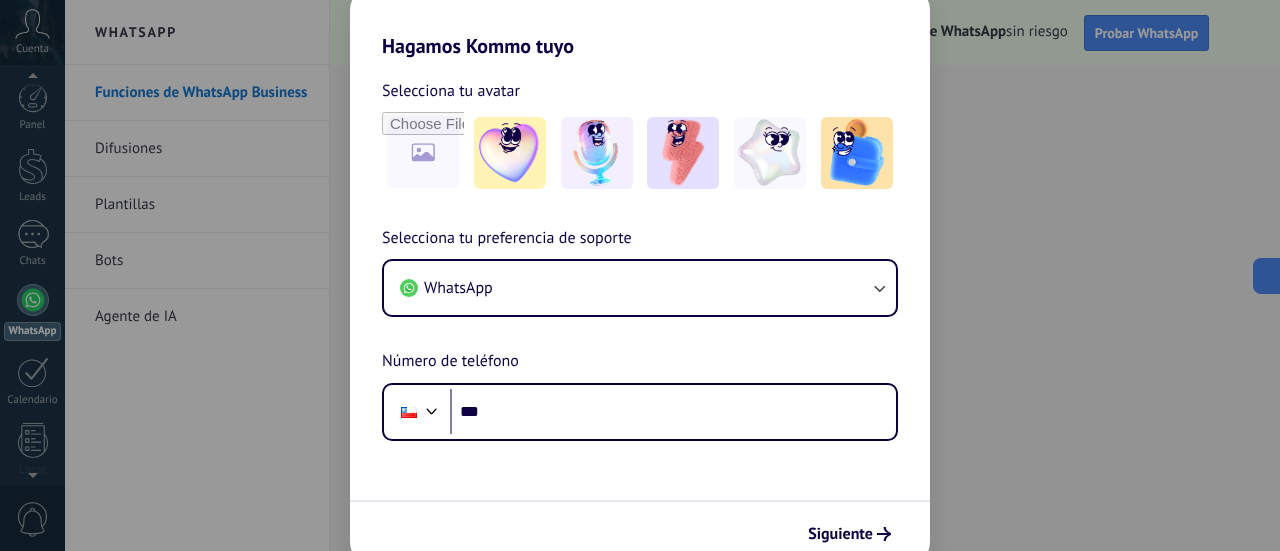 scroll, scrollTop: 0, scrollLeft: 0, axis: both 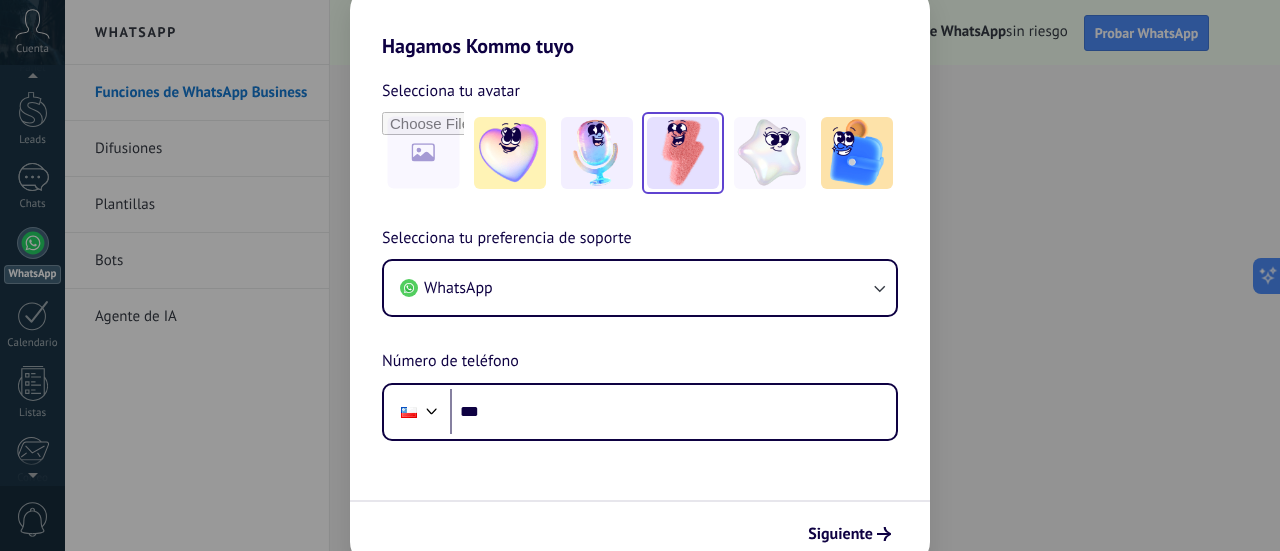 click at bounding box center [683, 153] 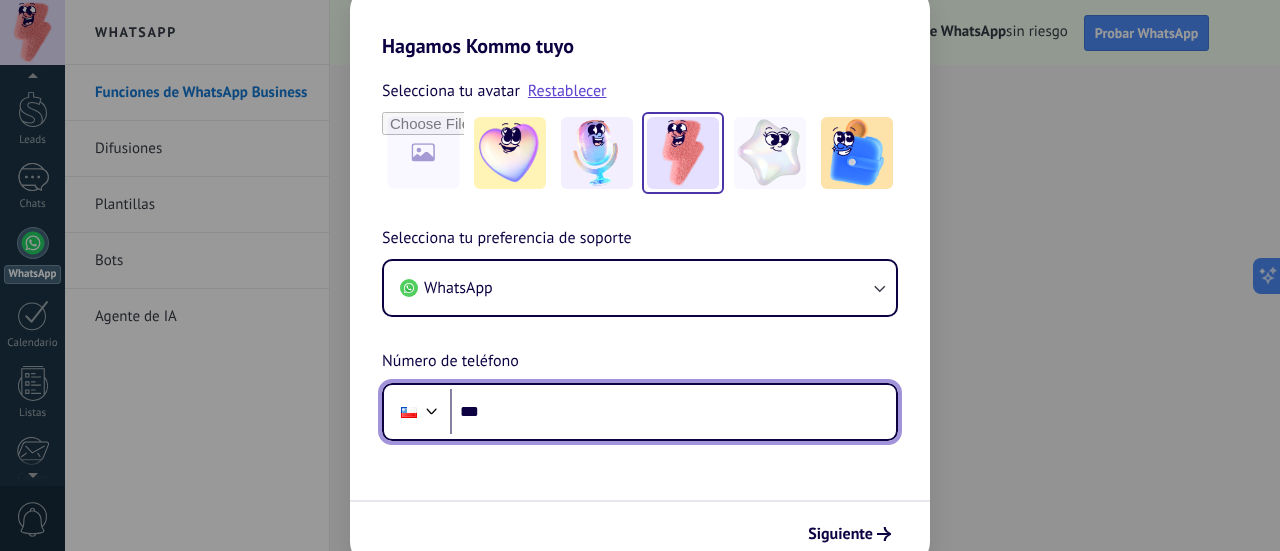click on "***" at bounding box center (673, 412) 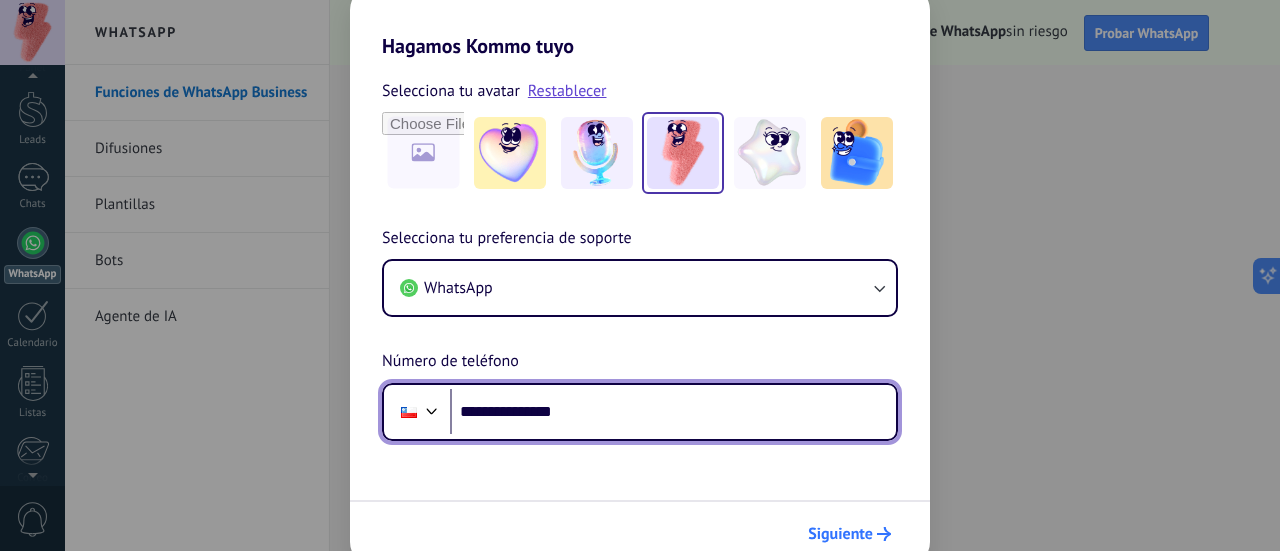 type on "**********" 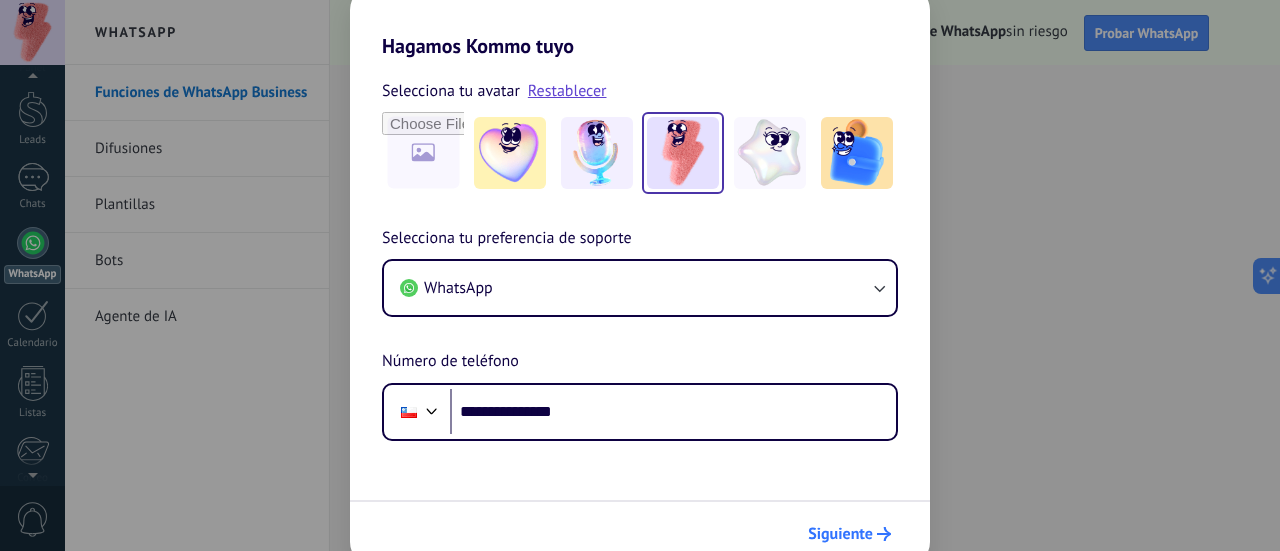 click on "Siguiente" at bounding box center [840, 534] 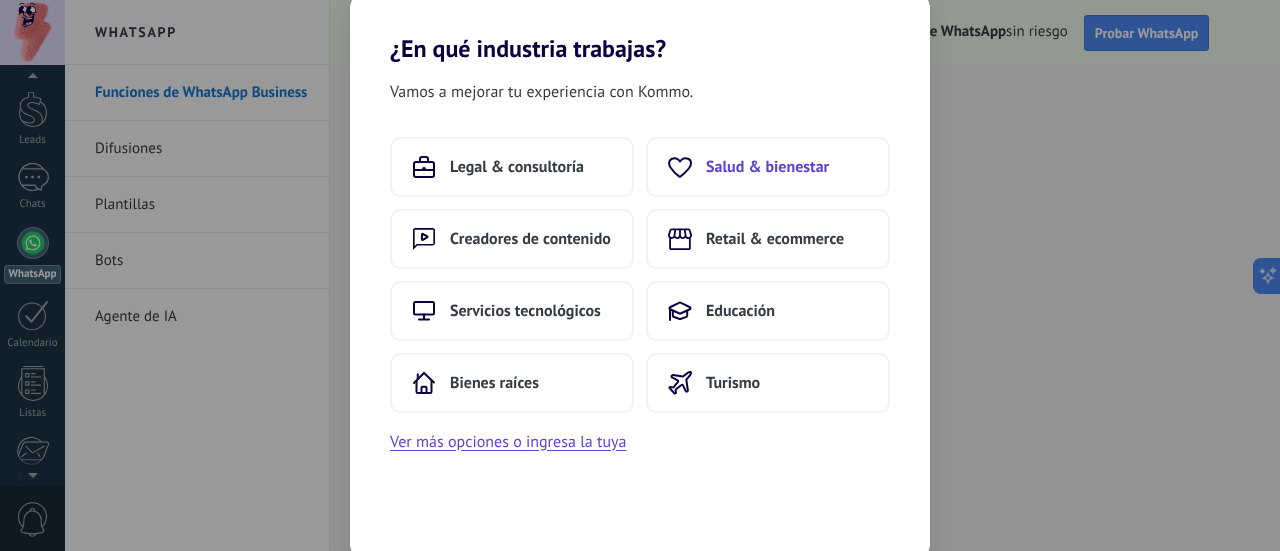 click on "Salud & bienestar" at bounding box center [767, 167] 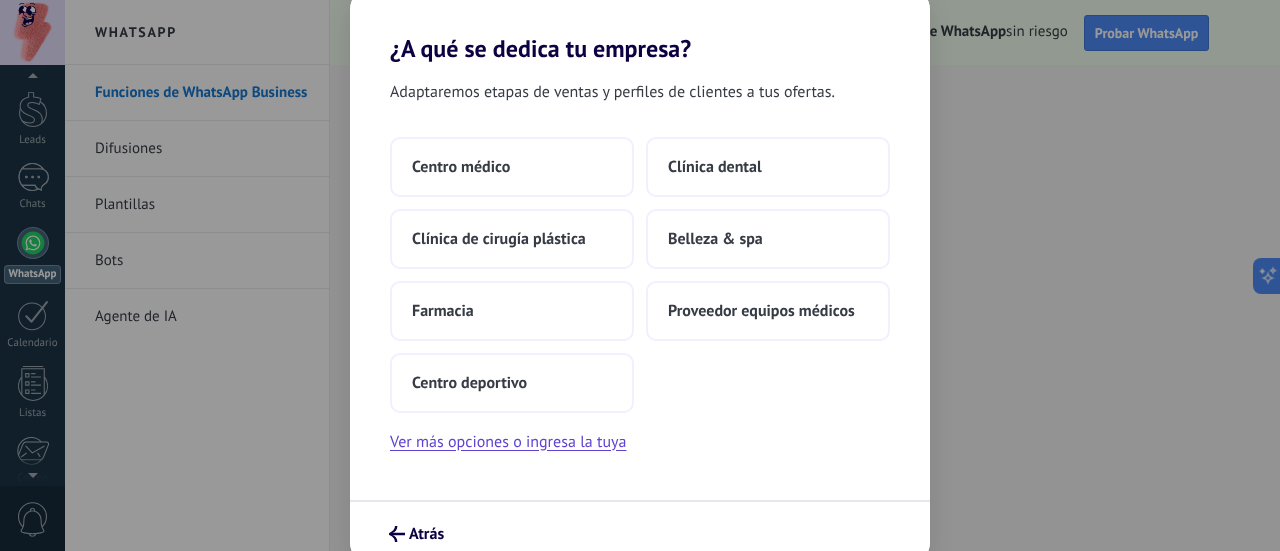 click on "Clínica dental" at bounding box center [768, 167] 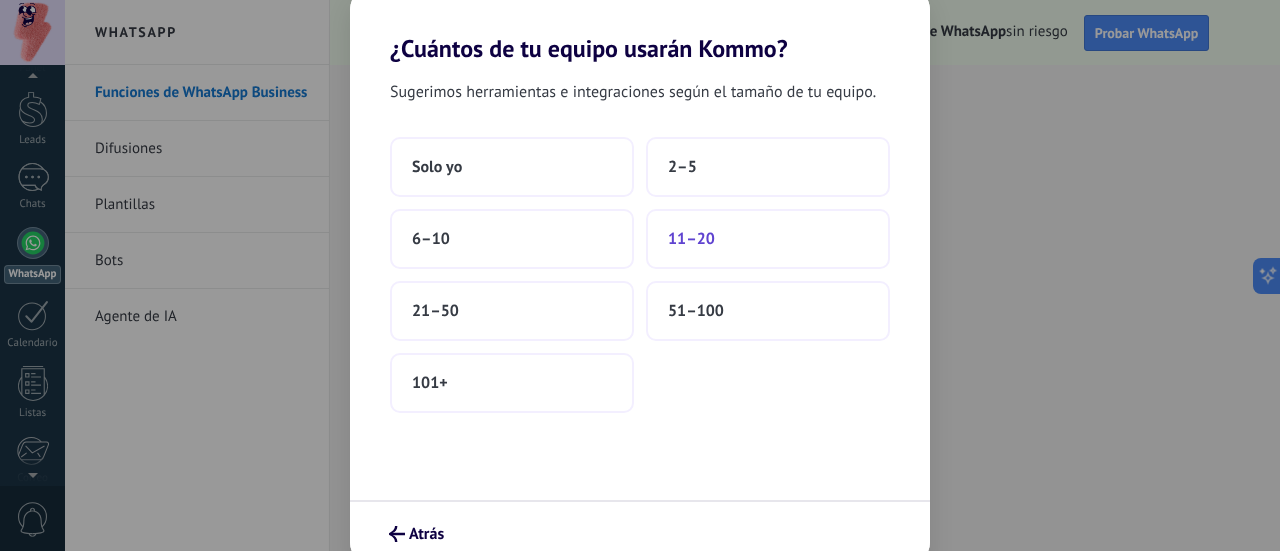 click on "11–20" at bounding box center [691, 239] 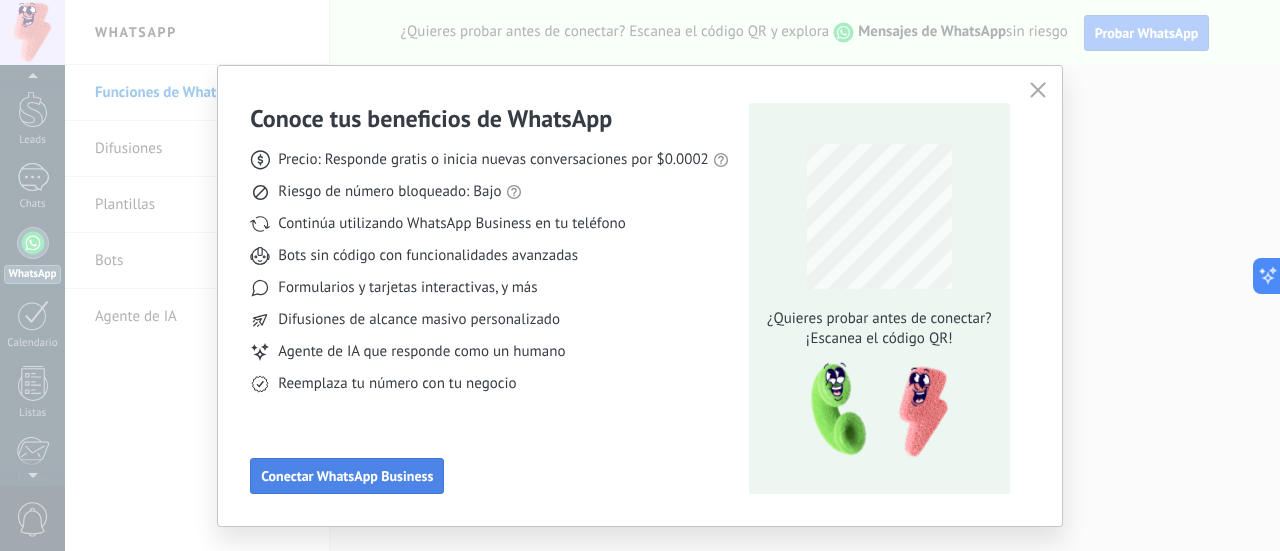 click on "Conectar WhatsApp Business" at bounding box center (347, 476) 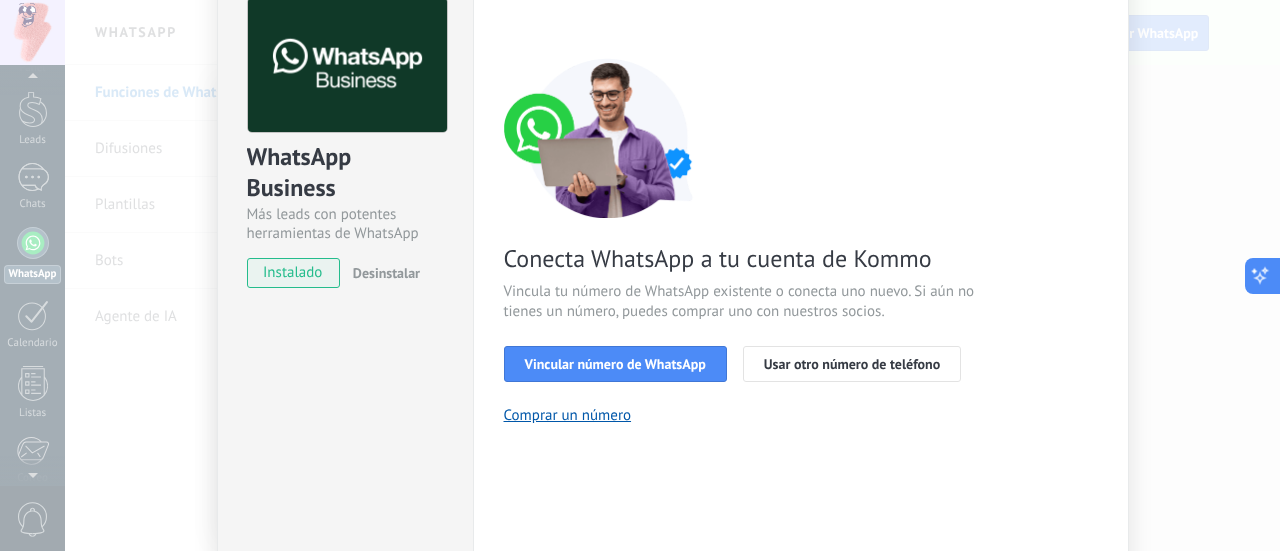 scroll, scrollTop: 108, scrollLeft: 0, axis: vertical 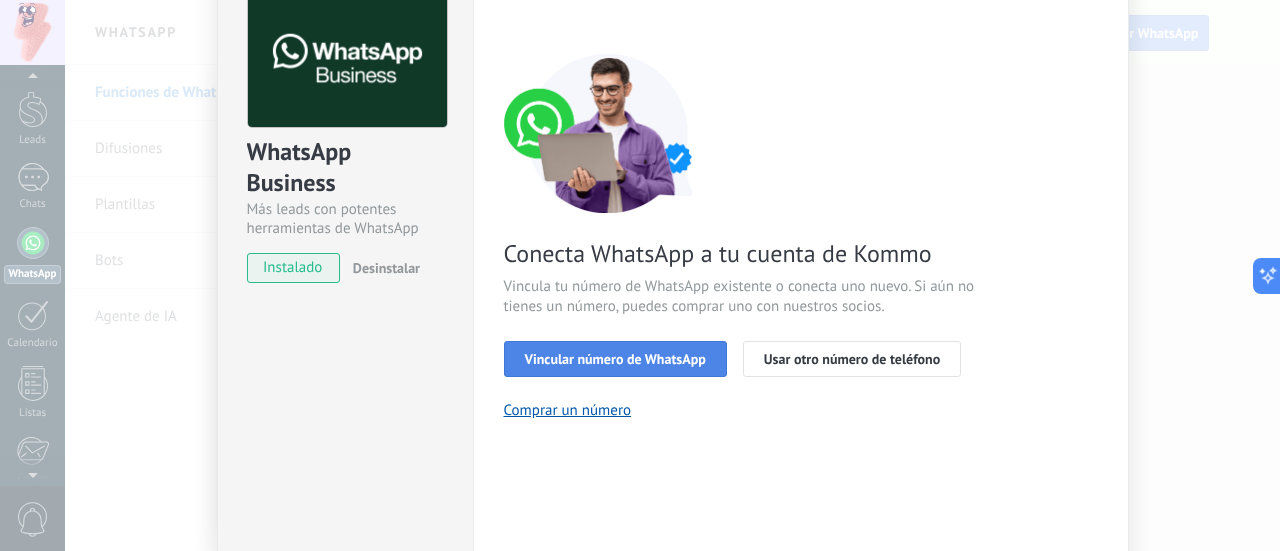 click on "Vincular número de WhatsApp" at bounding box center [615, 359] 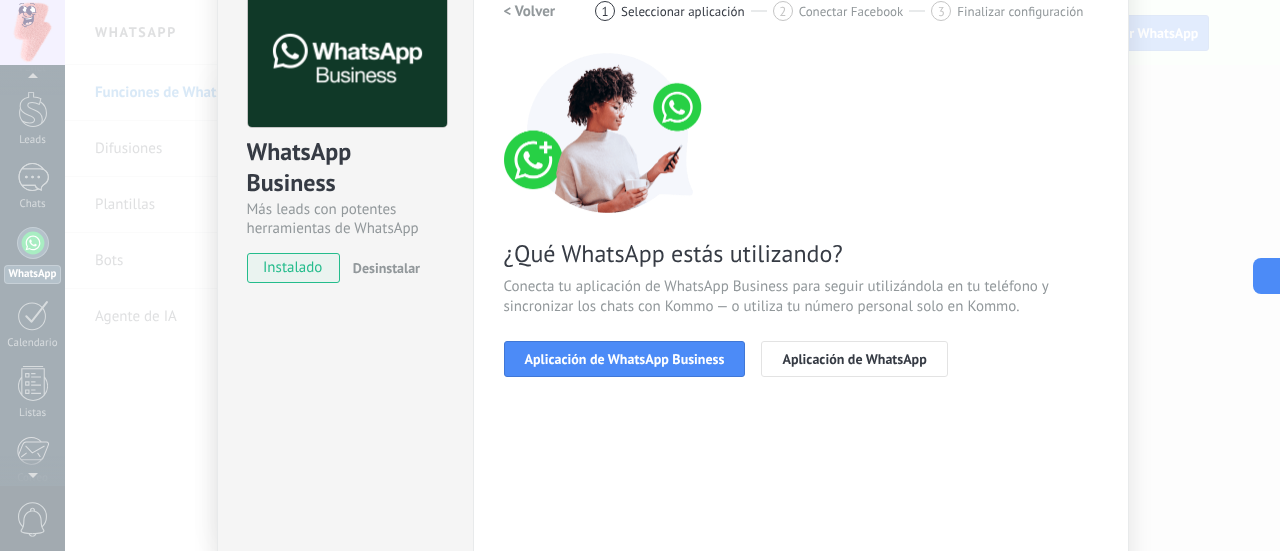 click on "Aplicación de WhatsApp Business" at bounding box center (625, 359) 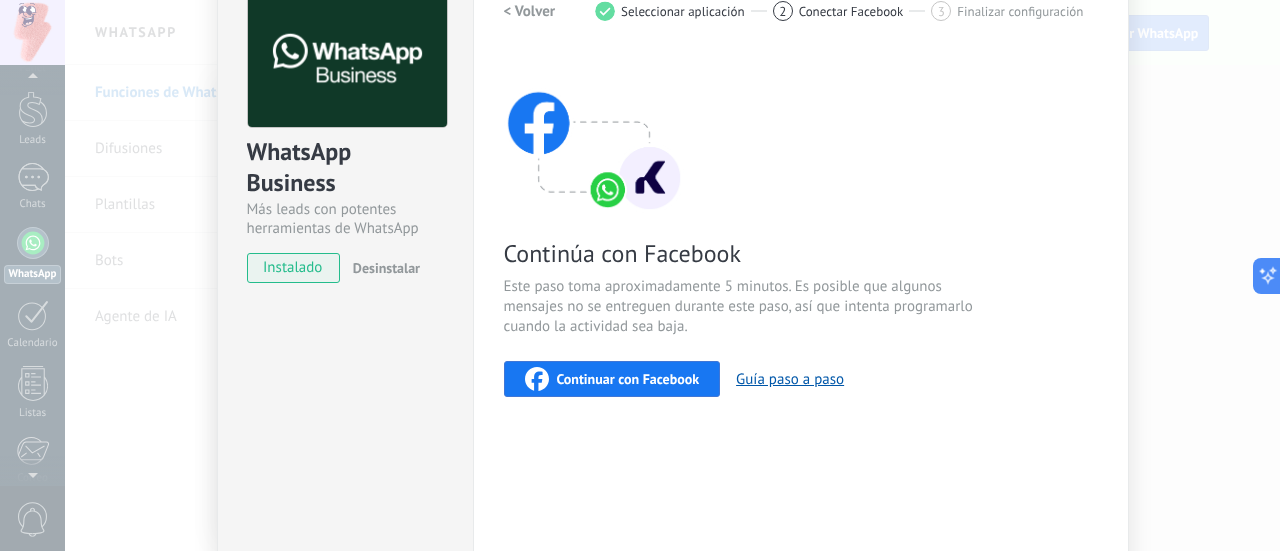 click on "instalado" at bounding box center [293, 268] 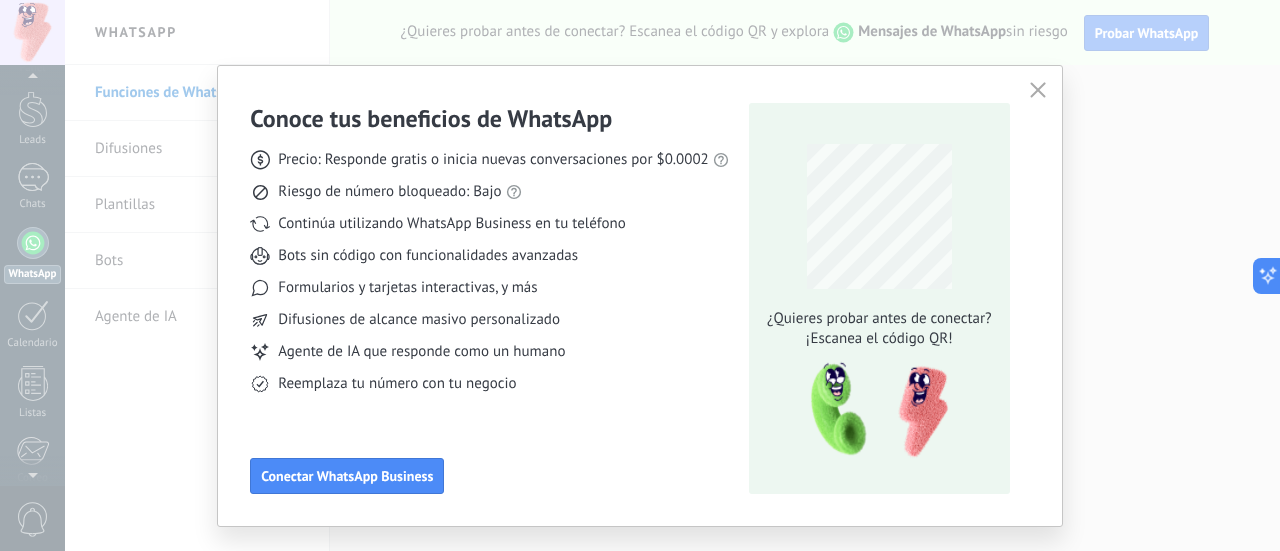 click 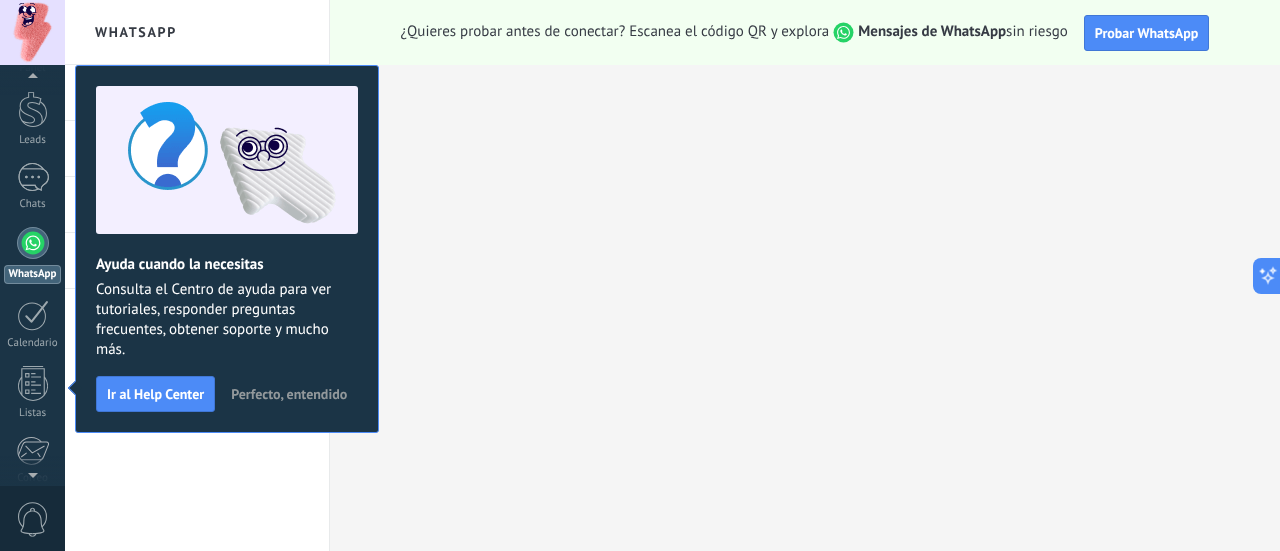 scroll, scrollTop: 233, scrollLeft: 0, axis: vertical 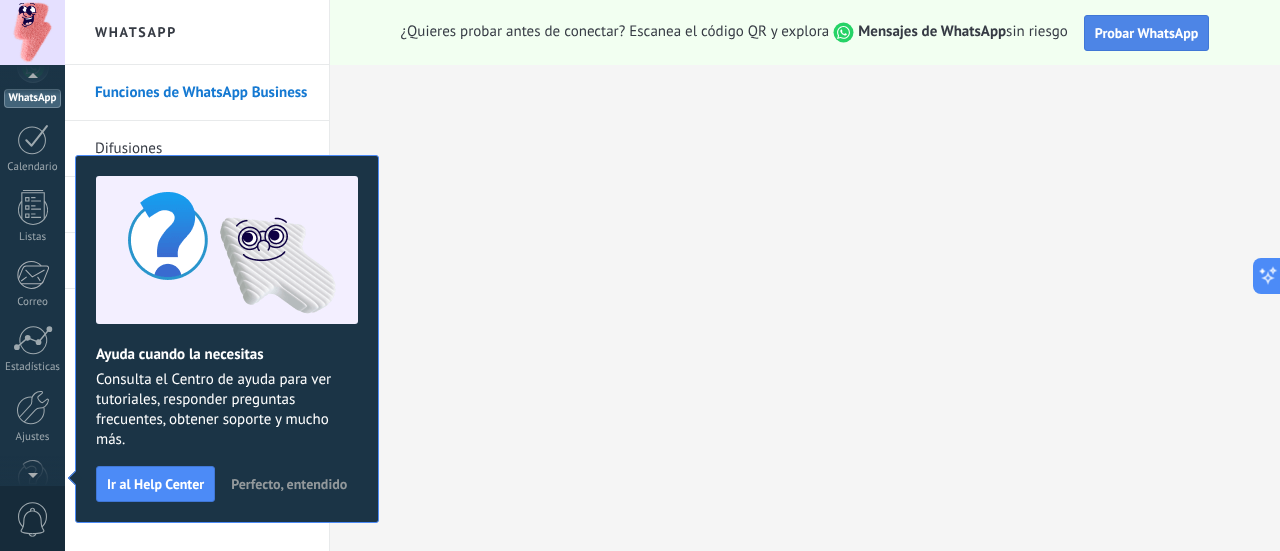 click on "Probar WhatsApp" at bounding box center [1147, 33] 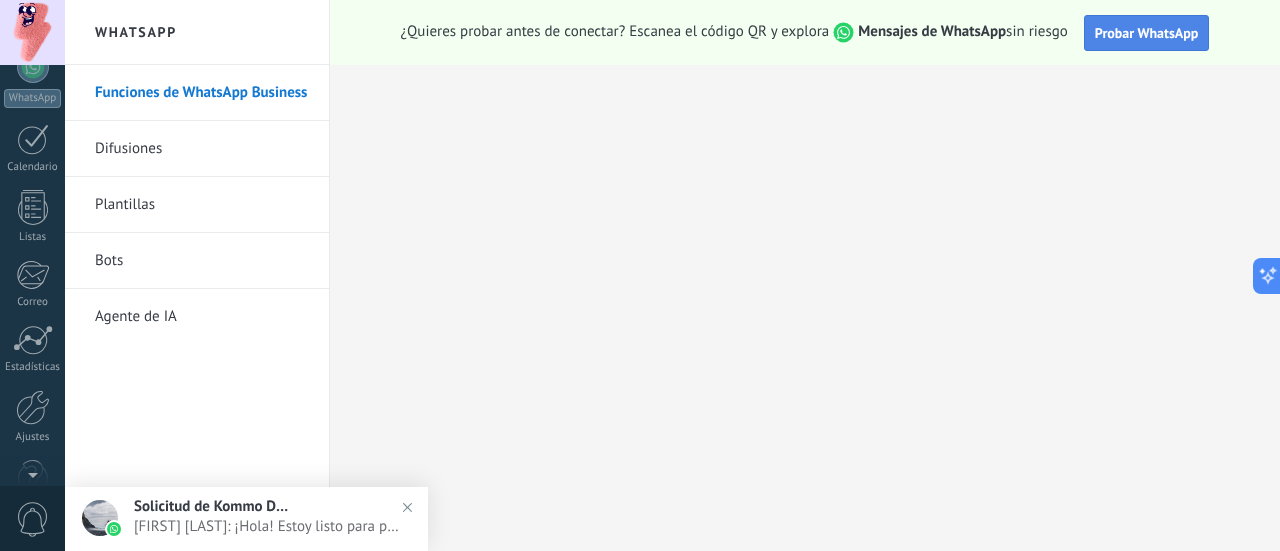 scroll, scrollTop: 0, scrollLeft: 0, axis: both 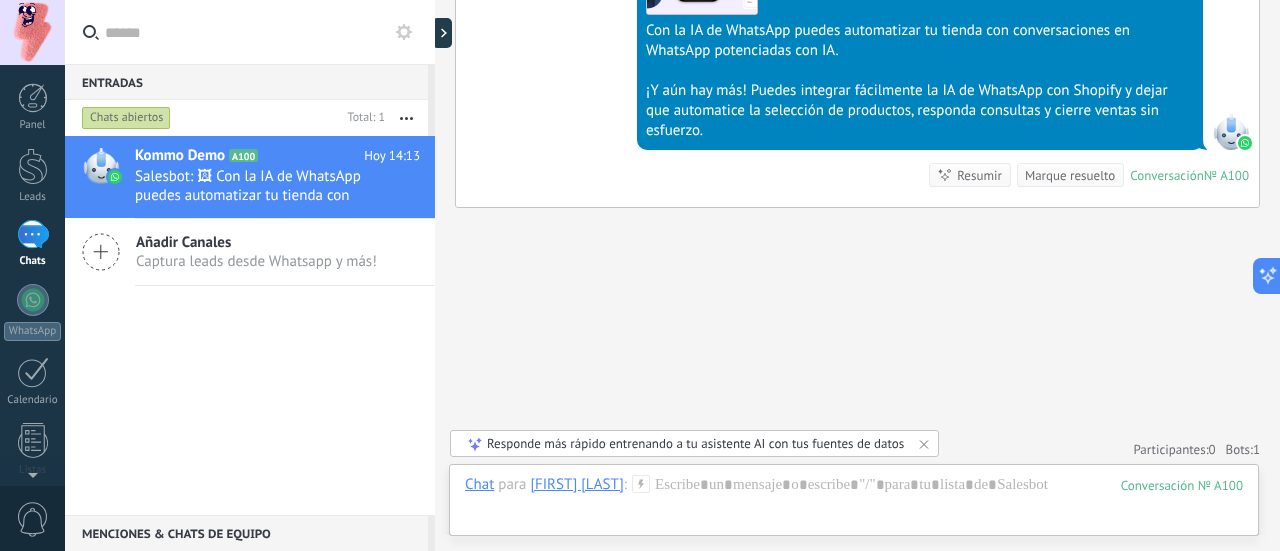 click on "Buscar Carga más Hoy Hoy Creación: 2 eventos Expandir Hoy 14:12 [FIRST] [LAST] ¡Hola! Estoy listo para probar WhatsApp en Kommo. Mi código de verificación es cldQK5 Conversación № A100 Conversación № A100 Hoy 14:12 Robot El valor del campo «Nombre» se establece en «Kommo Demo» Hoy 14:12 Robot El valor del campo «Teléfono» se establece en «+56991287422» [FIRST] [LAST] [FIRST] [LAST] Hoy 14:12 SalesBot (TestBot) Entregado Descargar Hola, soy el Salesbot. ¡Estoy aquí para guiarte a través de las más recientes funciones de WhatsApp! Hoy 14:12 SalesBot (TestBot) Entregado Descargar 💡Para empezar, vamos a aclarar cómo funciona esto: 💻 Kommo = La vista del Agente - La tarjeta de lead representa la perspectiva del agente. 📱 Móvil = La vista del Cliente - El móvil representa la perspectiva del cliente. Ahora, ¡ya estás listo para comprobar las últimas e interesantes funciones de WhatsApp! Selecciona el botón "¡Lo tengo!" para continuar. Hoy 14:13" at bounding box center [857, -511] 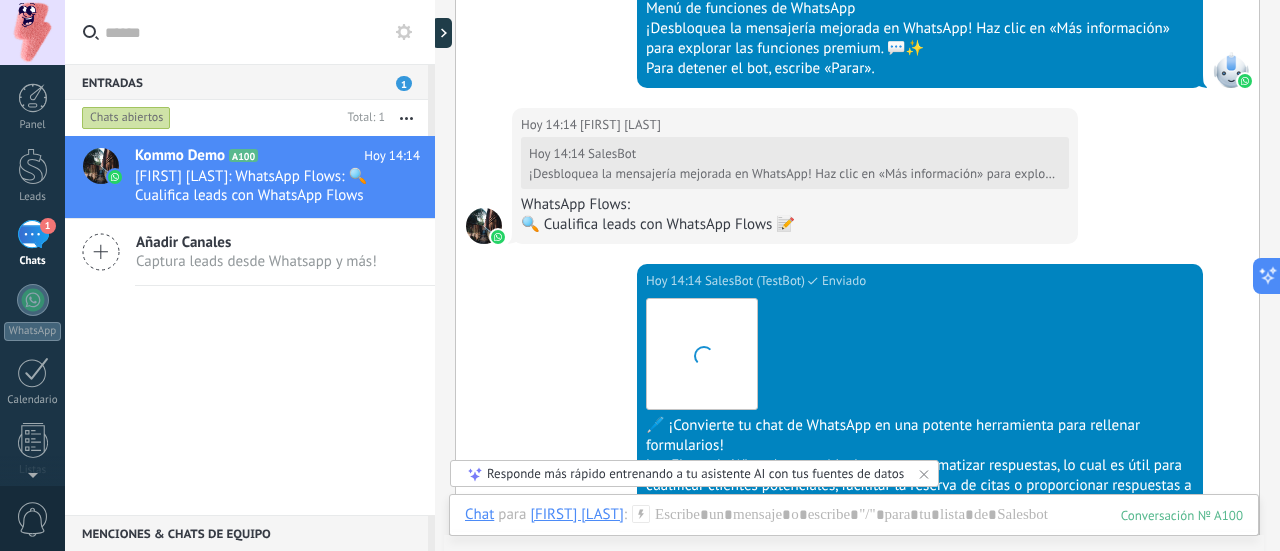 scroll, scrollTop: 2295, scrollLeft: 0, axis: vertical 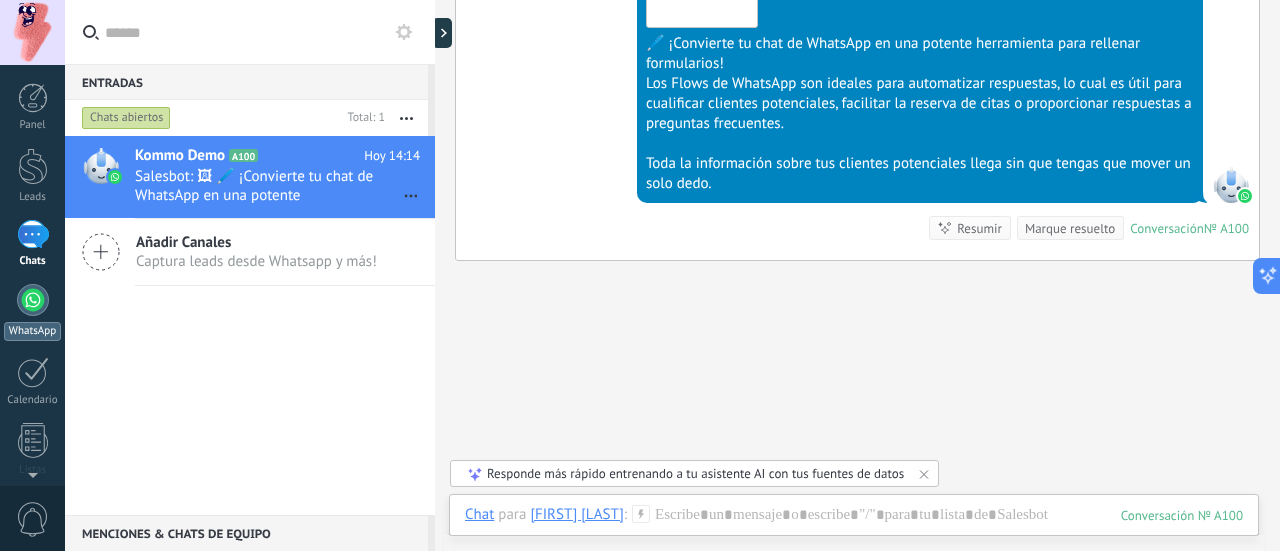 click at bounding box center (33, 300) 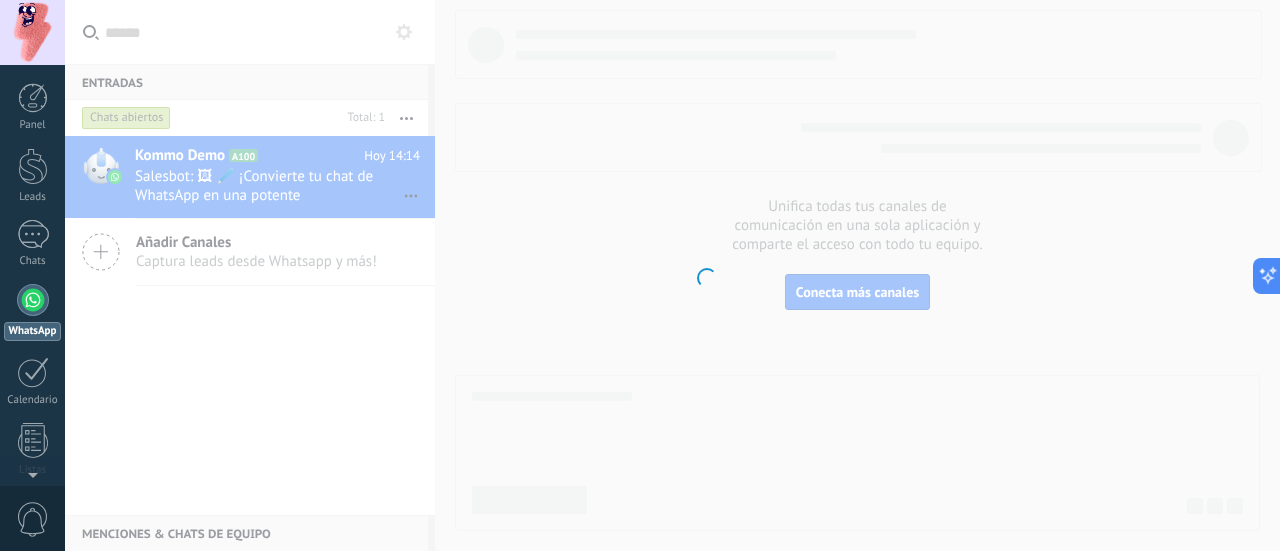 scroll, scrollTop: 57, scrollLeft: 0, axis: vertical 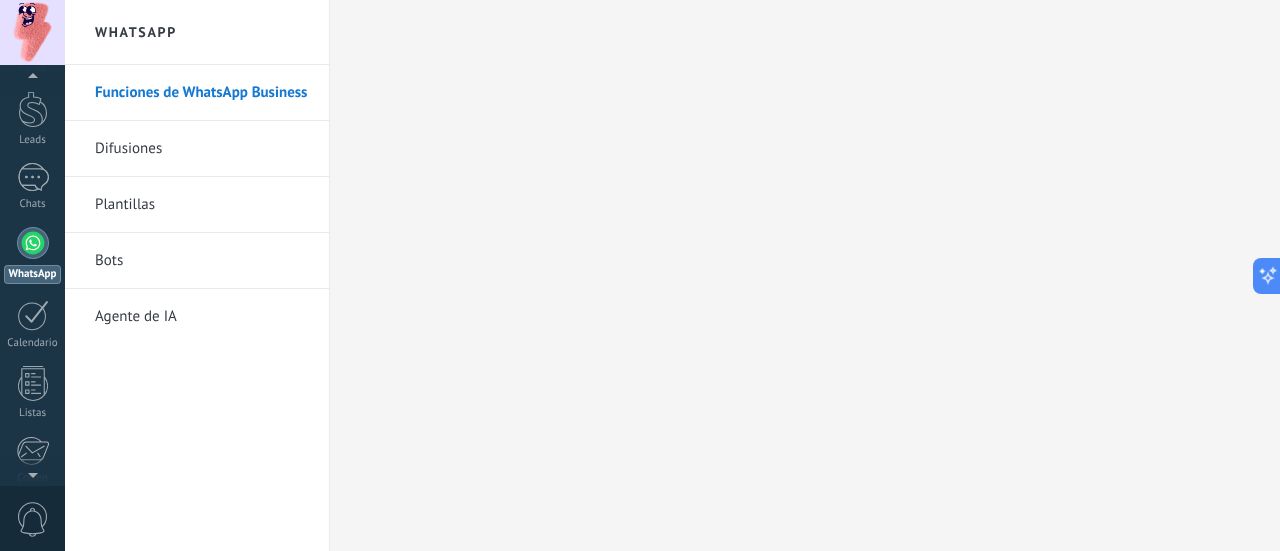click on "Agente de IA" at bounding box center [202, 317] 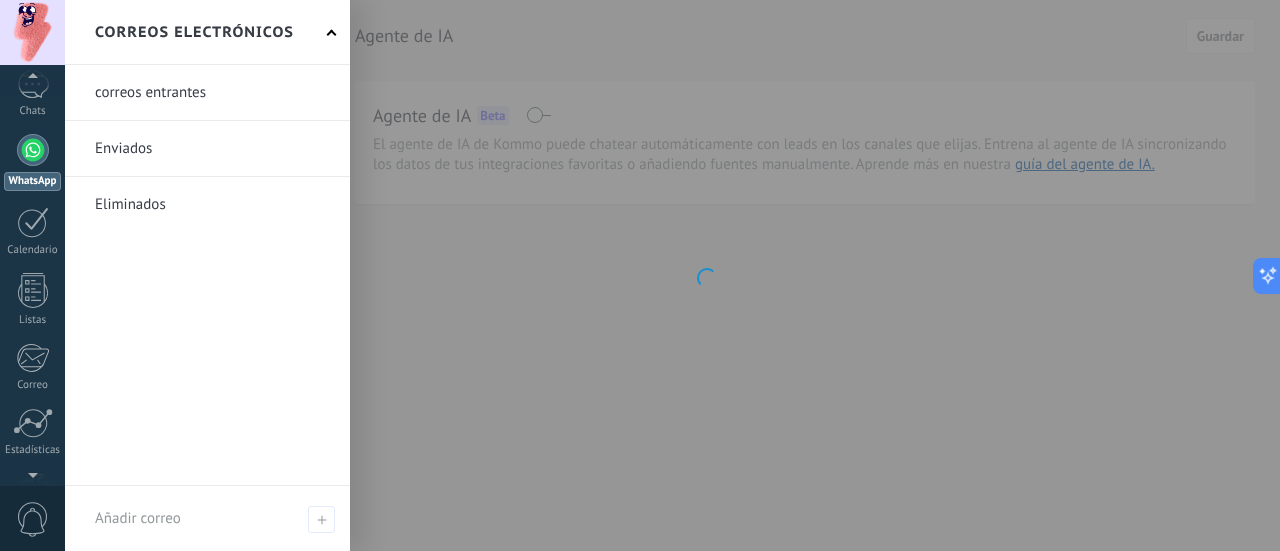 scroll, scrollTop: 254, scrollLeft: 0, axis: vertical 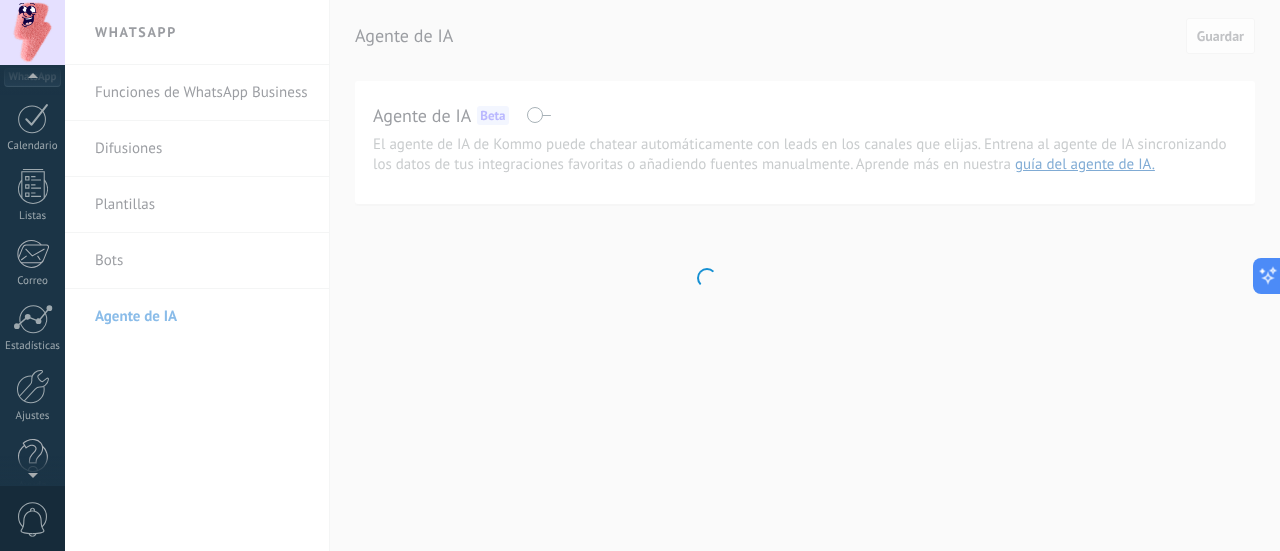 click on "0" at bounding box center (33, 519) 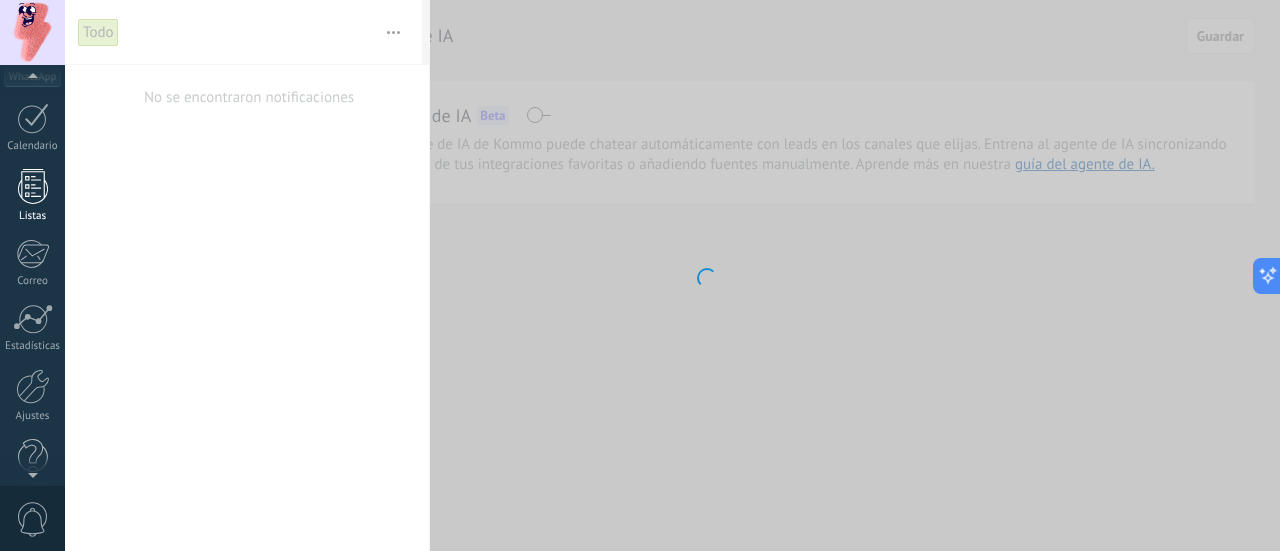 scroll, scrollTop: 257, scrollLeft: 0, axis: vertical 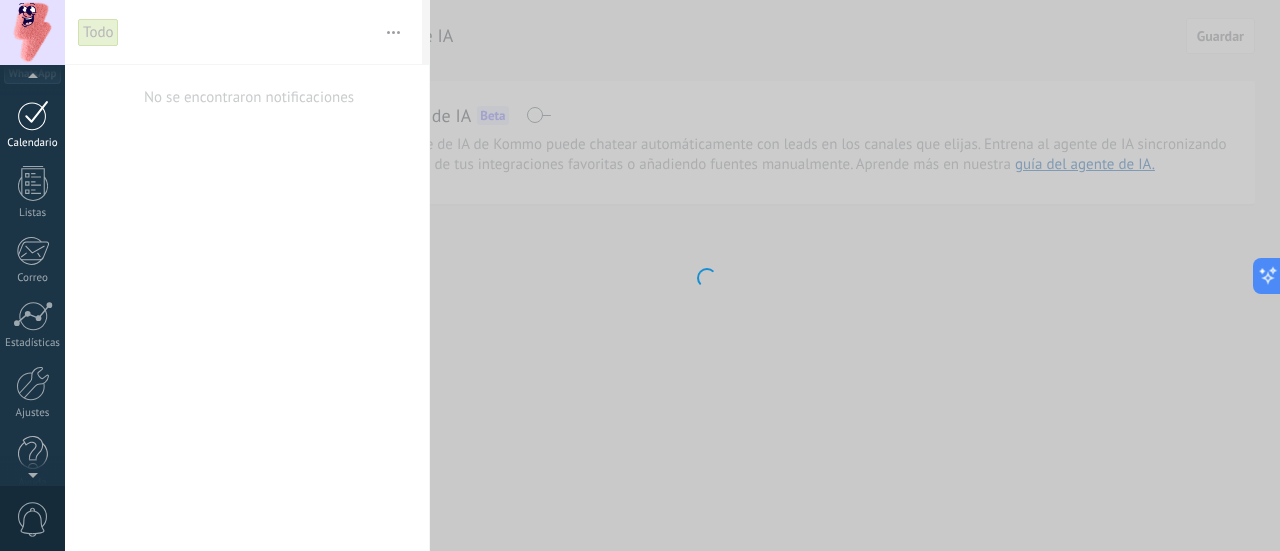 click at bounding box center (33, 115) 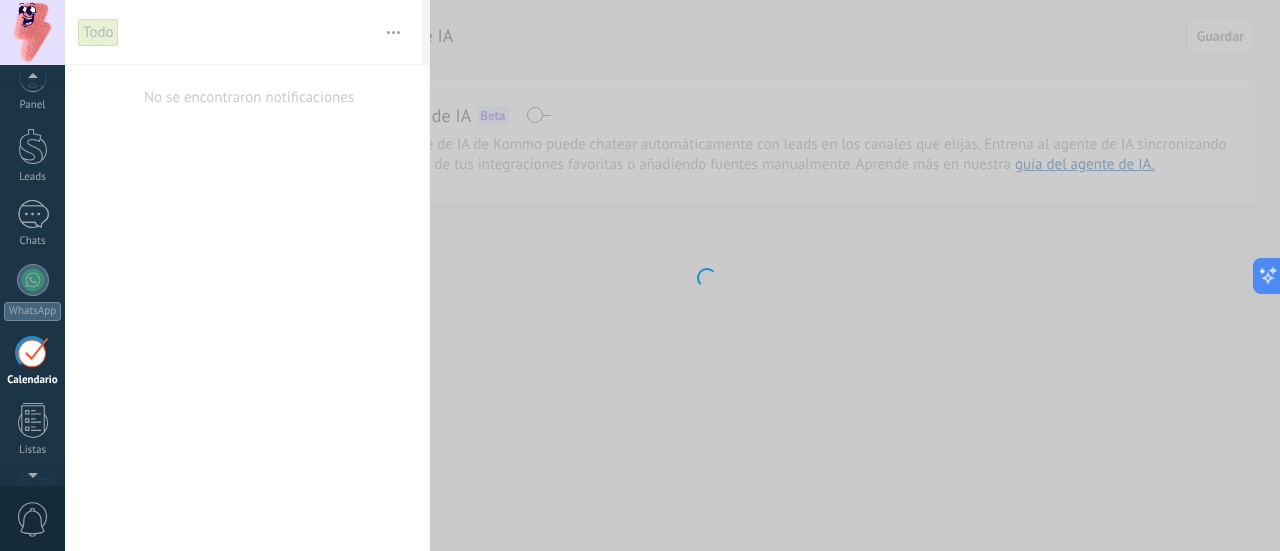 scroll, scrollTop: 0, scrollLeft: 0, axis: both 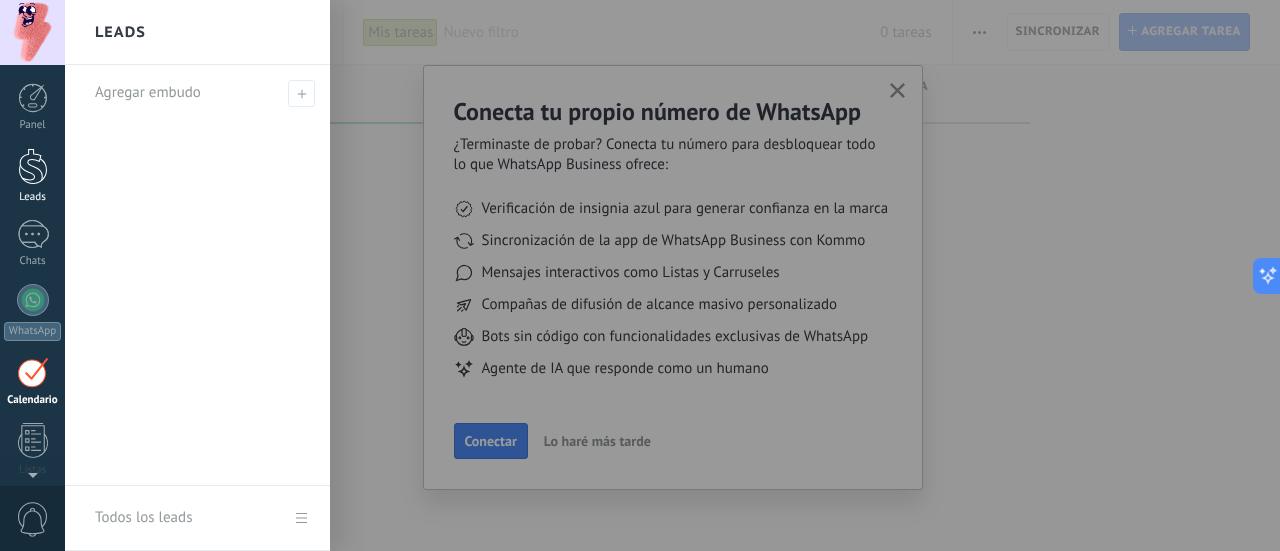 click at bounding box center [33, 166] 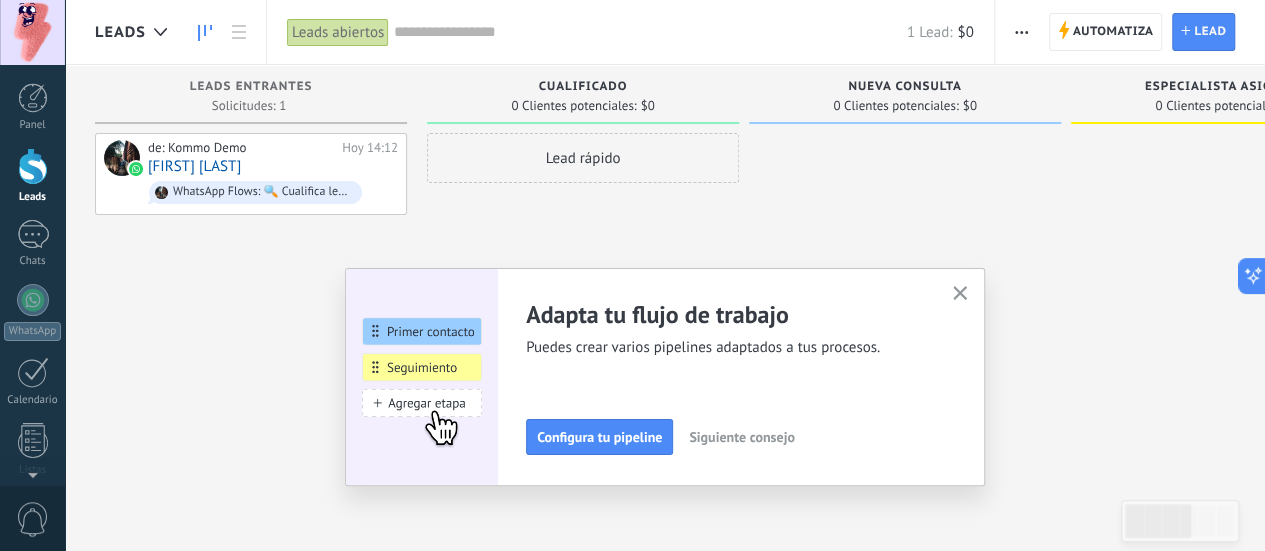 click on "Adapta tu flujo de trabajo Puedes crear varios pipelines adaptados a tus procesos. Configura tu pipeline Siguiente consejo Gana más leads en pocos clicks Puedes conversar con tus leads tanto en la bandeja de entrada y en tu pipeline Conecta más fuentes Siguiente consejo ¿Necesitas ayuda de expertos? Nuestros socios oficiales pueden hacer todo, desde la consultoría hasta el desarrollo y más allá. Contratar a un socio de Kommo Siguiente consejo" at bounding box center (665, 377) 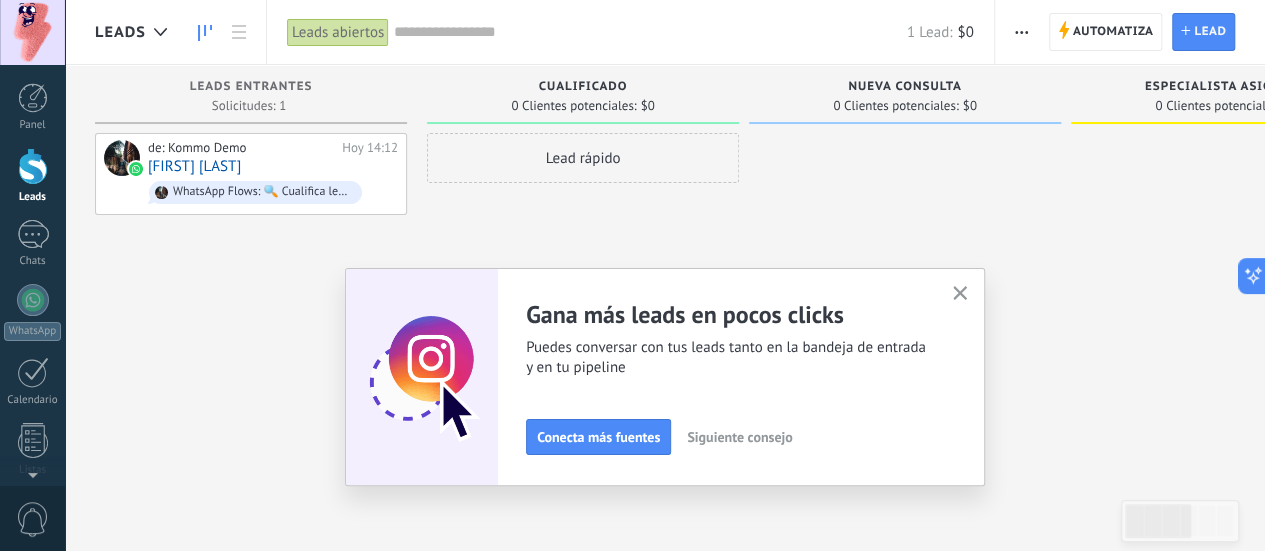 click on "Siguiente consejo" at bounding box center (739, 437) 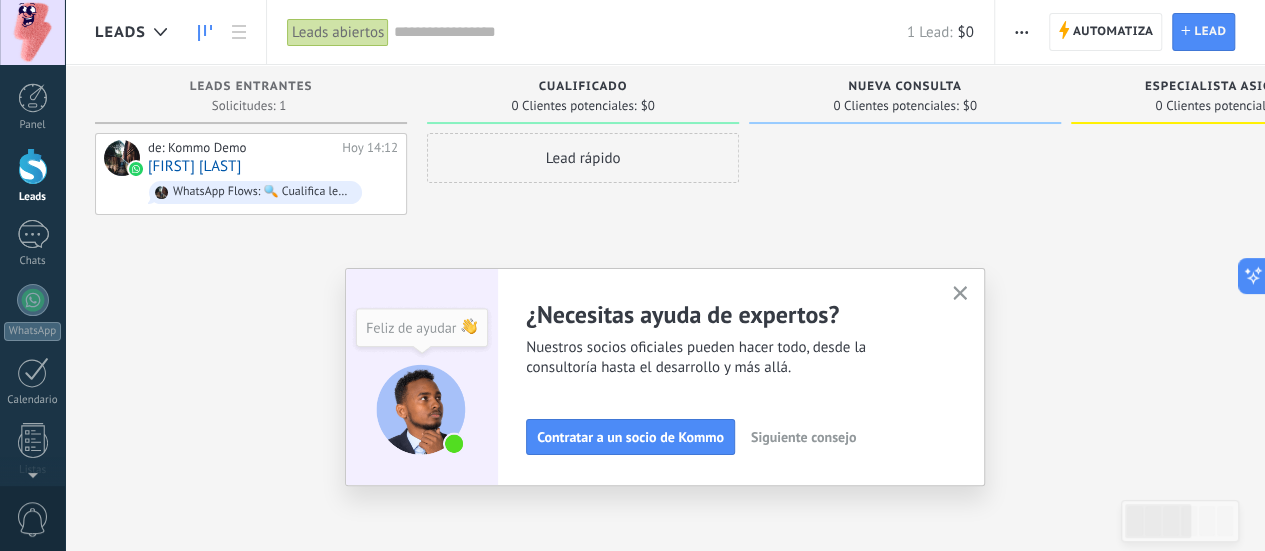 click on "Siguiente consejo" at bounding box center [803, 437] 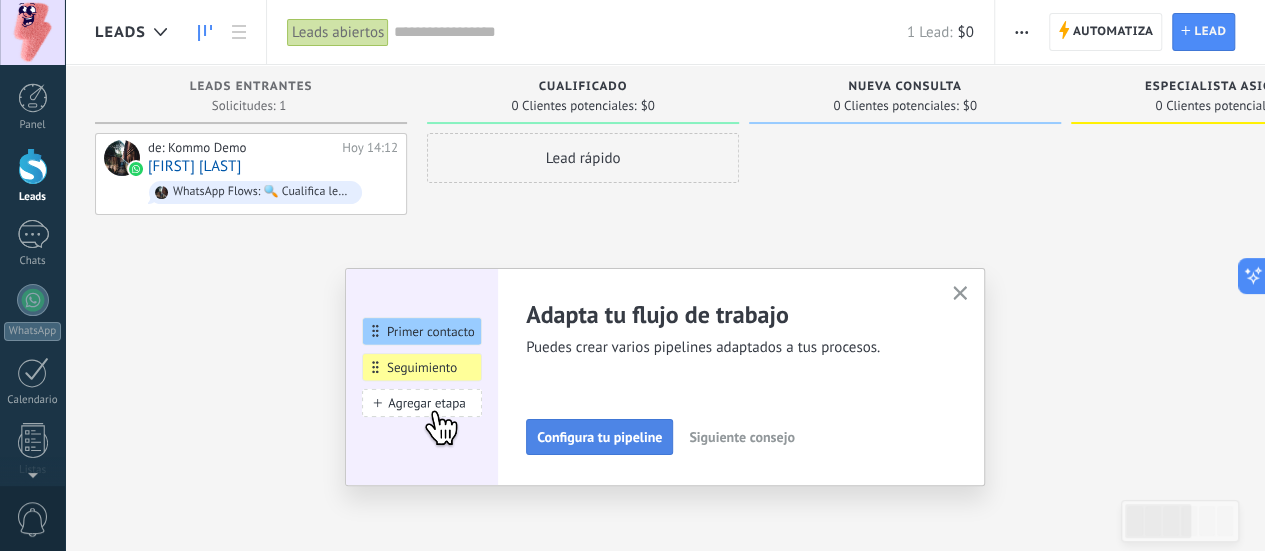 click on "Configura tu pipeline" at bounding box center (599, 437) 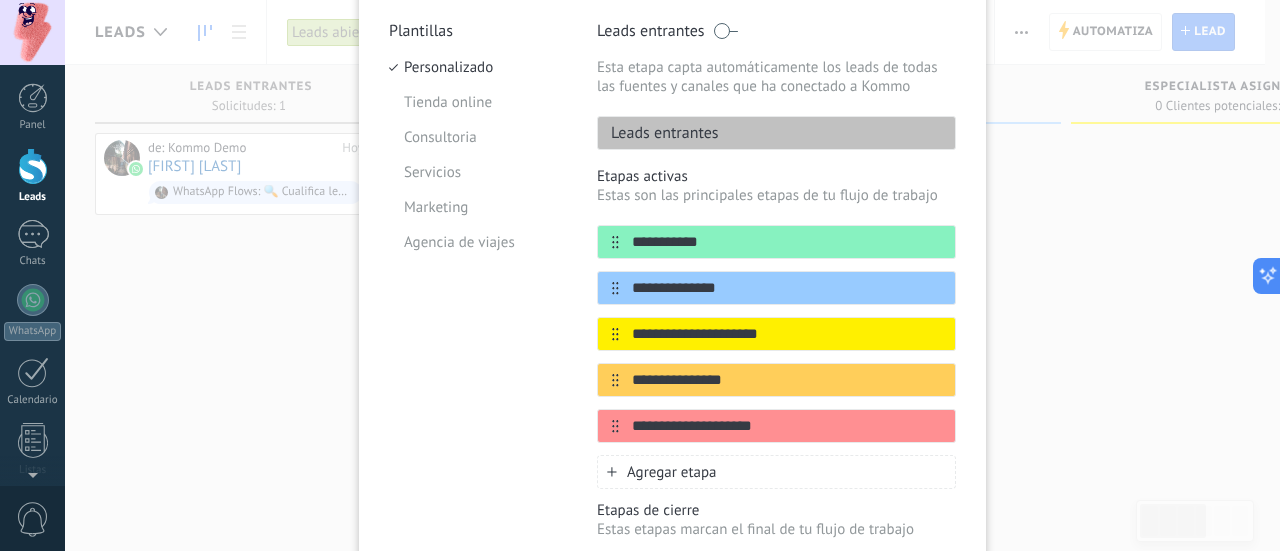 scroll, scrollTop: 196, scrollLeft: 0, axis: vertical 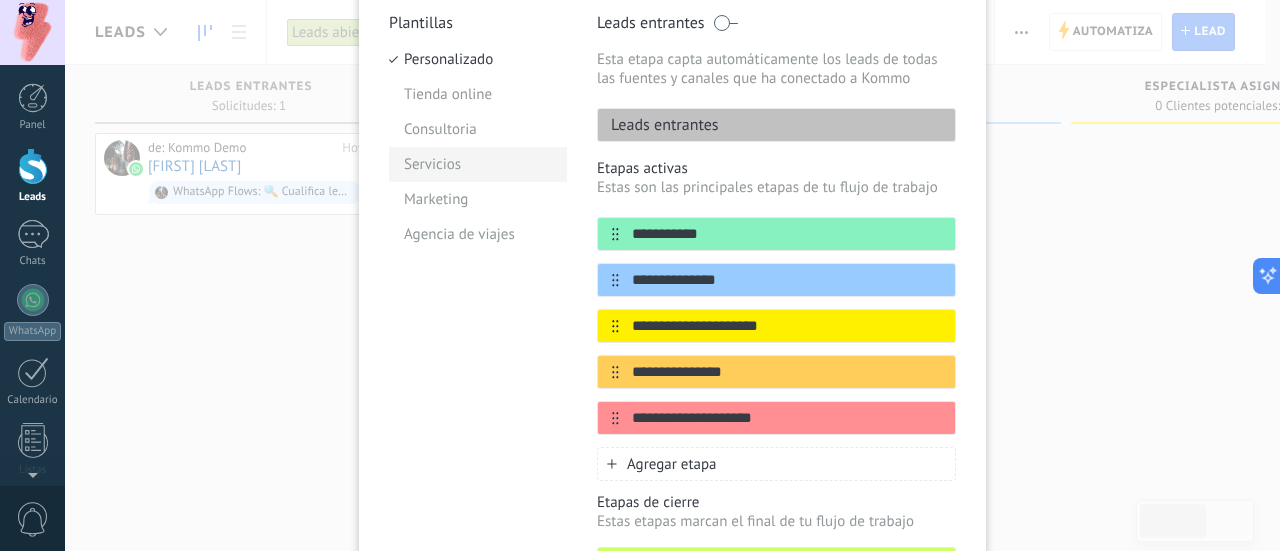 click on "Servicios" at bounding box center (478, 164) 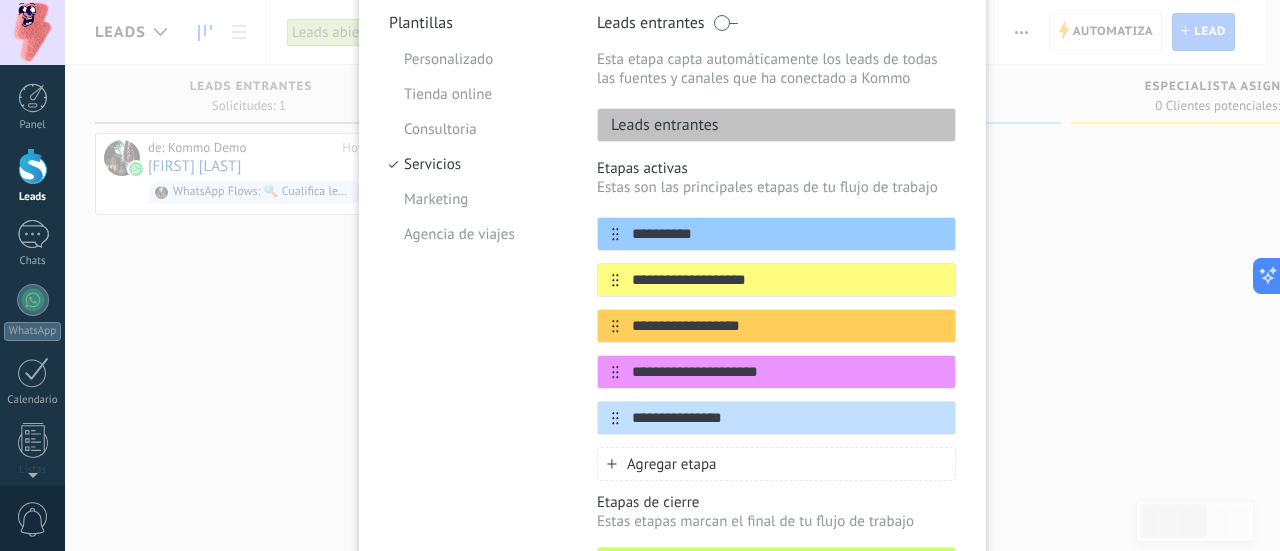 scroll, scrollTop: 374, scrollLeft: 0, axis: vertical 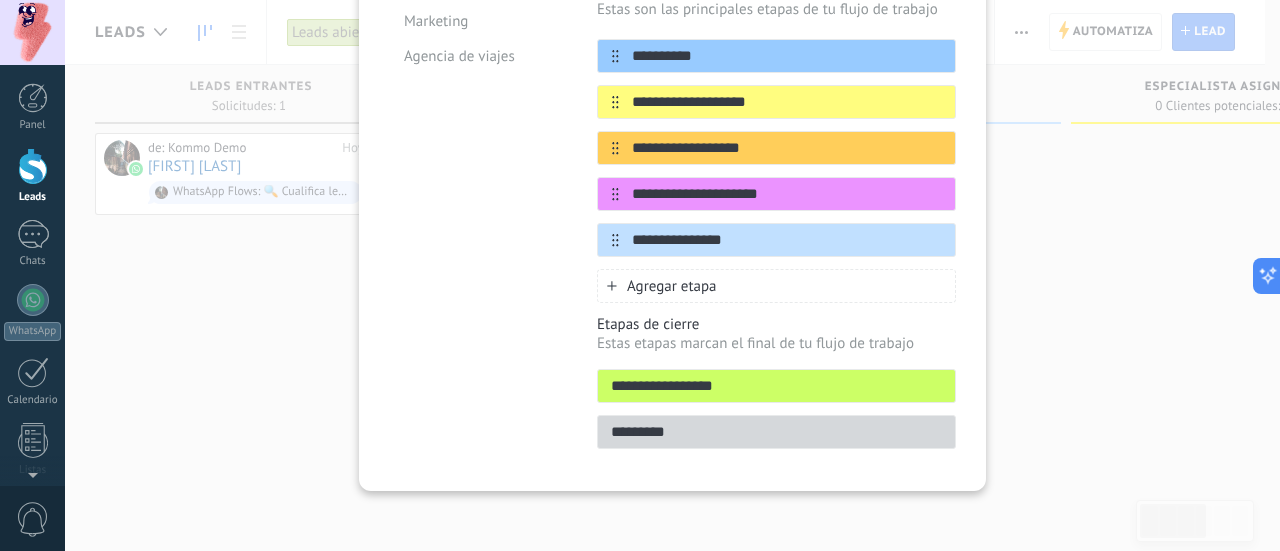 drag, startPoint x: 748, startPoint y: 380, endPoint x: 726, endPoint y: 305, distance: 78.160095 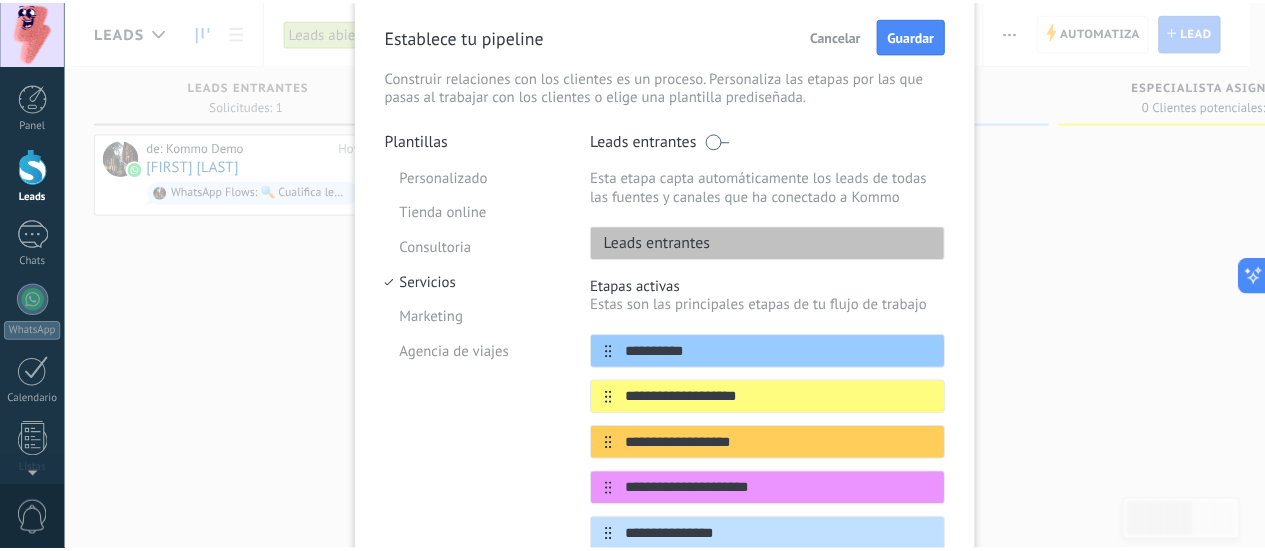 scroll, scrollTop: 0, scrollLeft: 0, axis: both 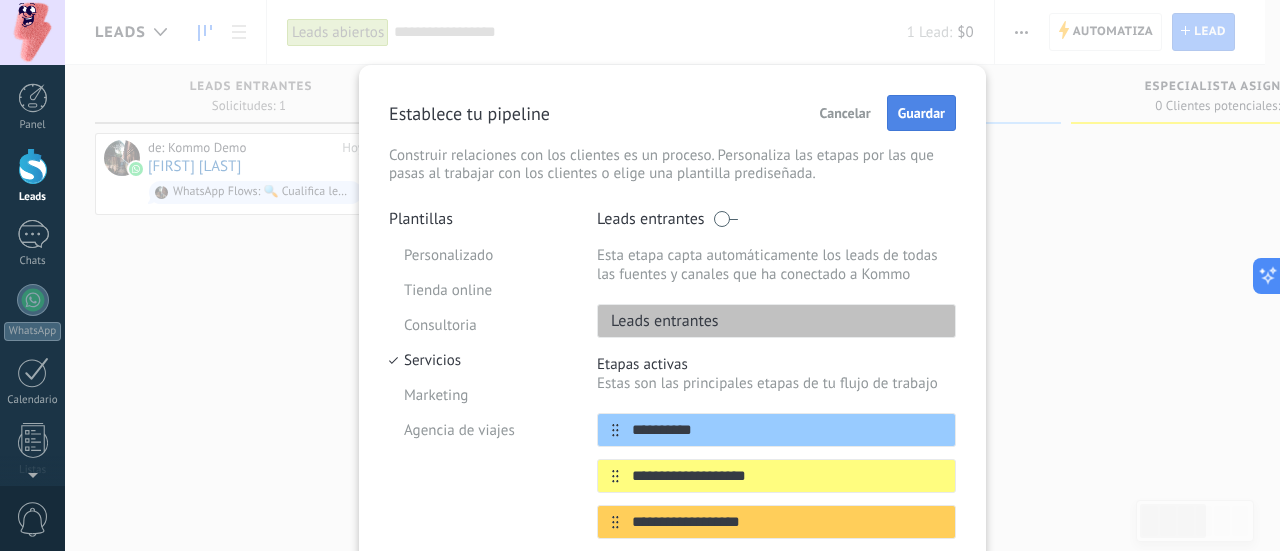 click on "Guardar" at bounding box center (921, 113) 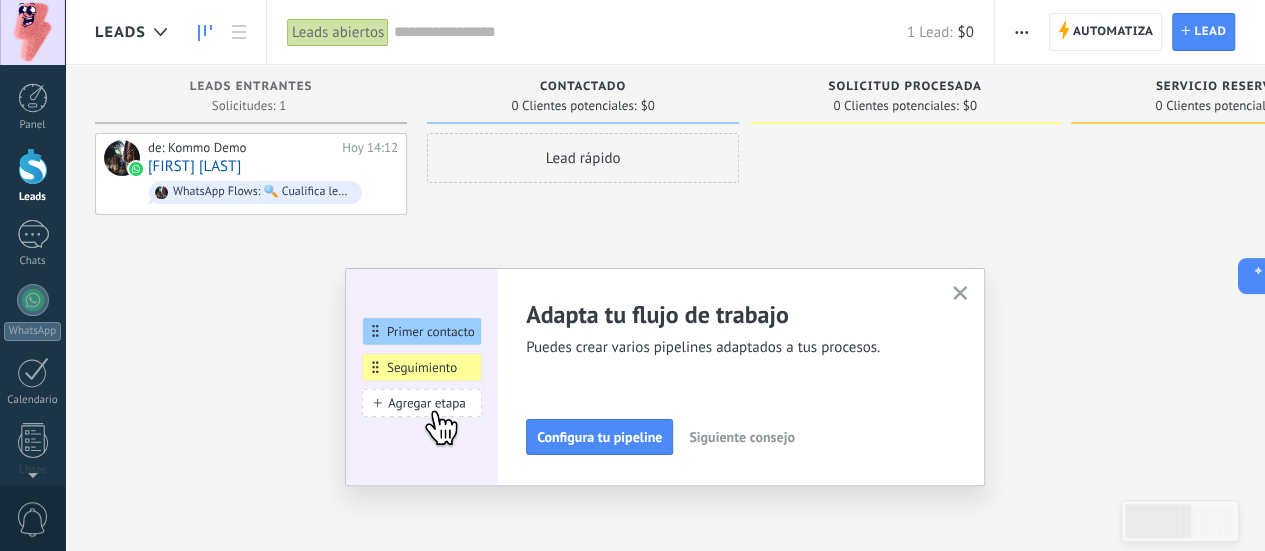 click 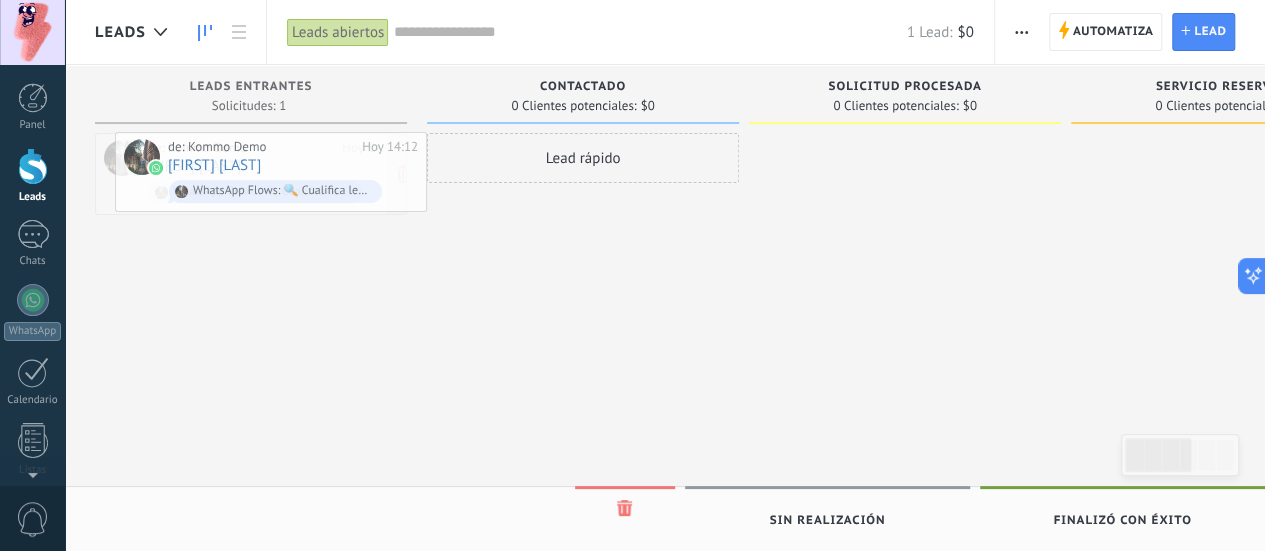 drag, startPoint x: 312, startPoint y: 159, endPoint x: 328, endPoint y: 158, distance: 16.03122 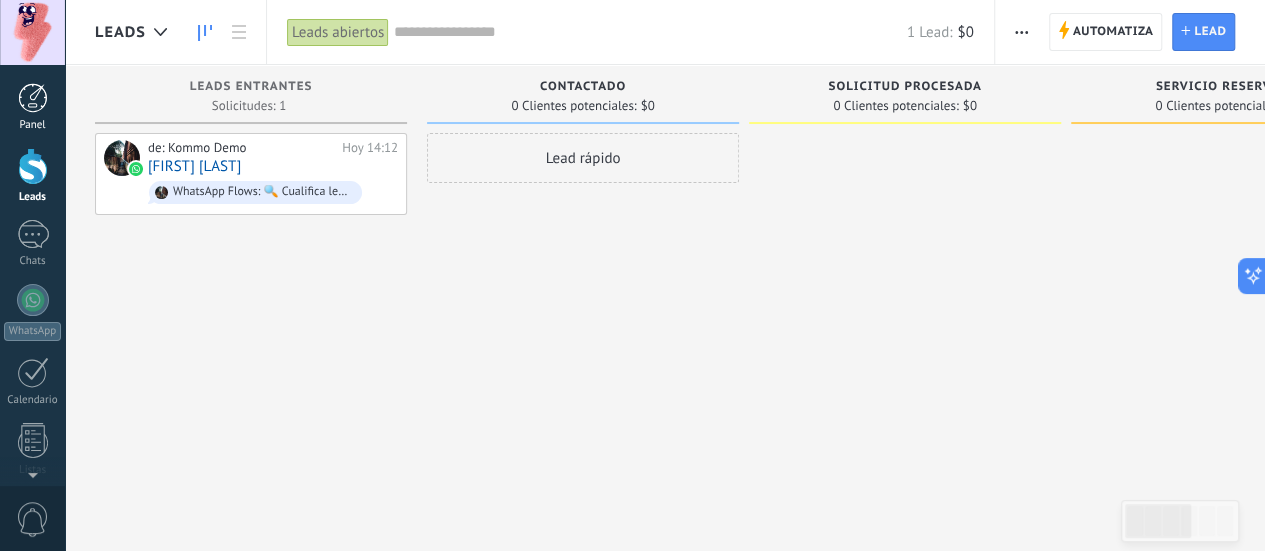 click at bounding box center (33, 98) 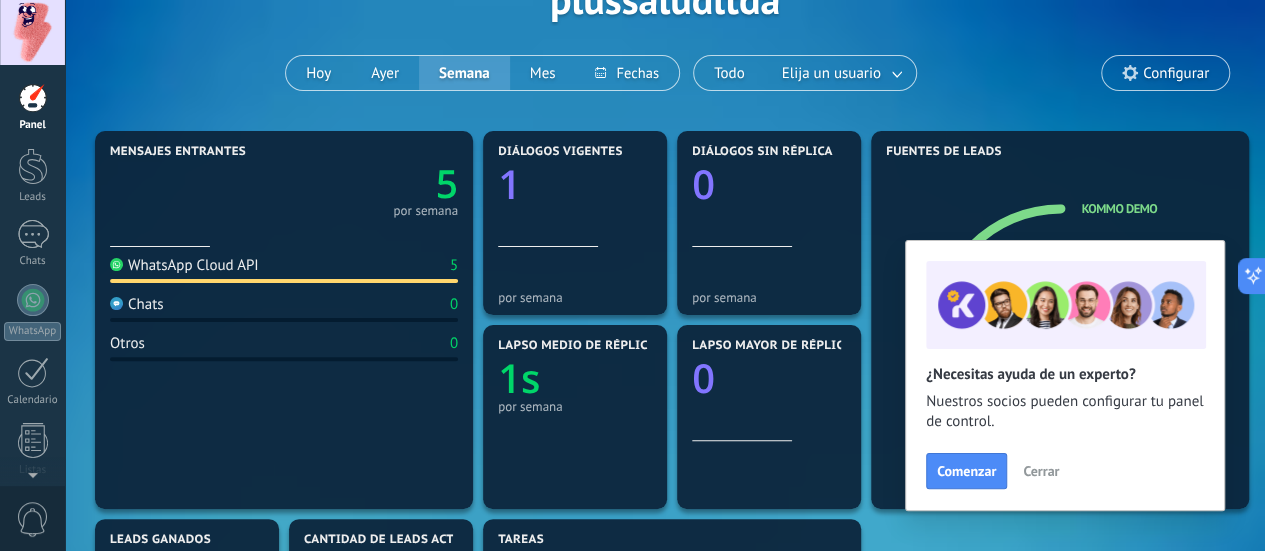 scroll, scrollTop: 10, scrollLeft: 0, axis: vertical 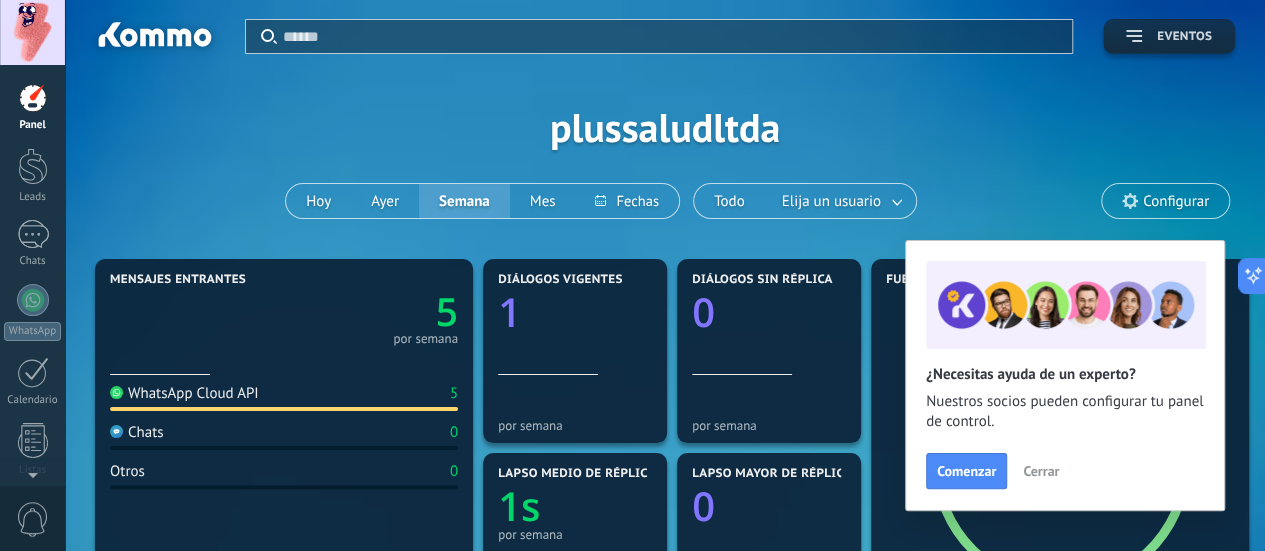 click on "Eventos" at bounding box center [1184, 37] 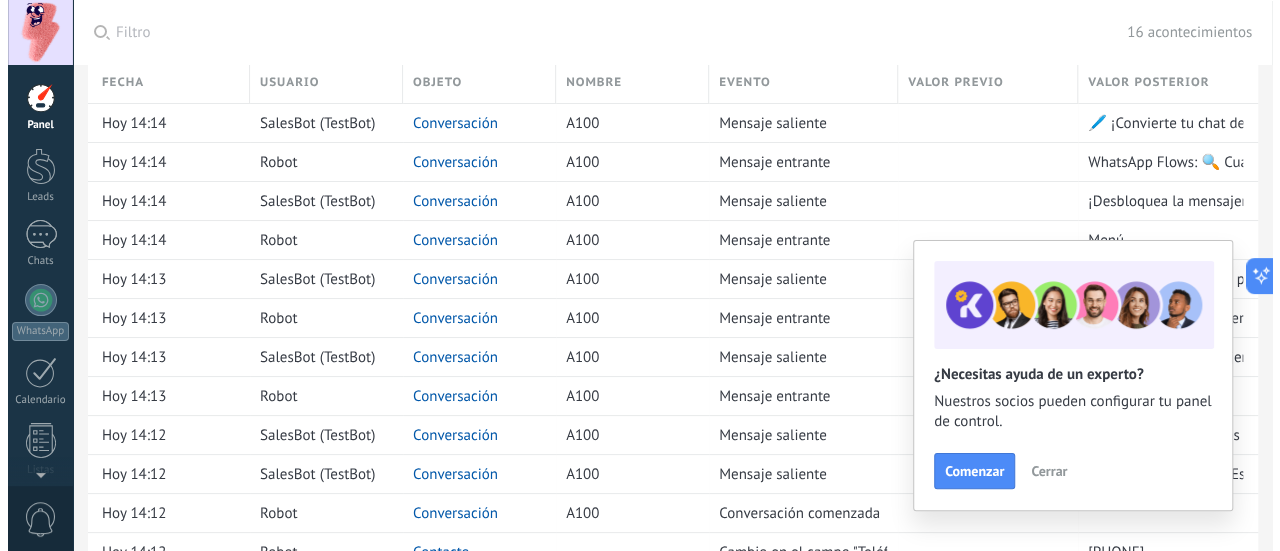 scroll, scrollTop: 0, scrollLeft: 0, axis: both 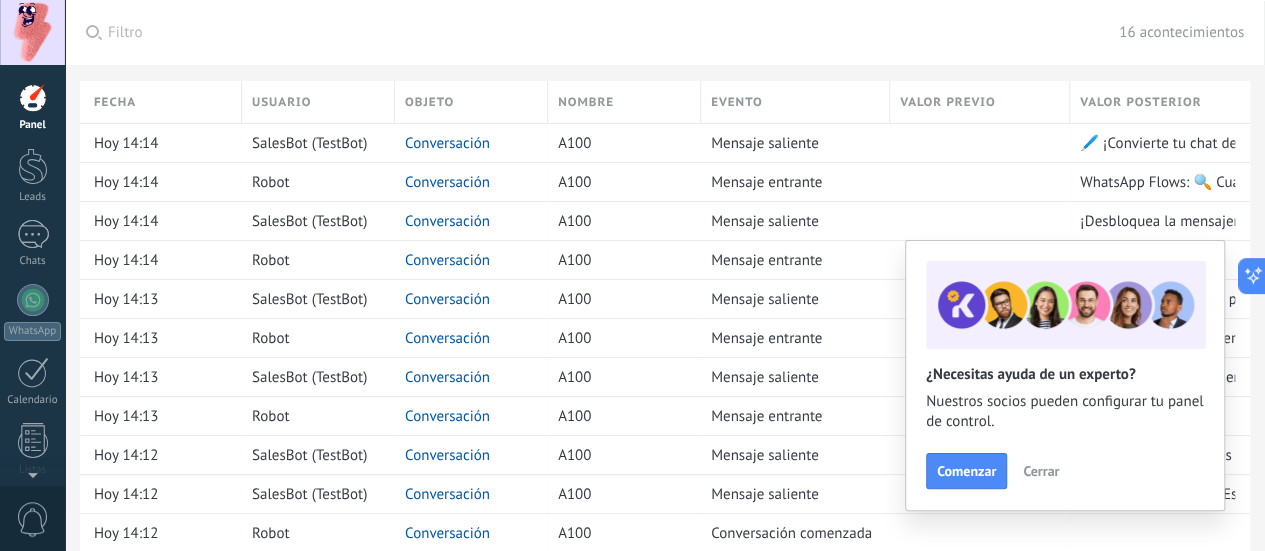 click at bounding box center (33, 98) 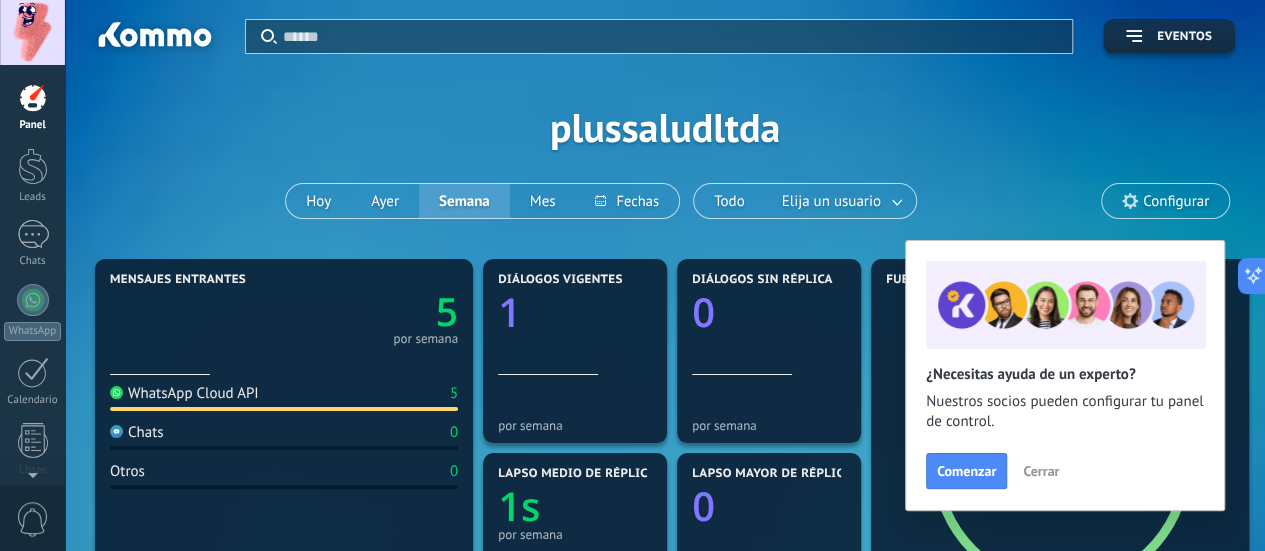 click on "Cerrar" at bounding box center [1041, 471] 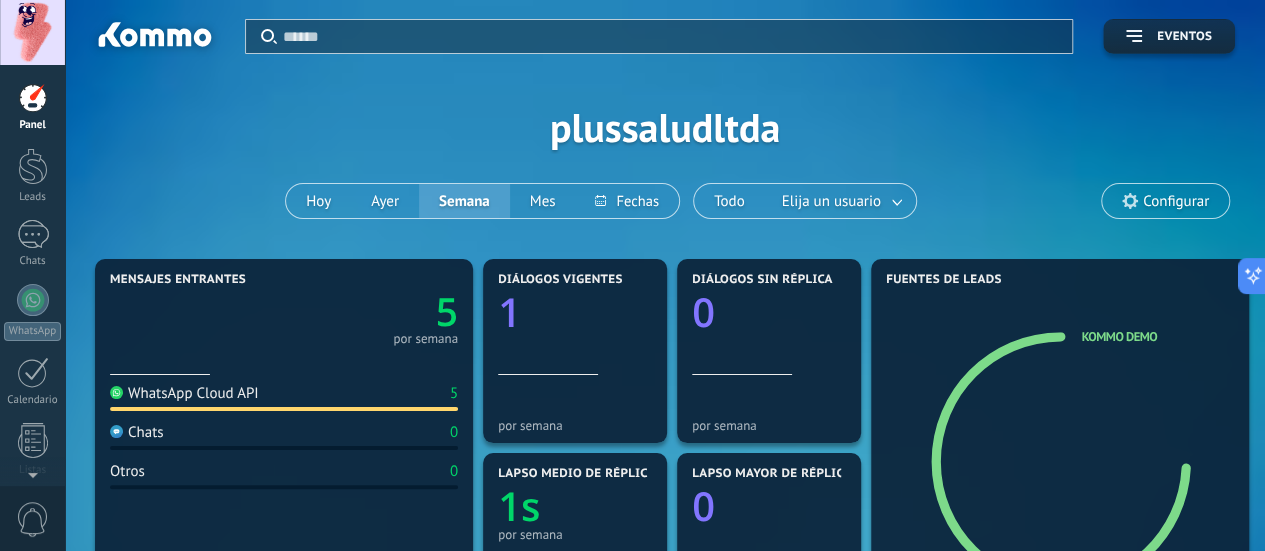 click at bounding box center (32, 32) 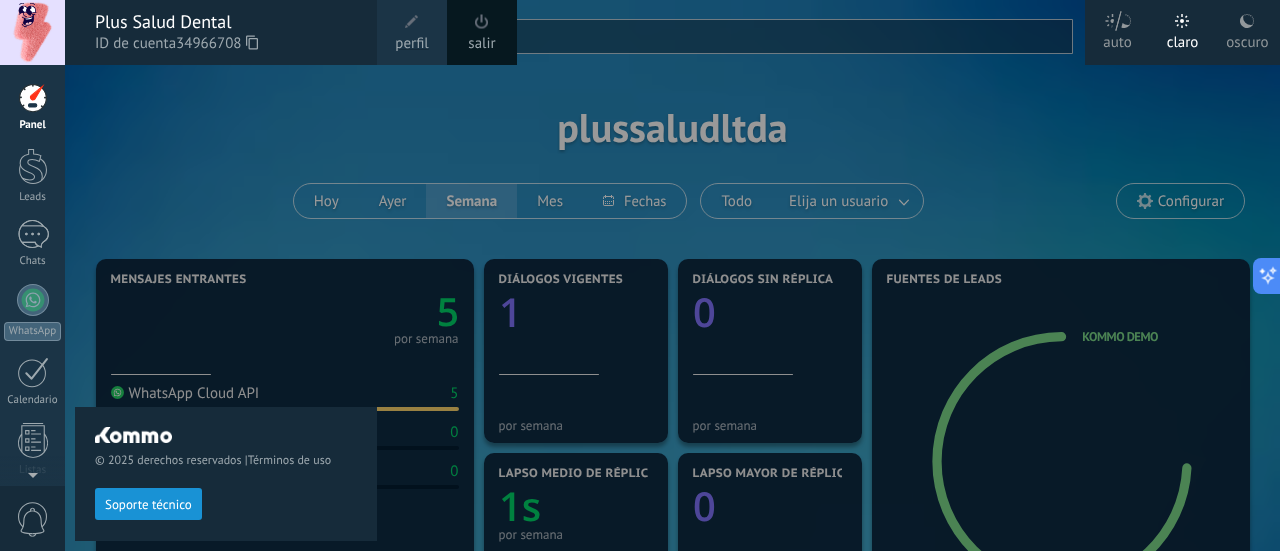 click on "Soporte técnico" at bounding box center [148, 505] 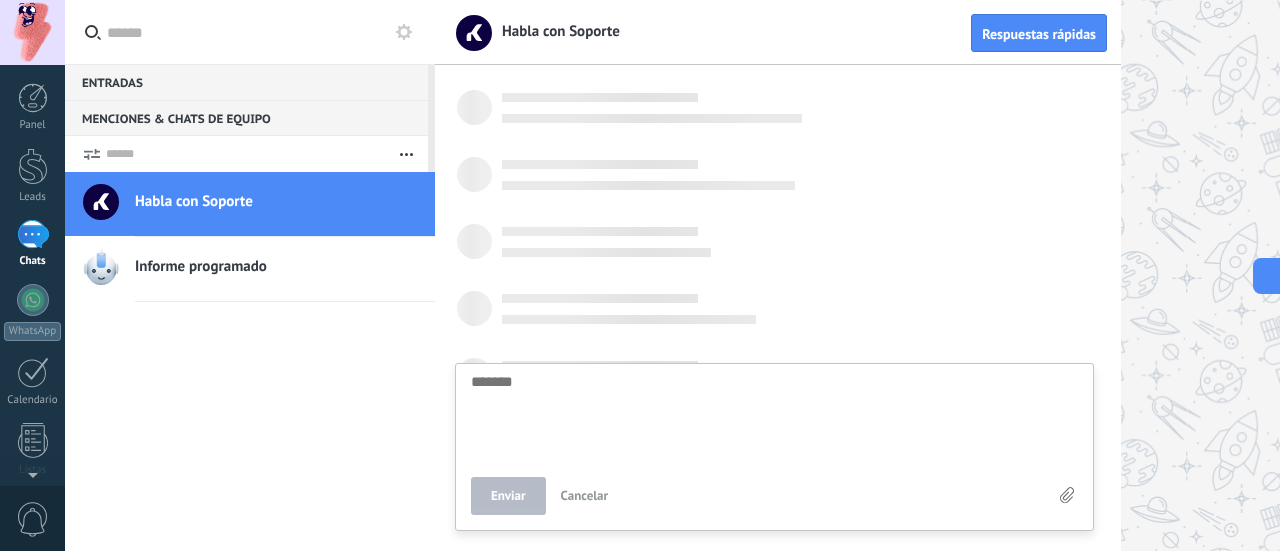 scroll, scrollTop: 19, scrollLeft: 0, axis: vertical 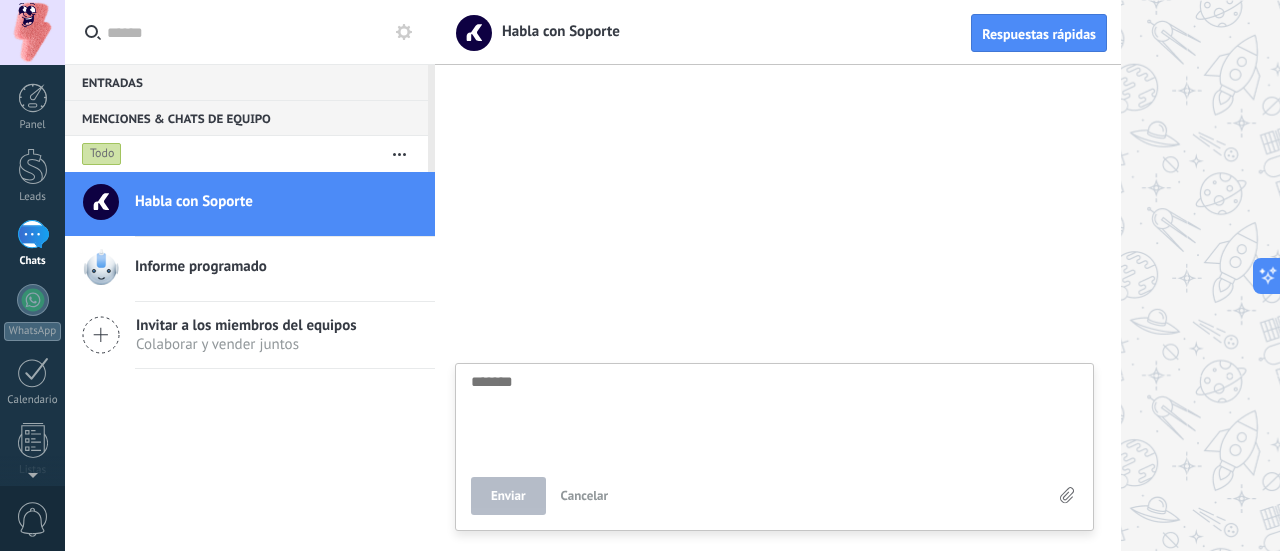 click at bounding box center [774, 415] 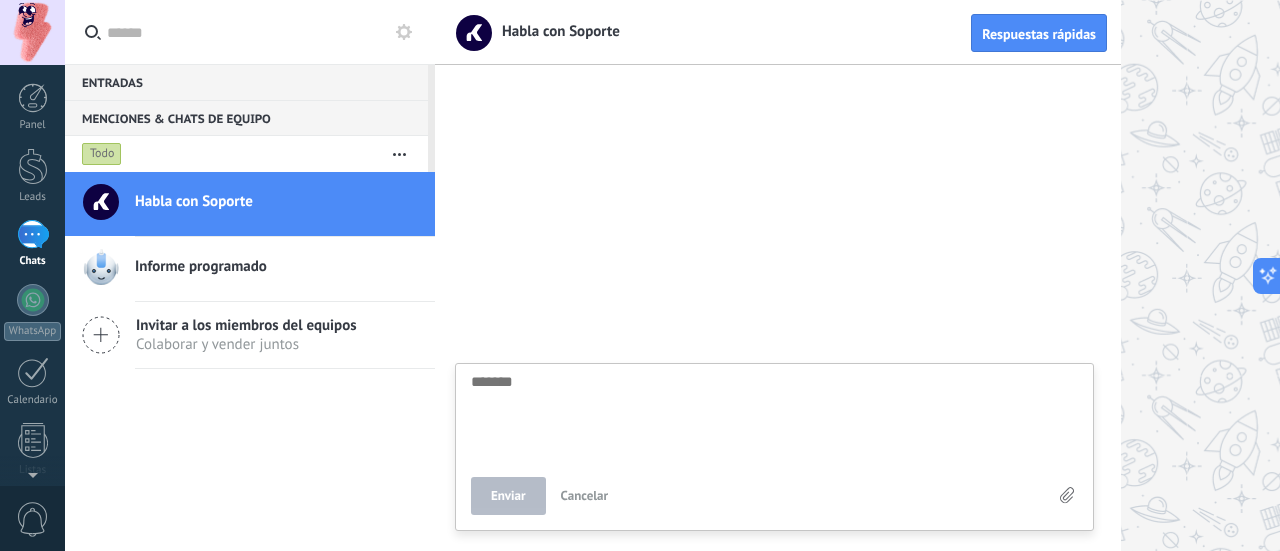 type on "*" 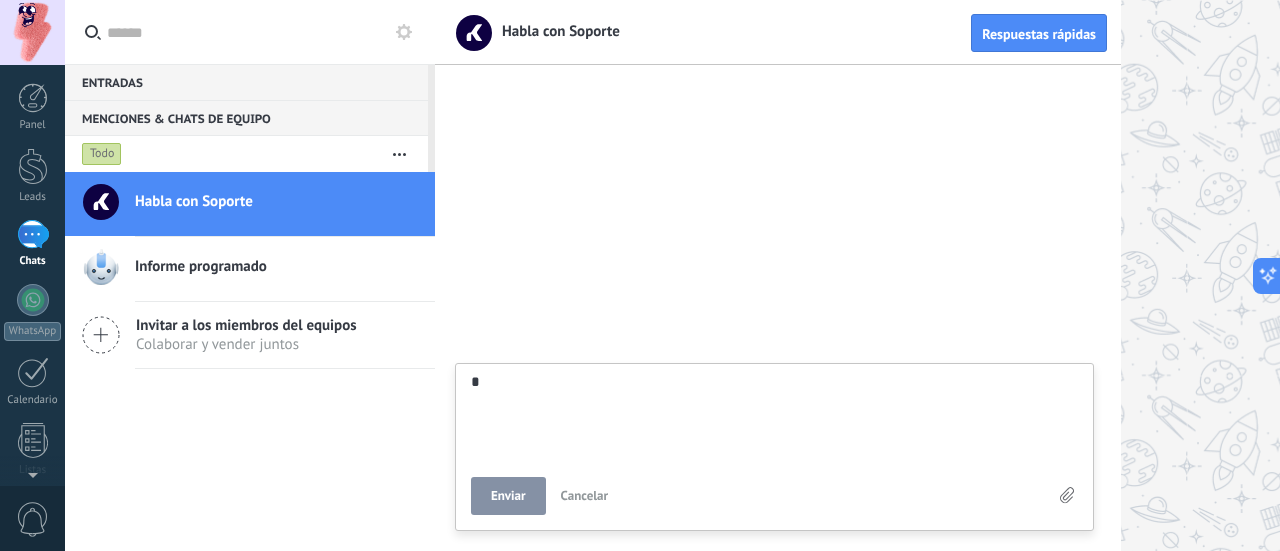 type on "**" 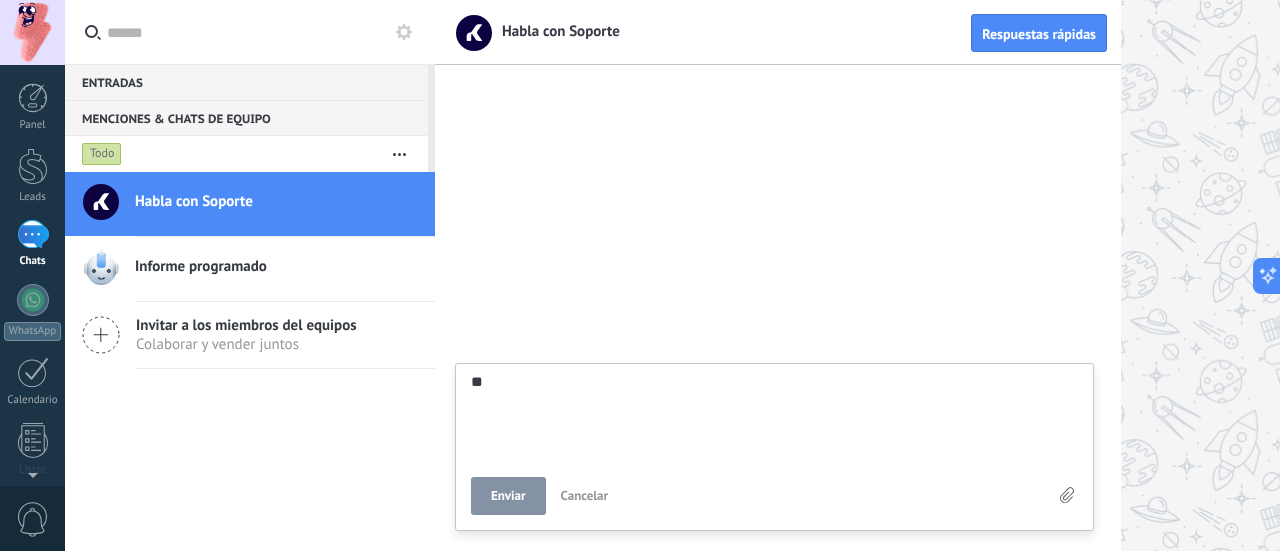 type on "***" 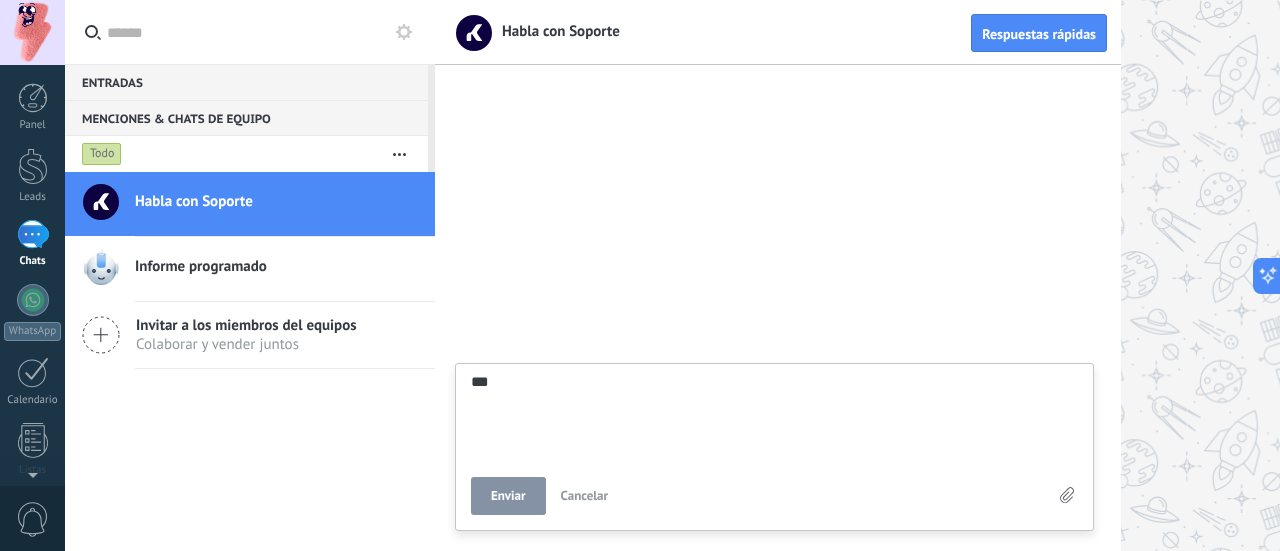 type on "**" 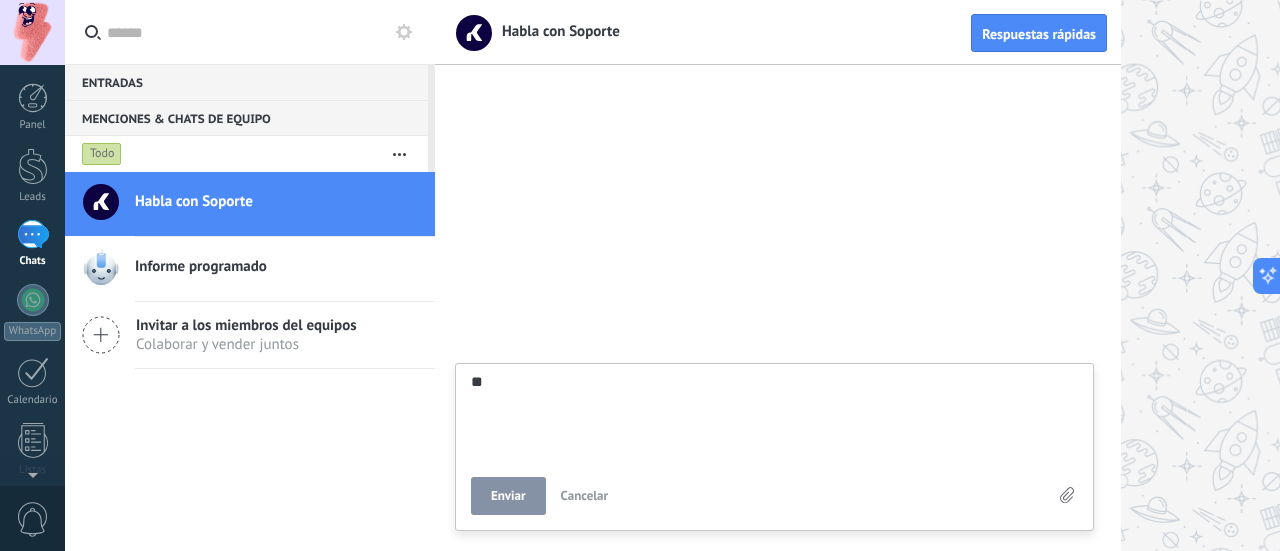 type on "***" 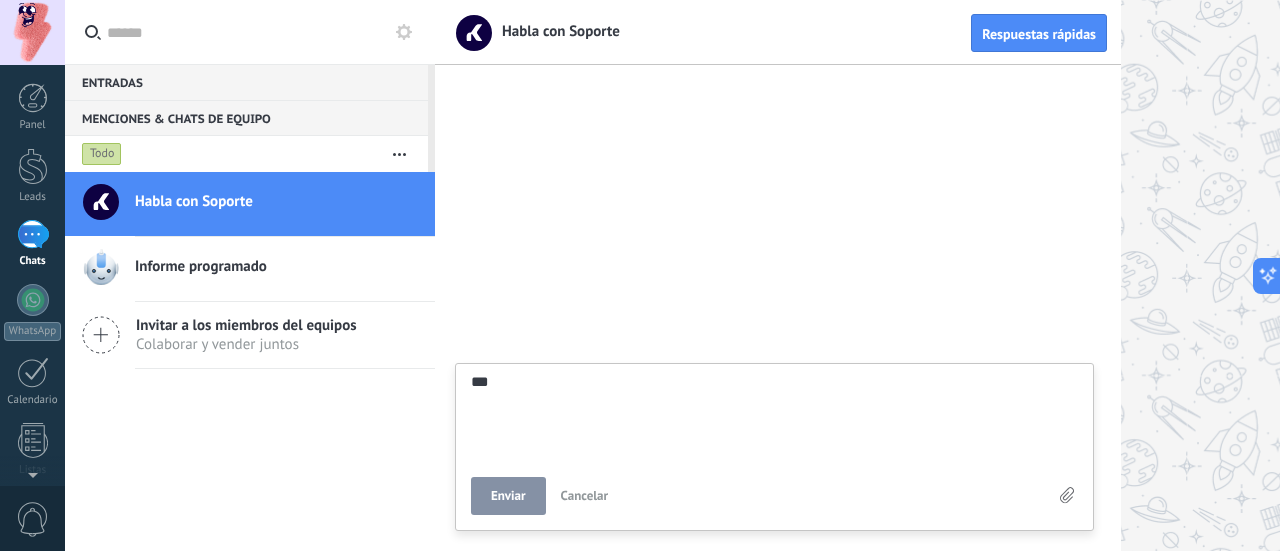 type on "****" 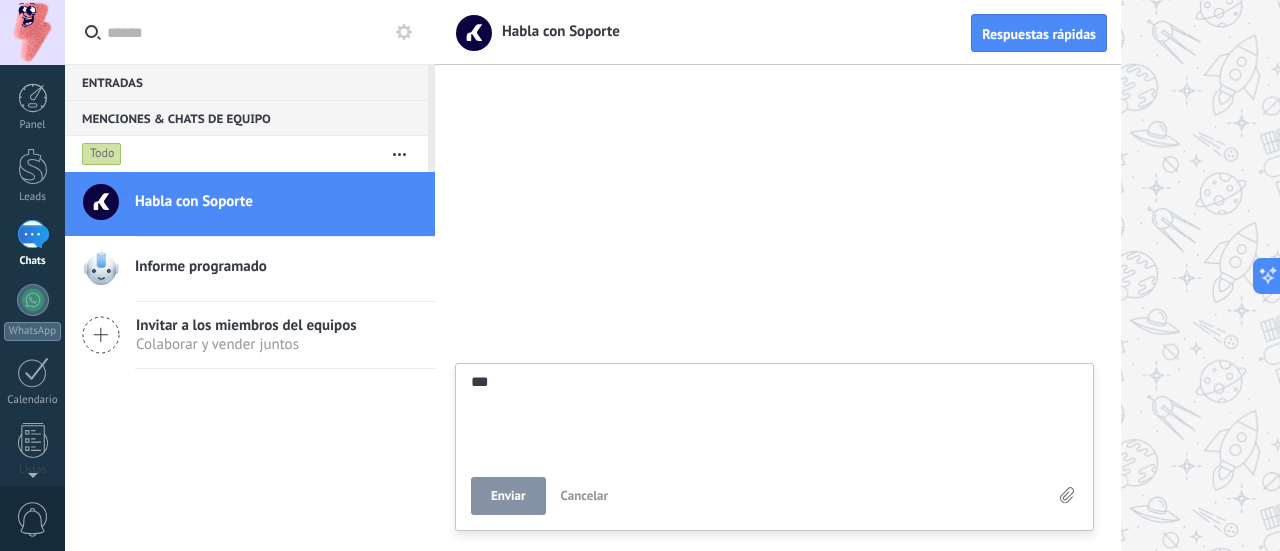 type on "****" 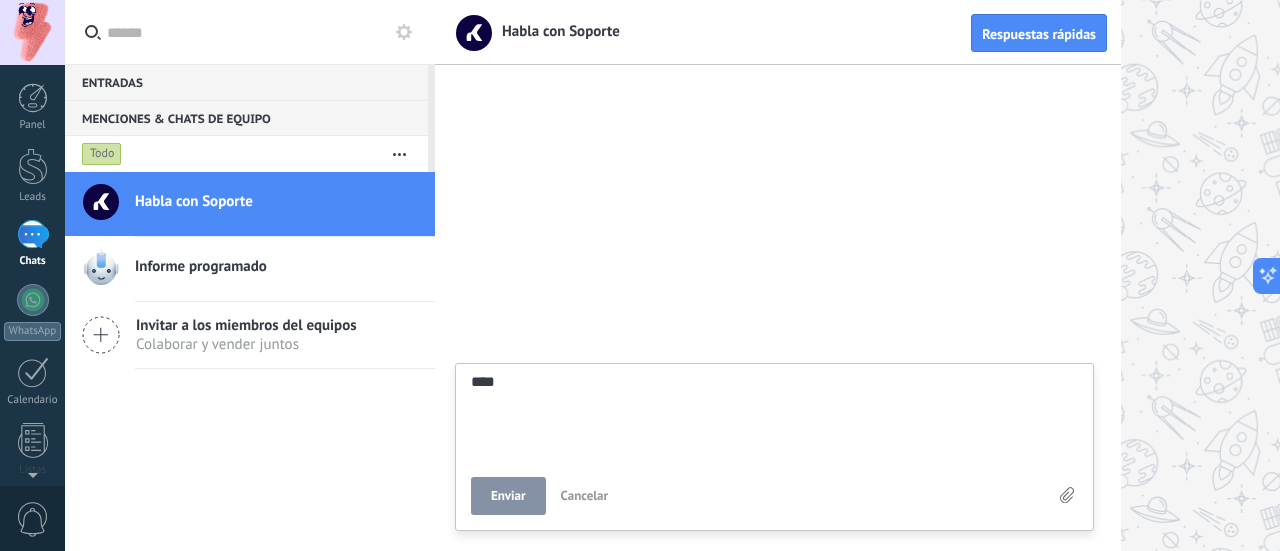 type on "****" 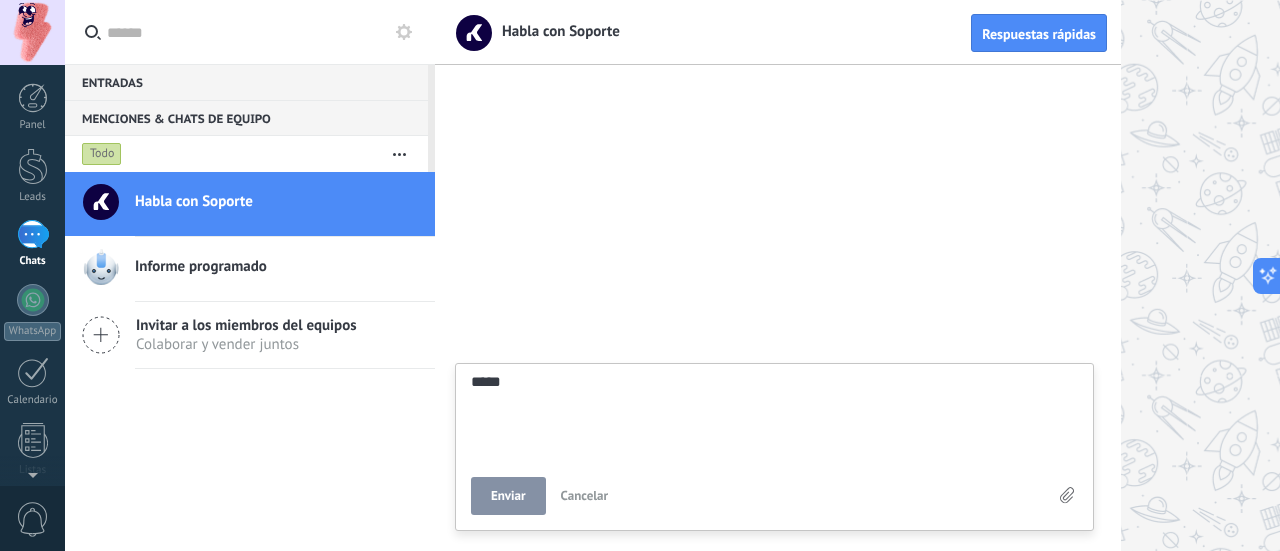scroll, scrollTop: 38, scrollLeft: 0, axis: vertical 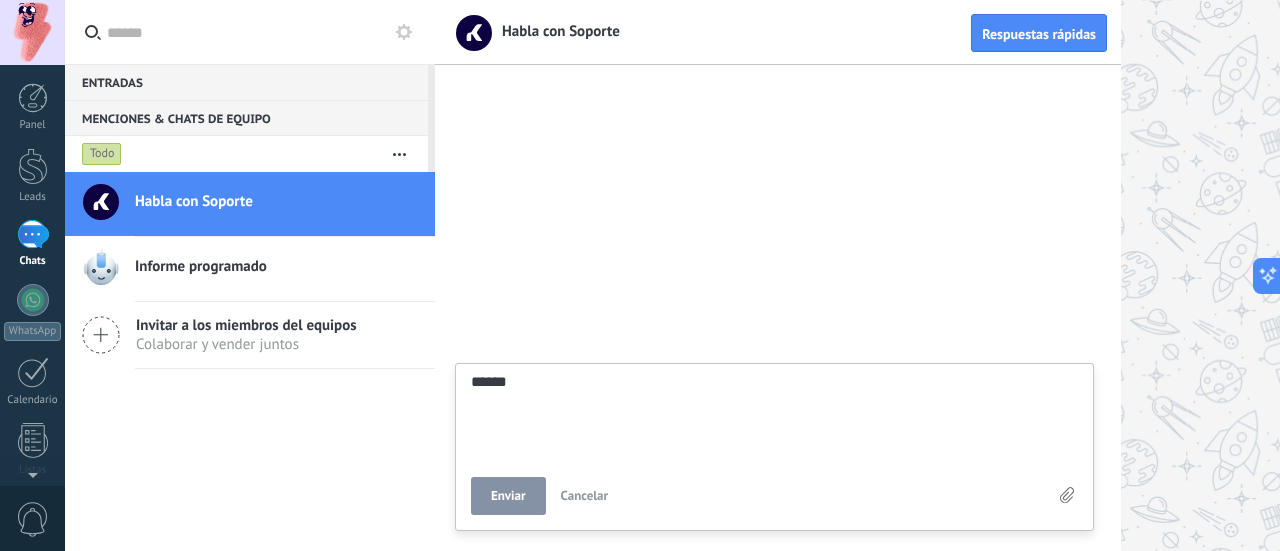 type on "****" 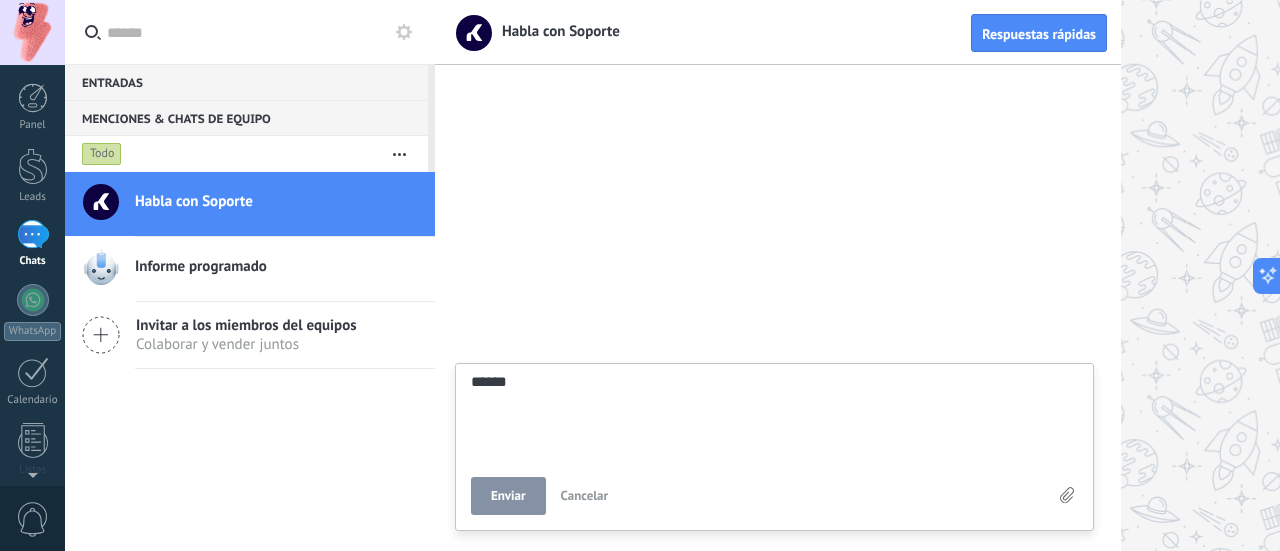 click on "Enviar" at bounding box center [508, 496] 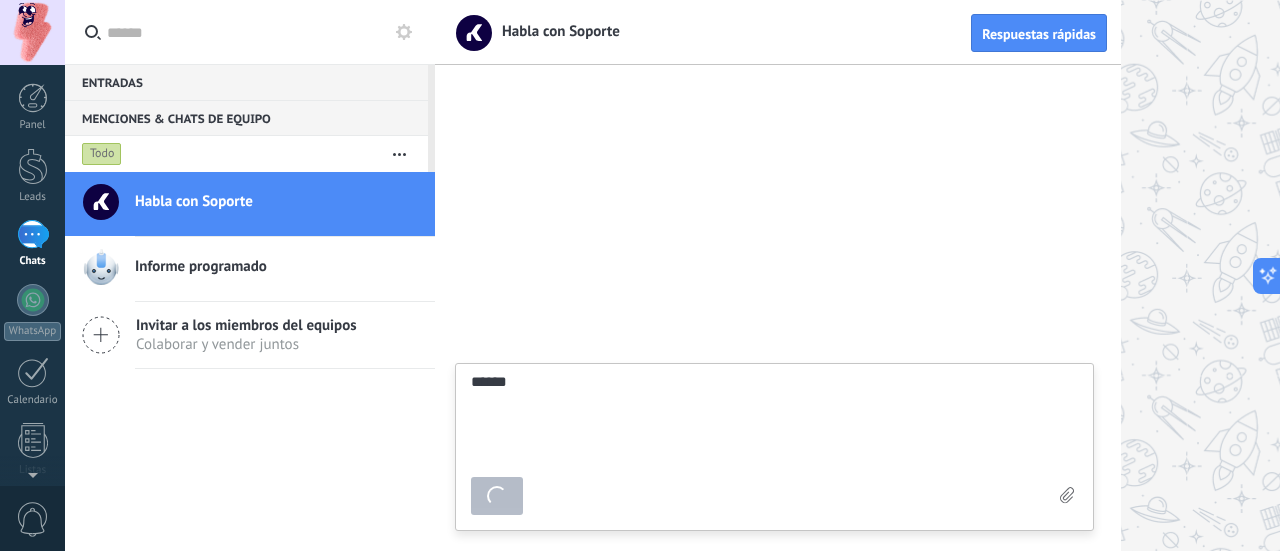 type on "*******" 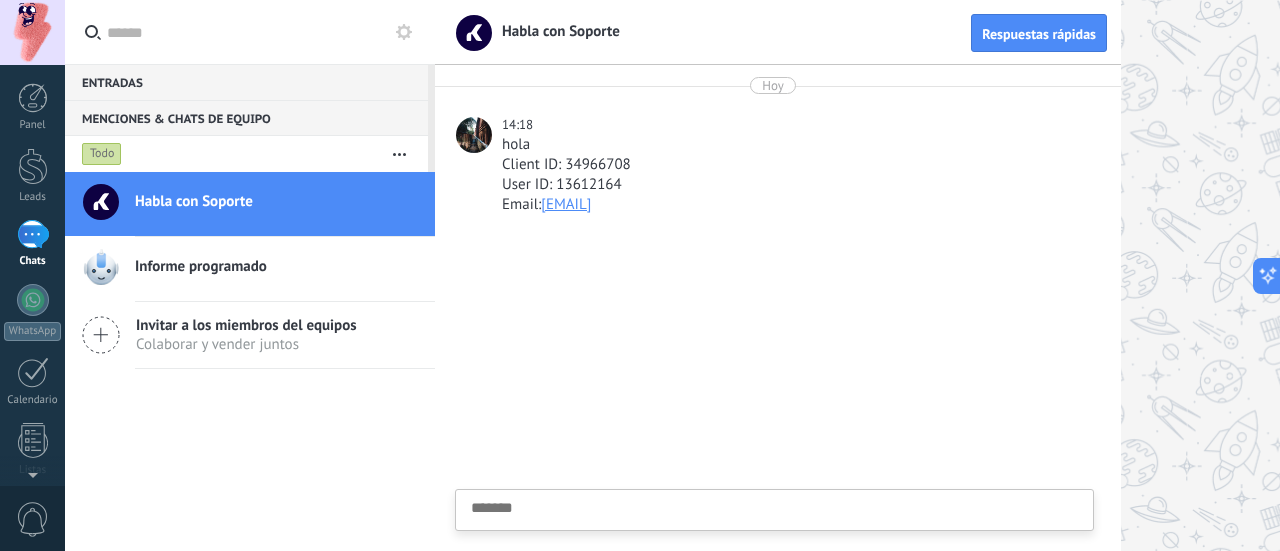 scroll, scrollTop: 19, scrollLeft: 0, axis: vertical 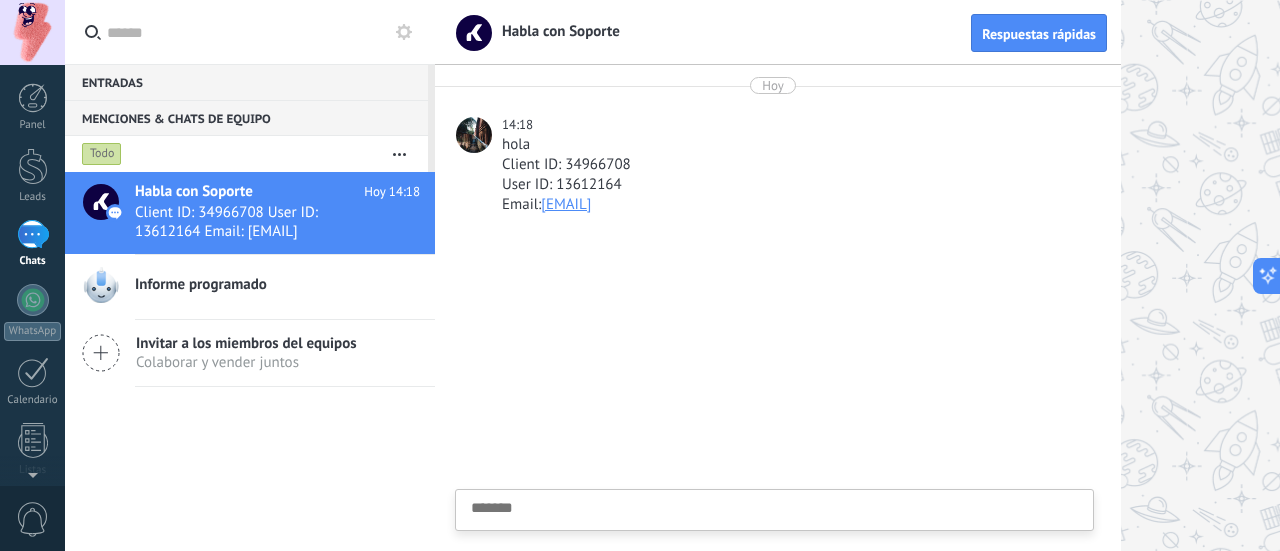 click at bounding box center (774, 541) 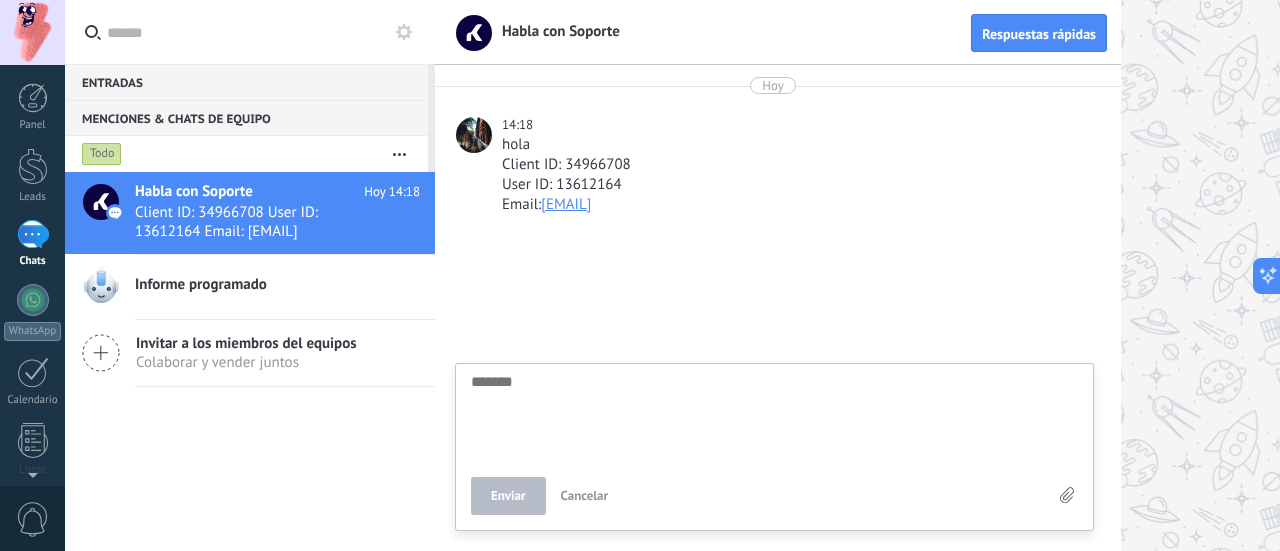 type on "*" 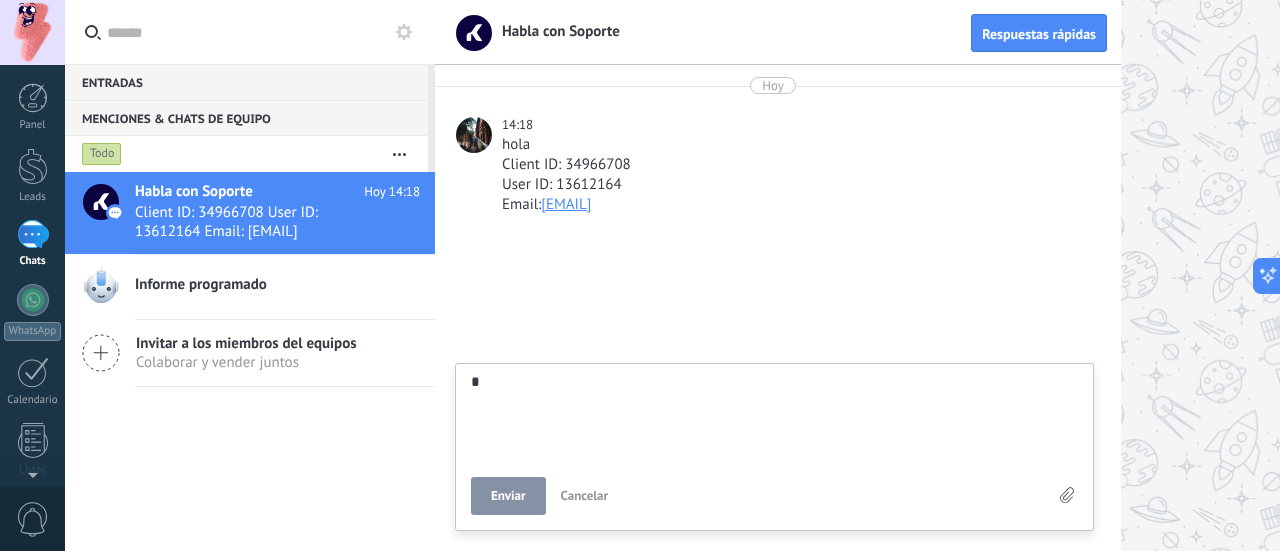 type on "**" 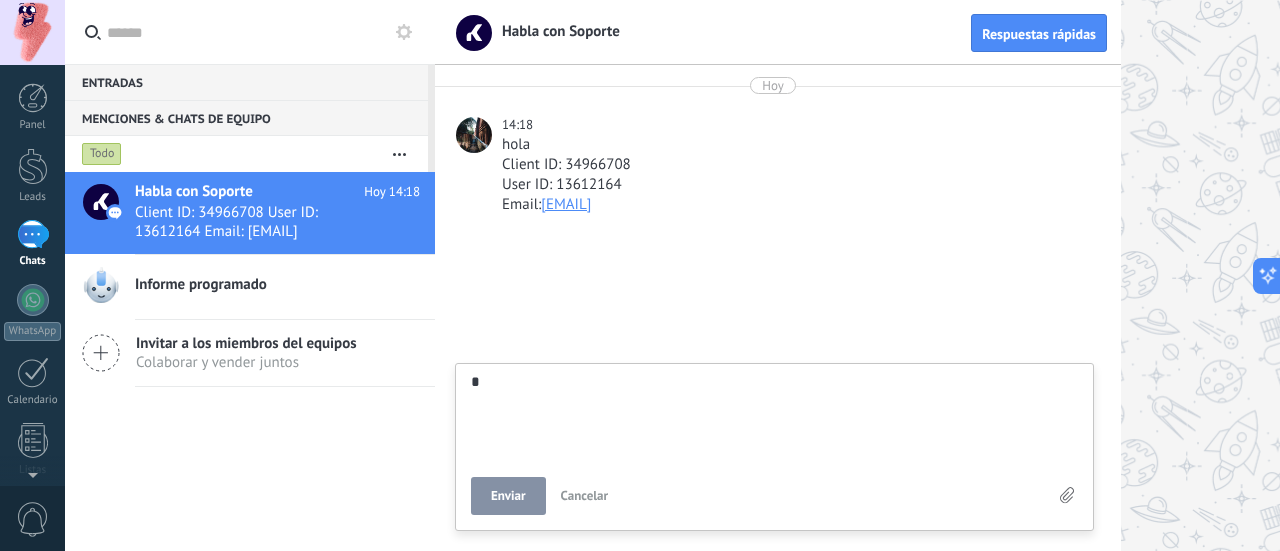 type on "**" 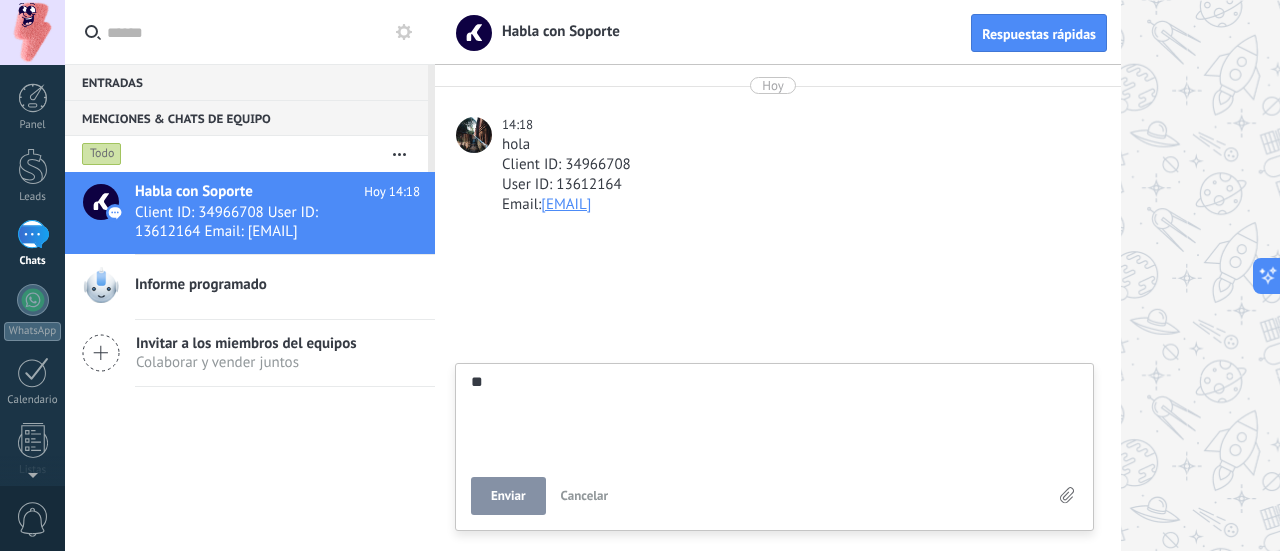 type on "***" 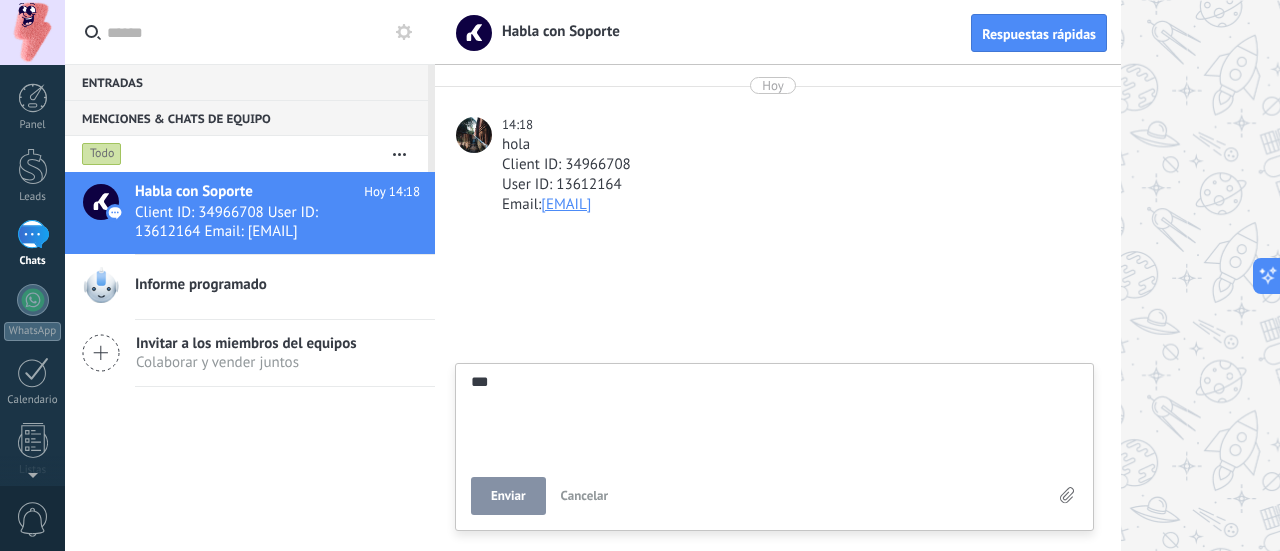 type on "****" 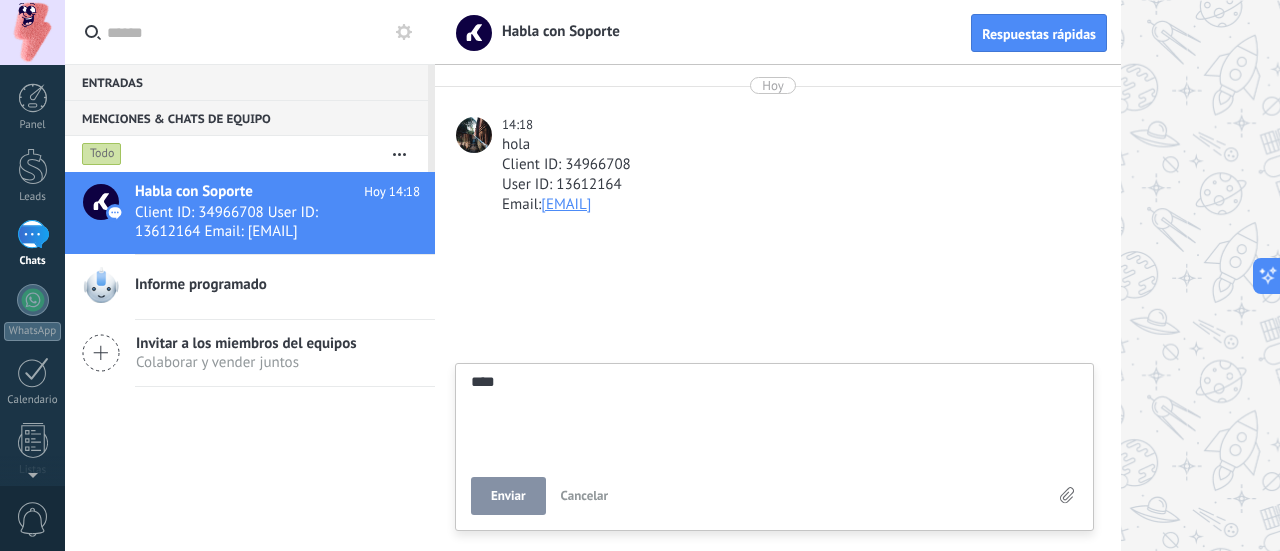 type on "****" 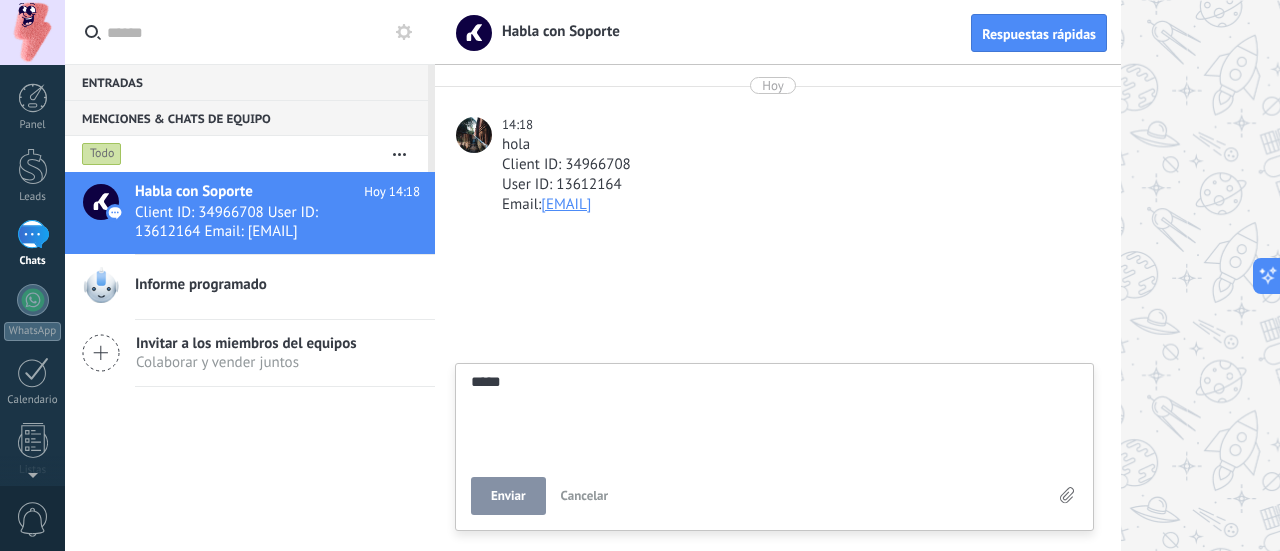 type on "******" 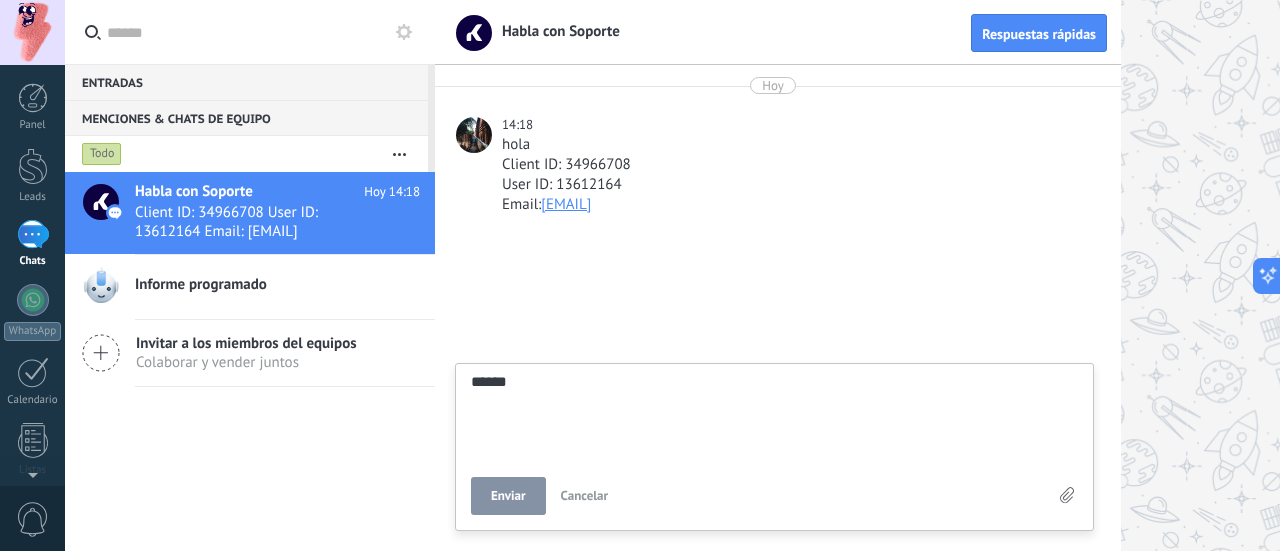 type on "*******" 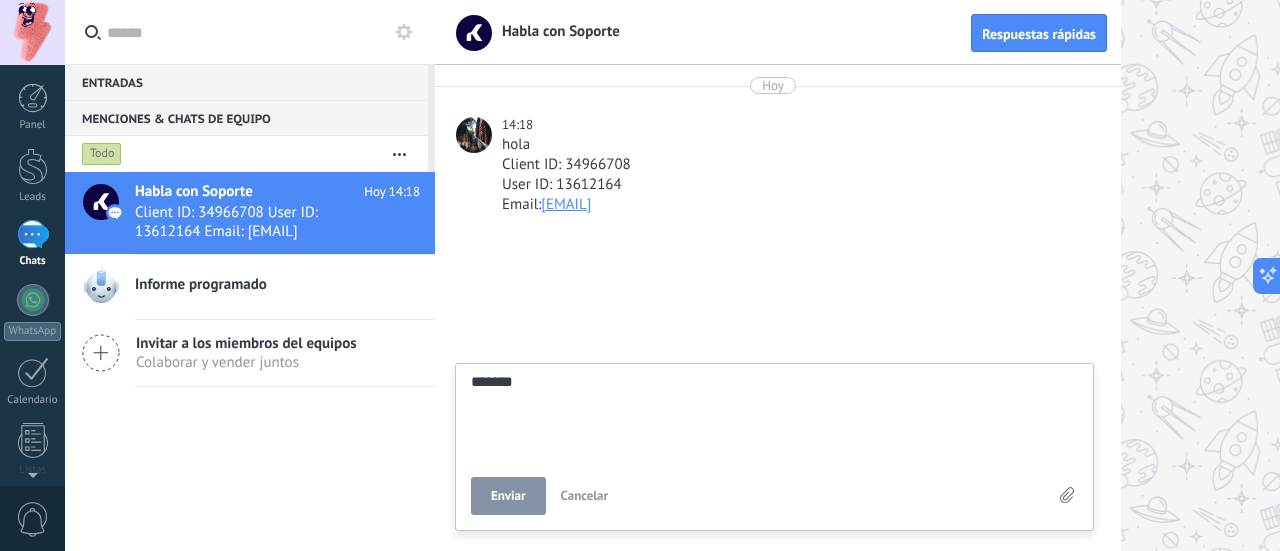 type on "********" 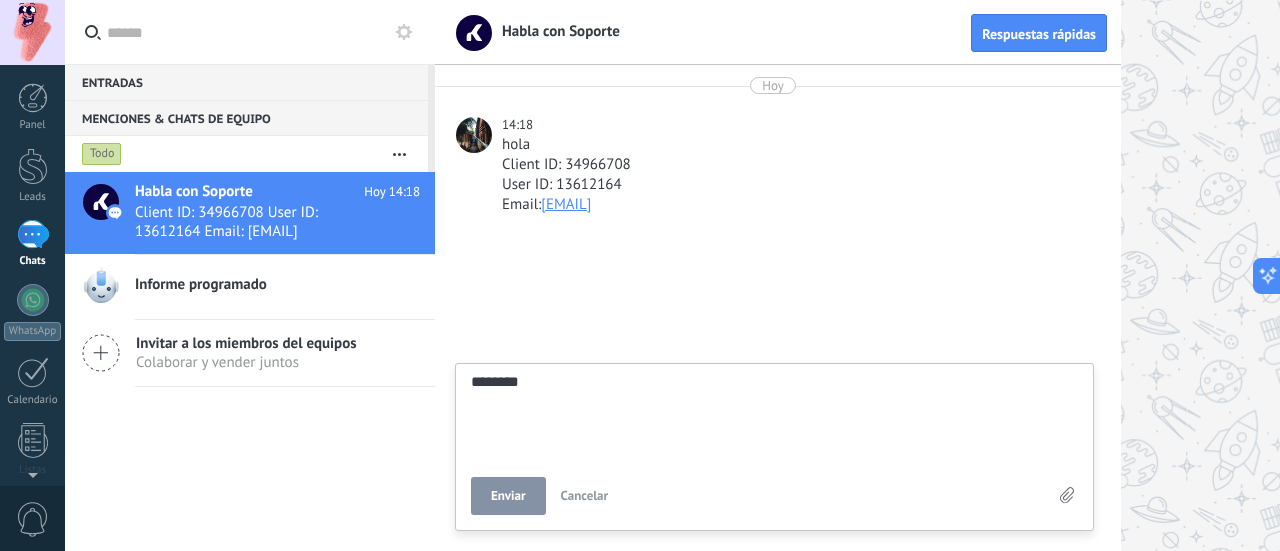 type on "********" 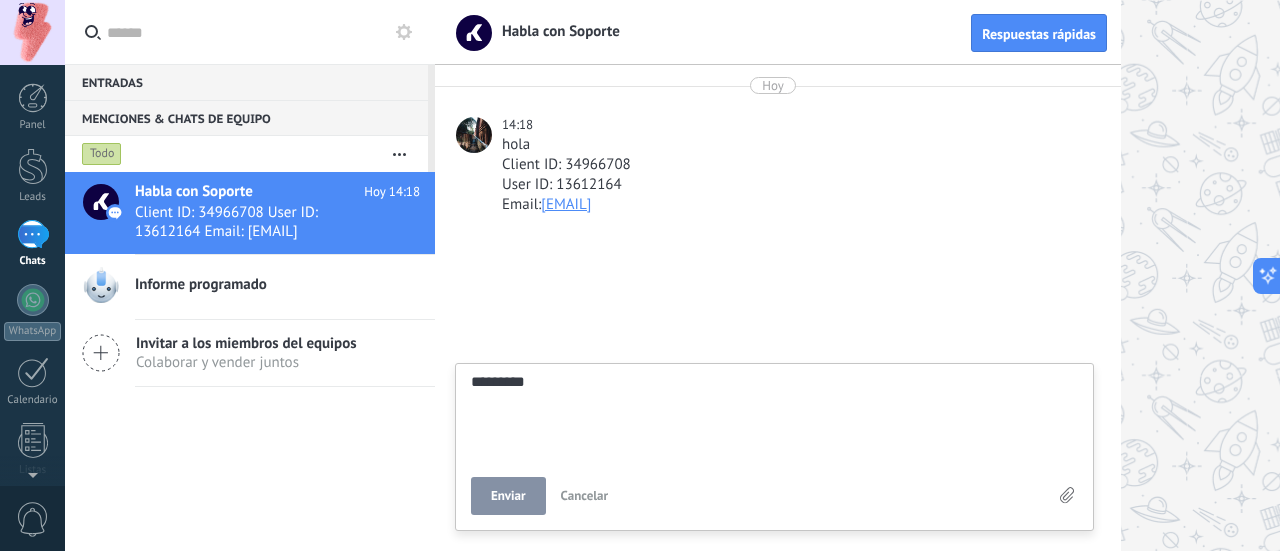 scroll, scrollTop: 19, scrollLeft: 0, axis: vertical 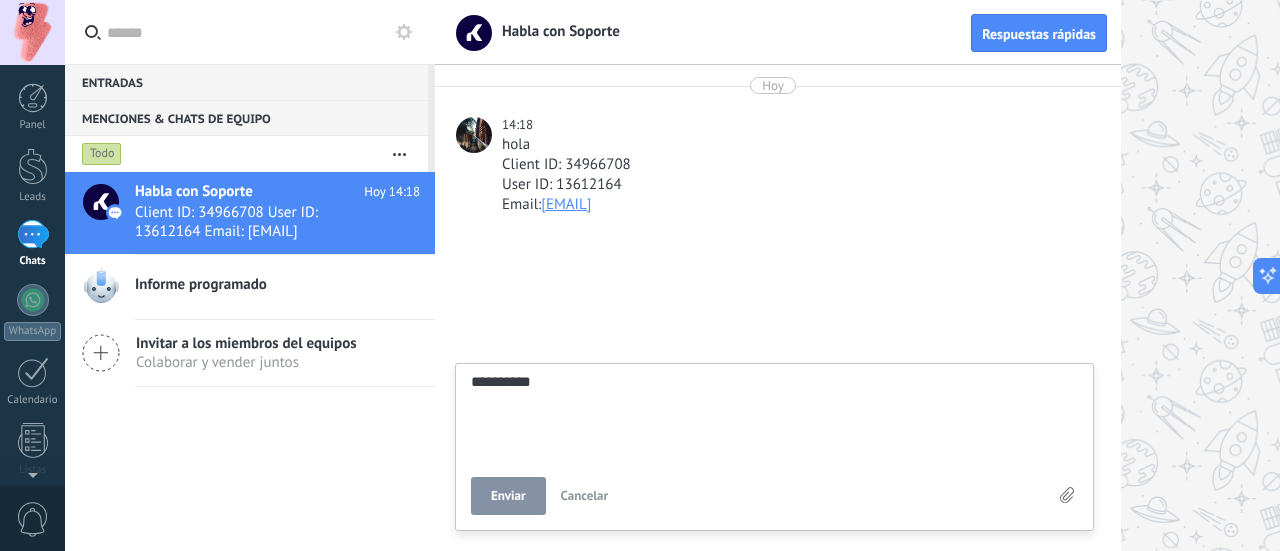 type on "**********" 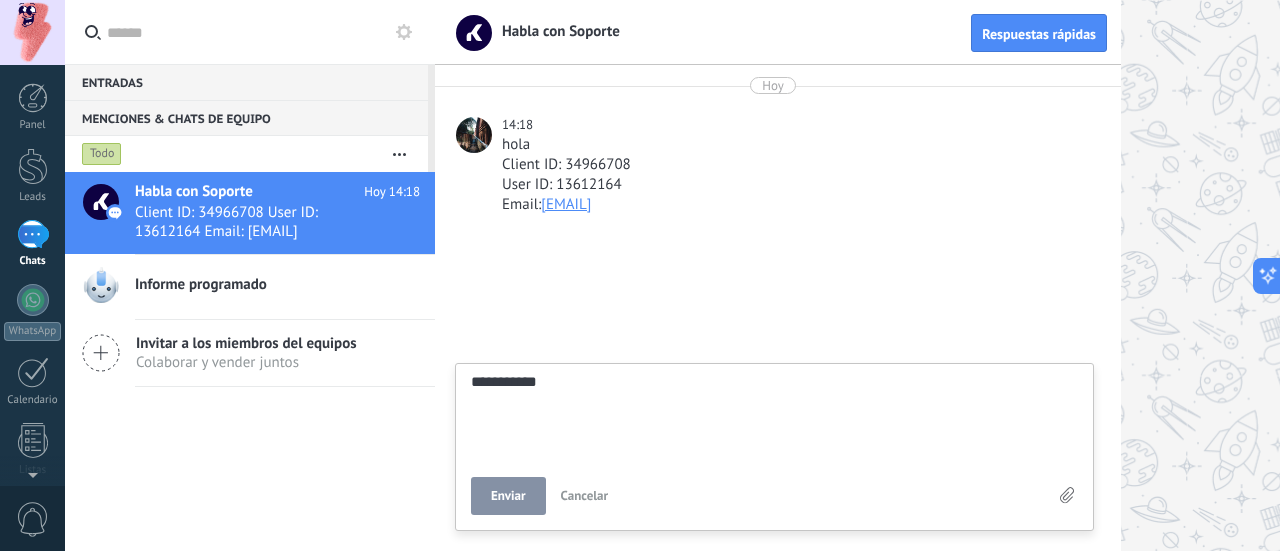 type on "**********" 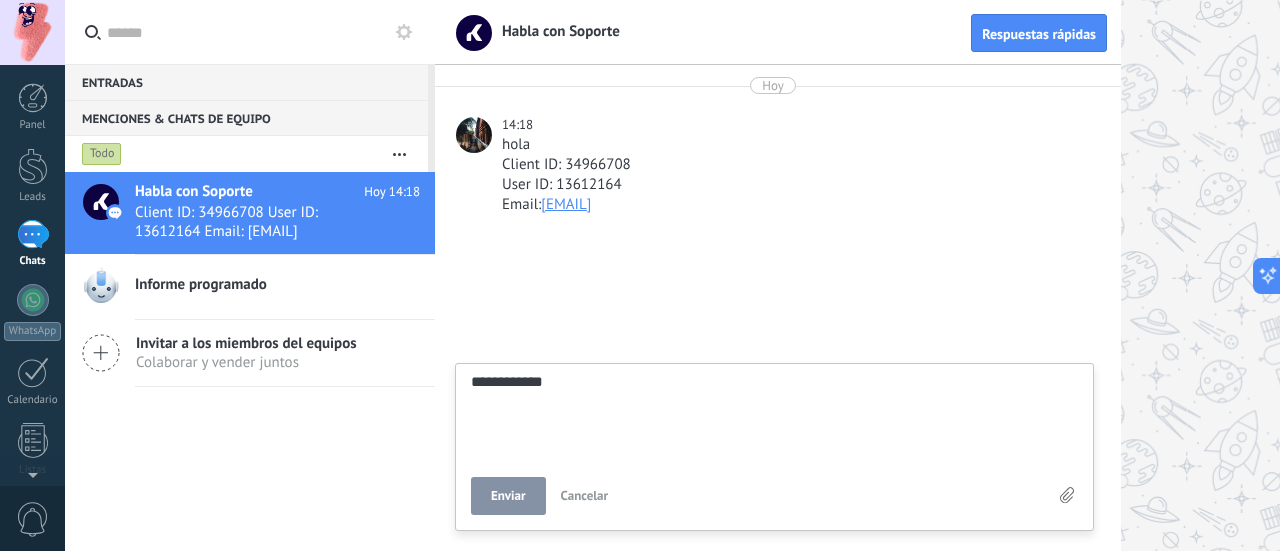 type on "**********" 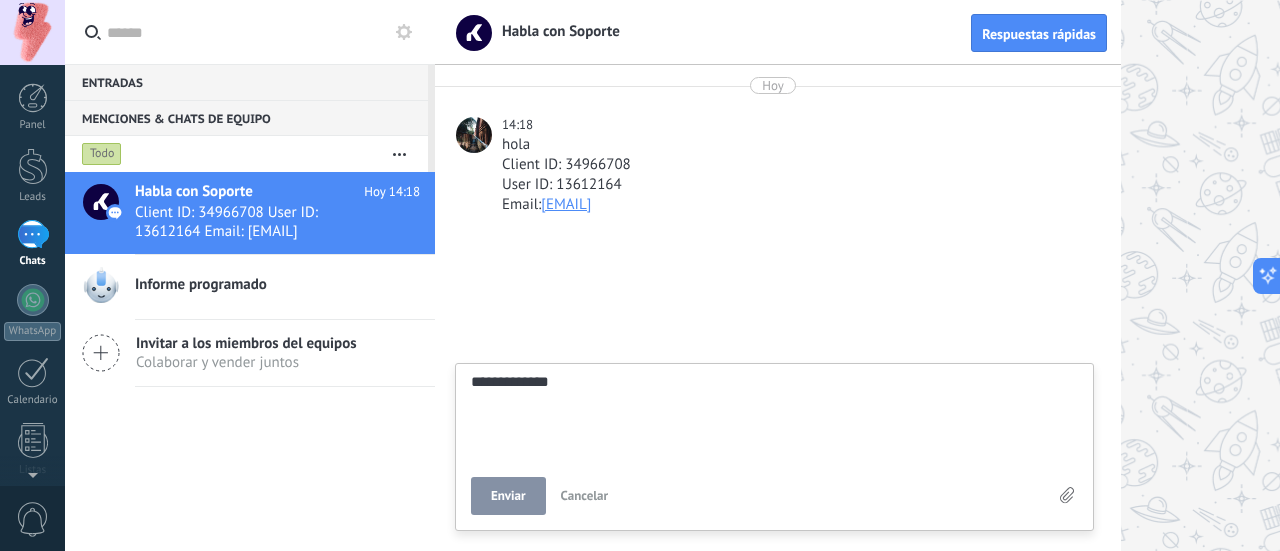 type on "**********" 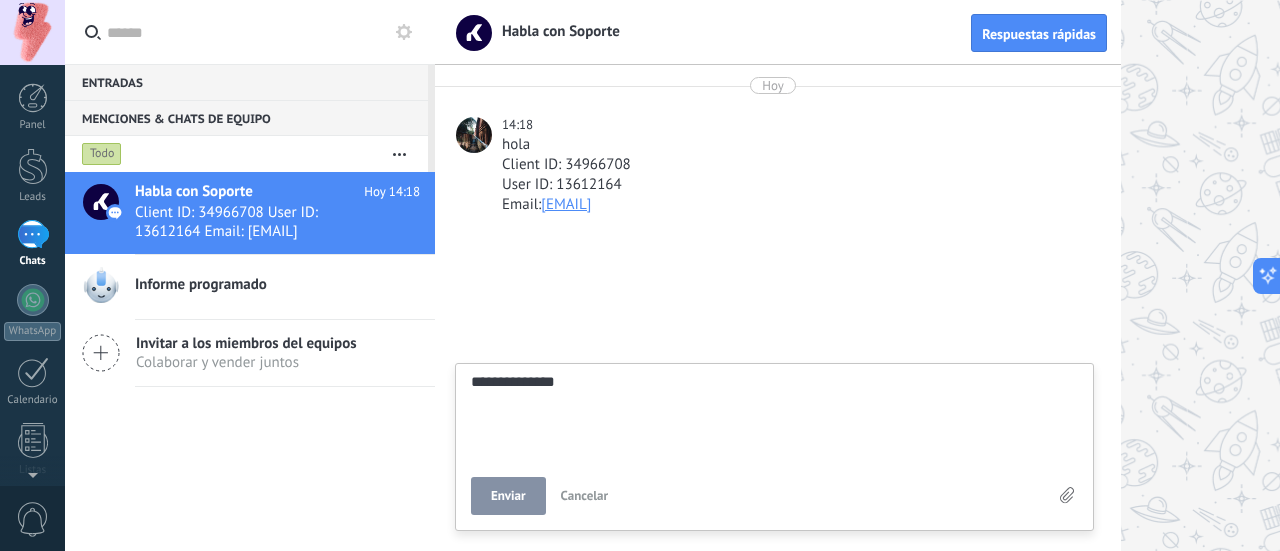 type on "**********" 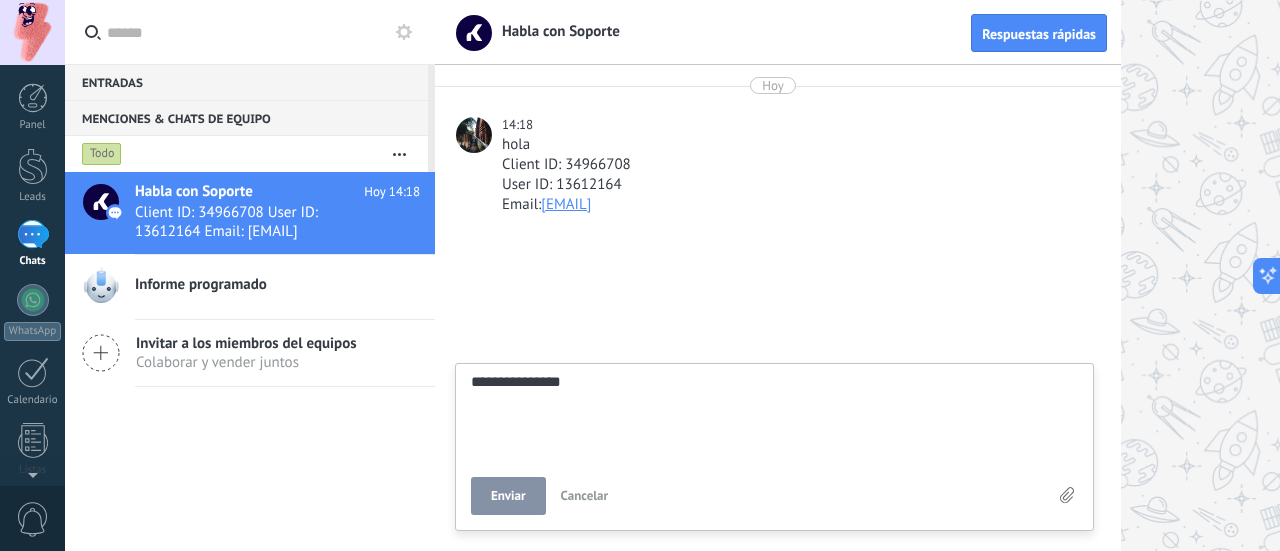 type on "**********" 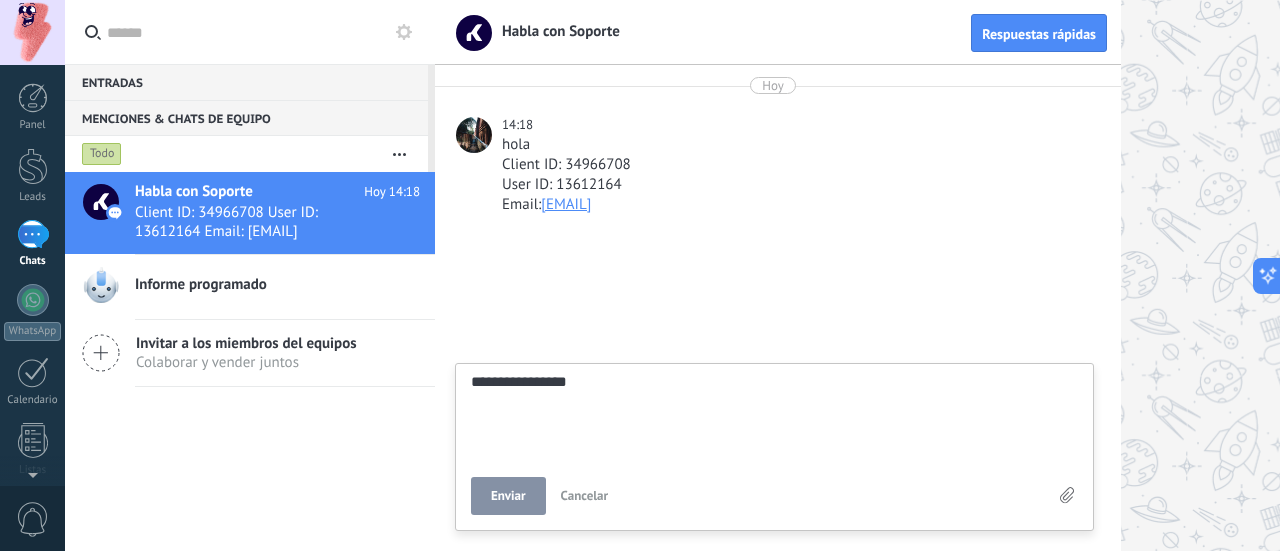 type on "**********" 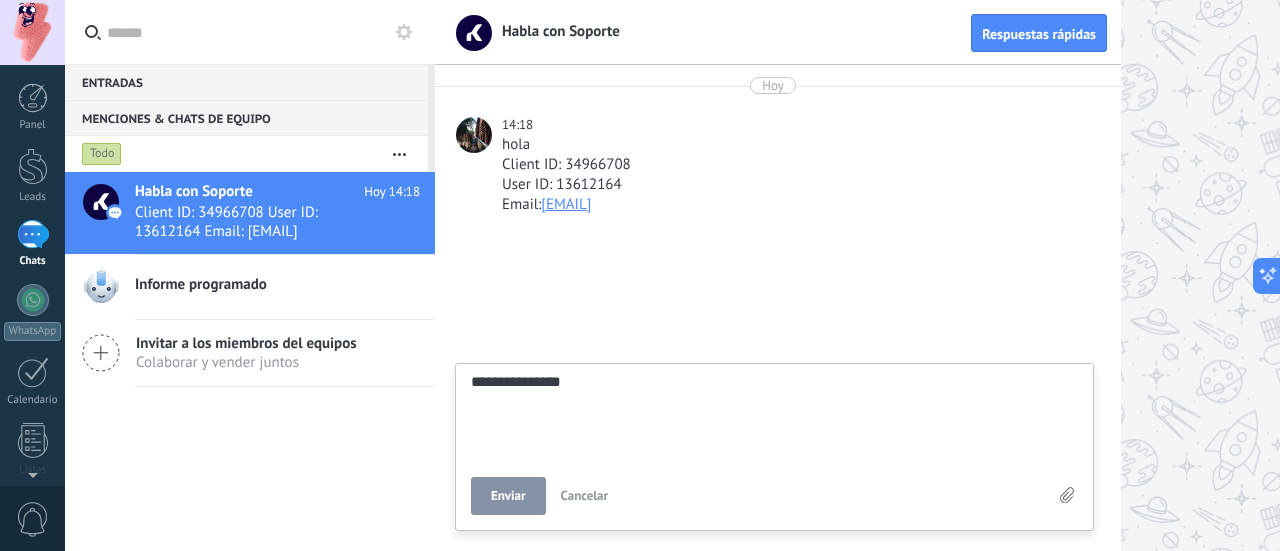 type on "**********" 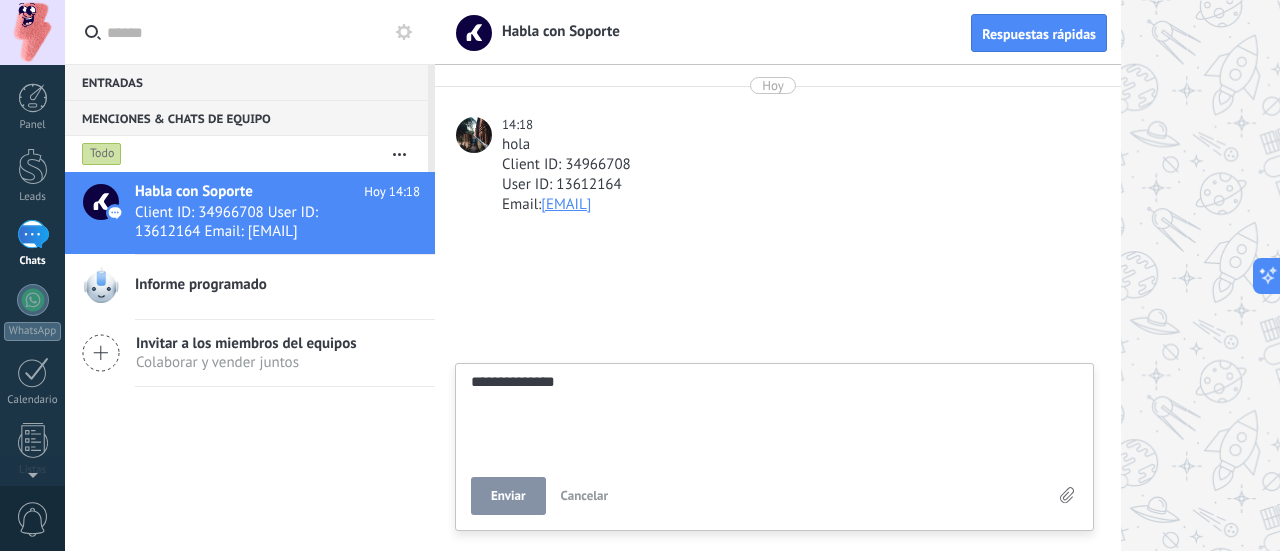 type on "**********" 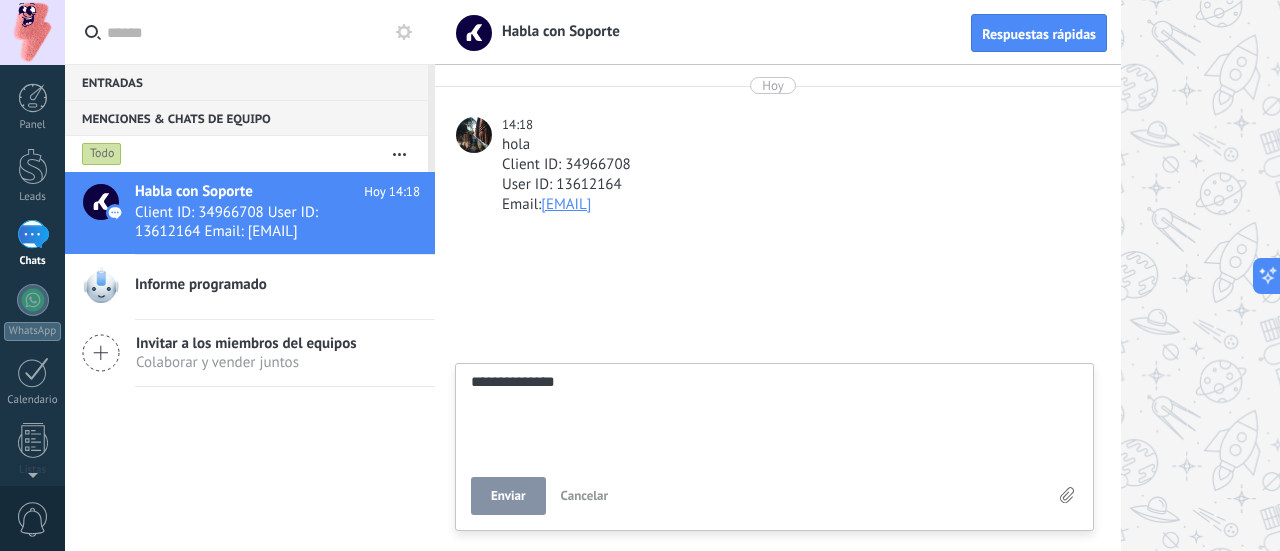 type on "**********" 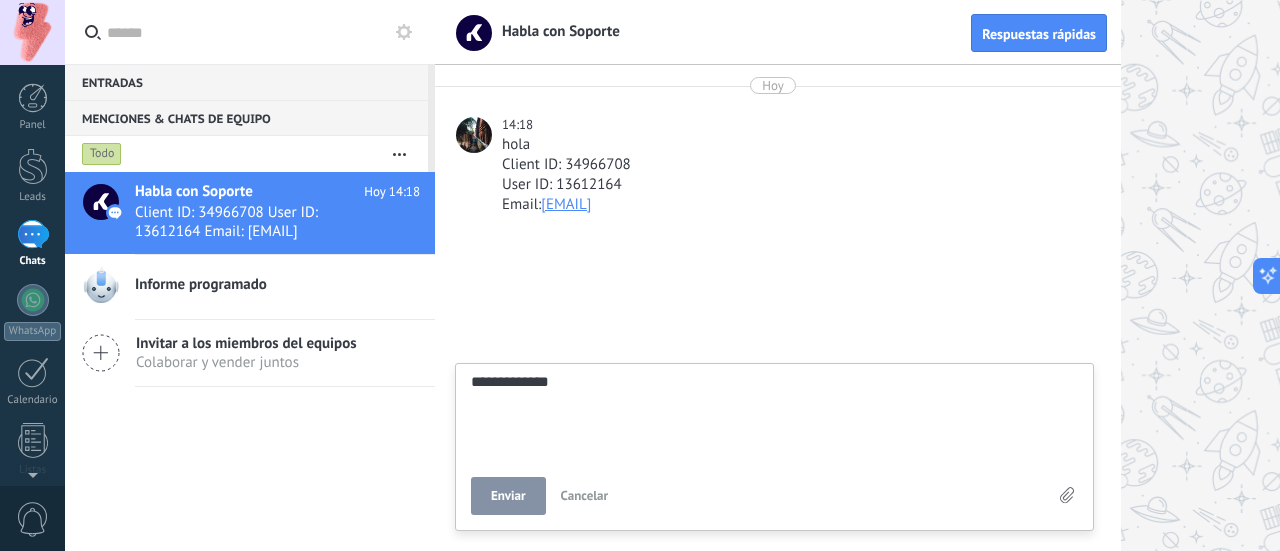 type on "**********" 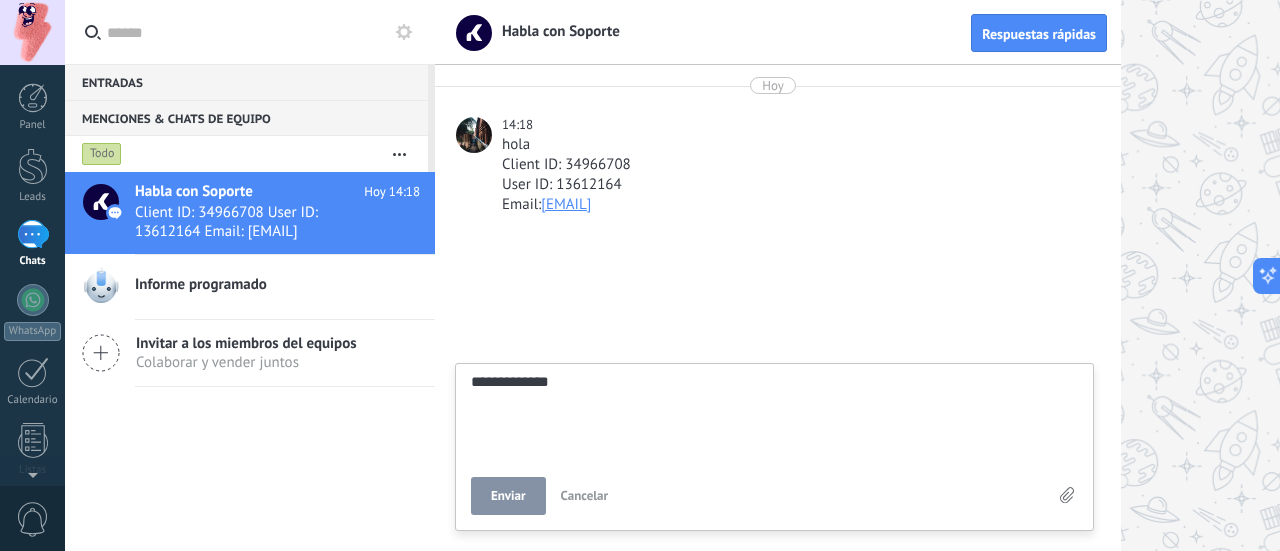 type on "**********" 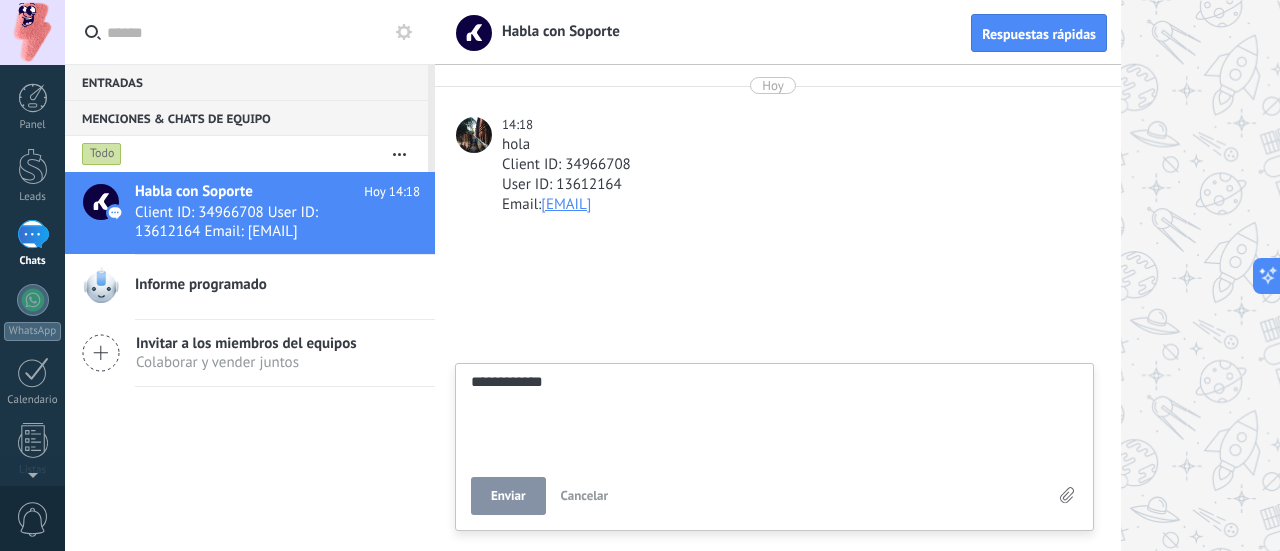 type on "**********" 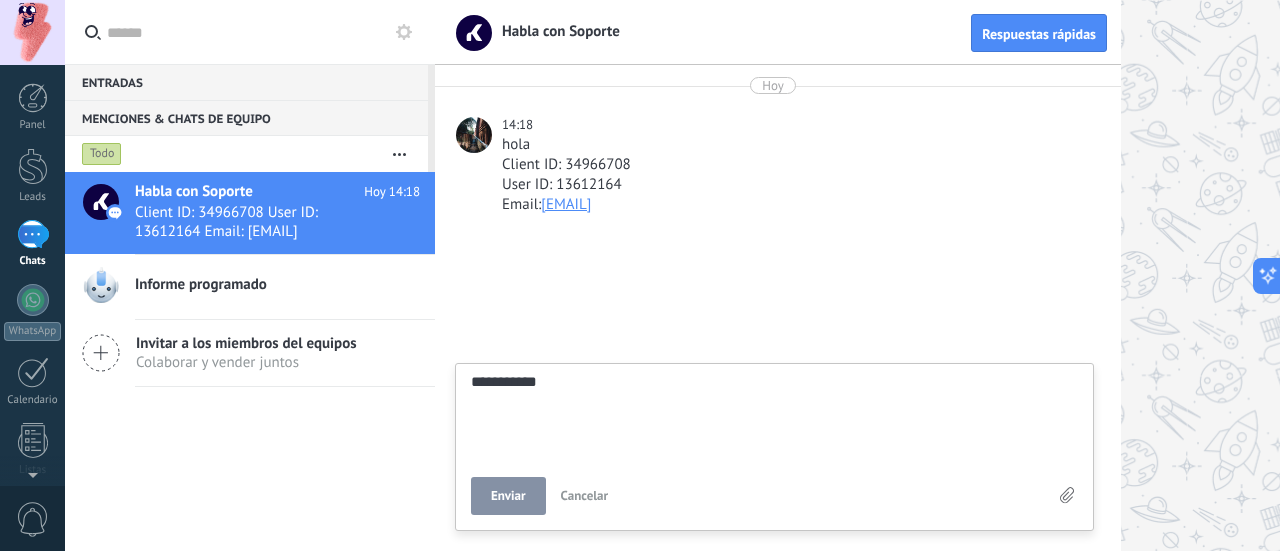 type on "**********" 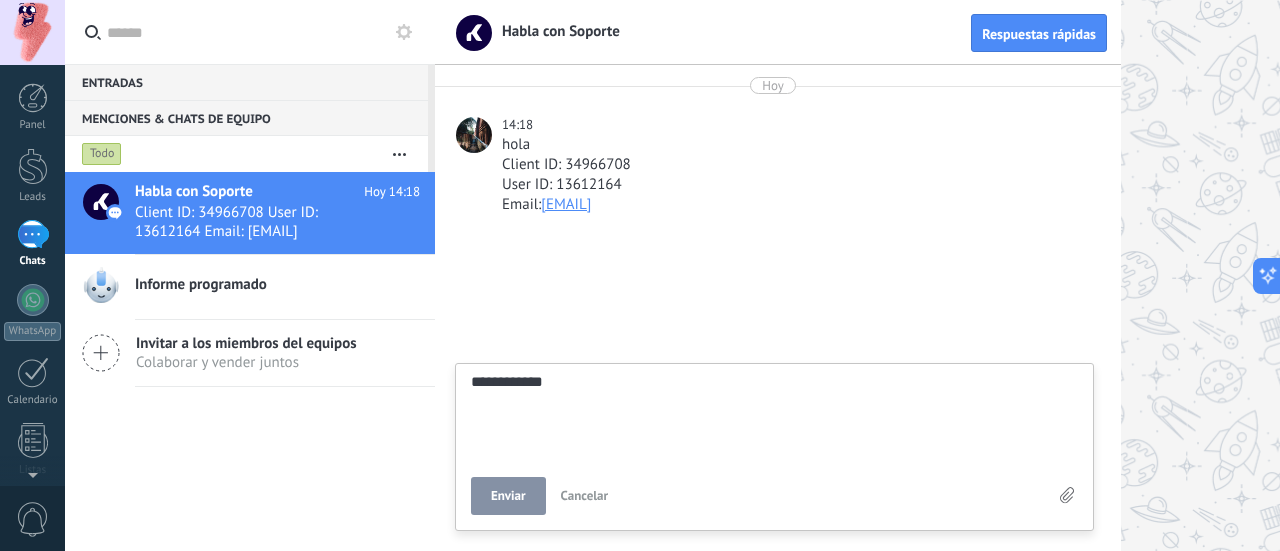 type on "**********" 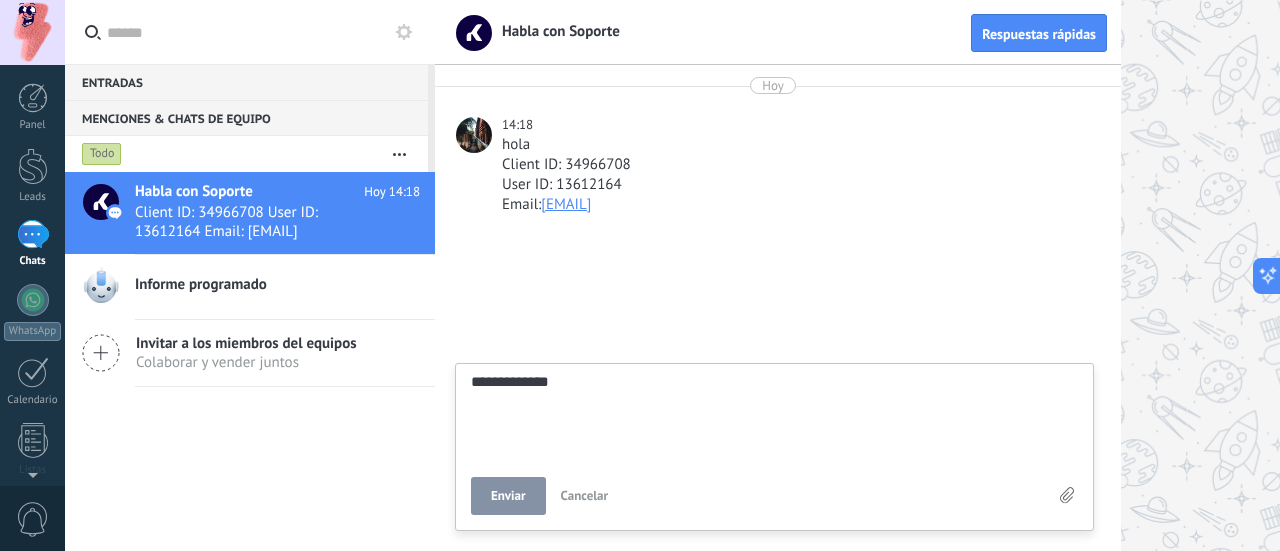 type on "**********" 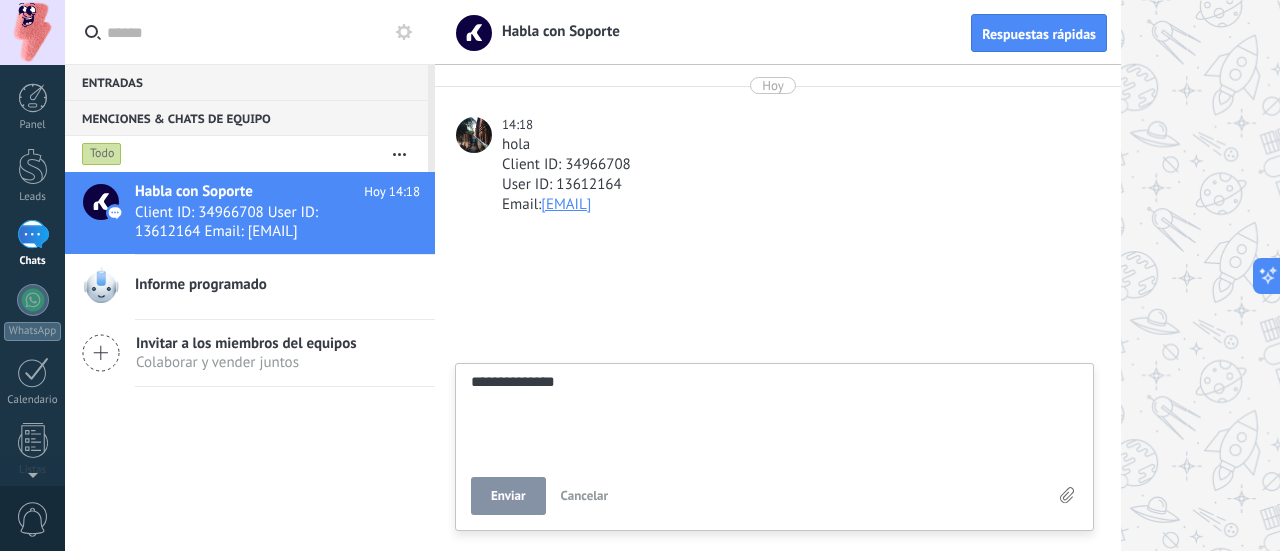 scroll, scrollTop: 38, scrollLeft: 0, axis: vertical 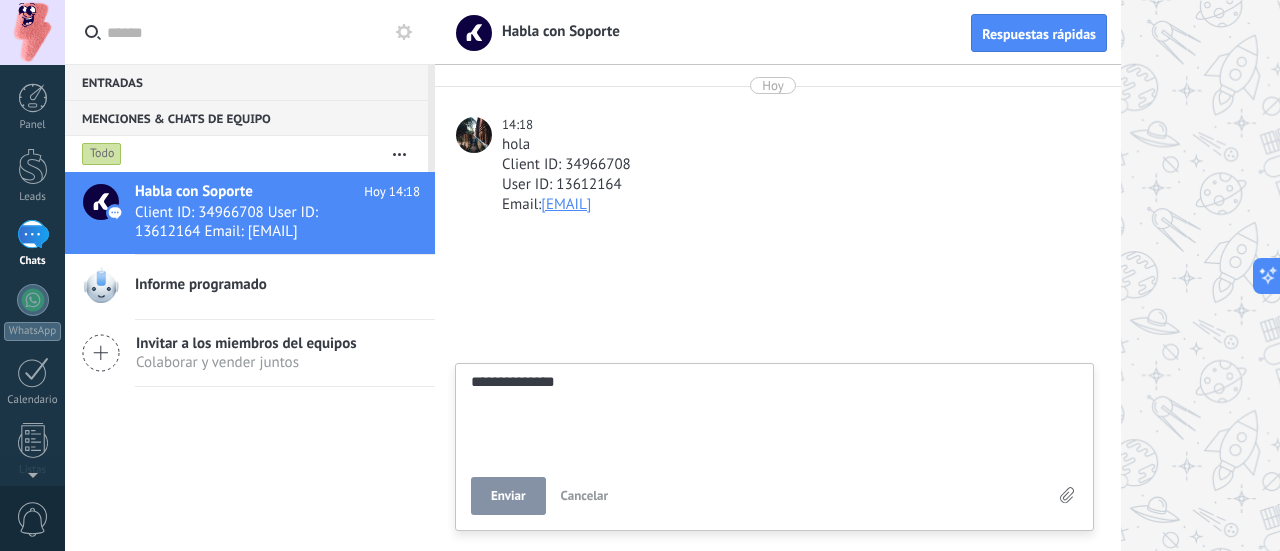 type on "**********" 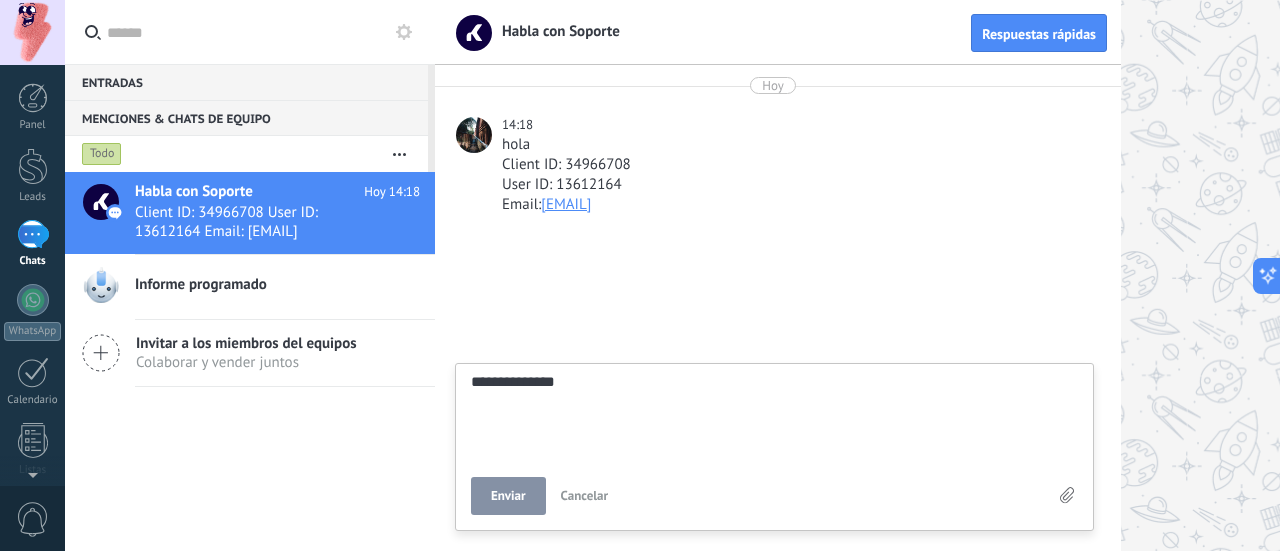 click on "Enviar" at bounding box center [508, 496] 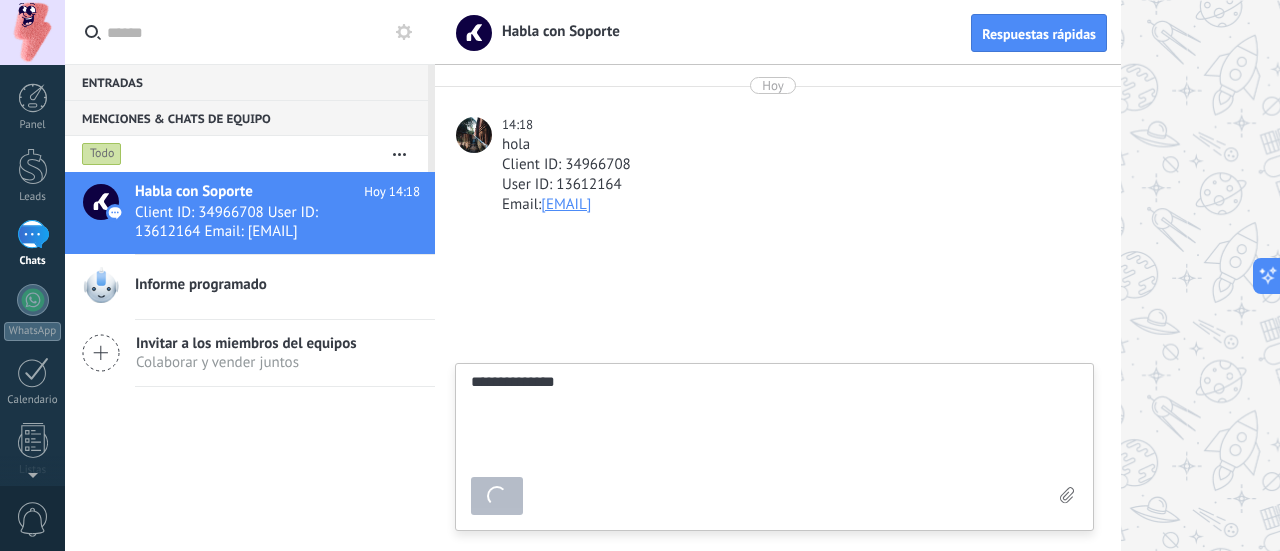 type on "*******" 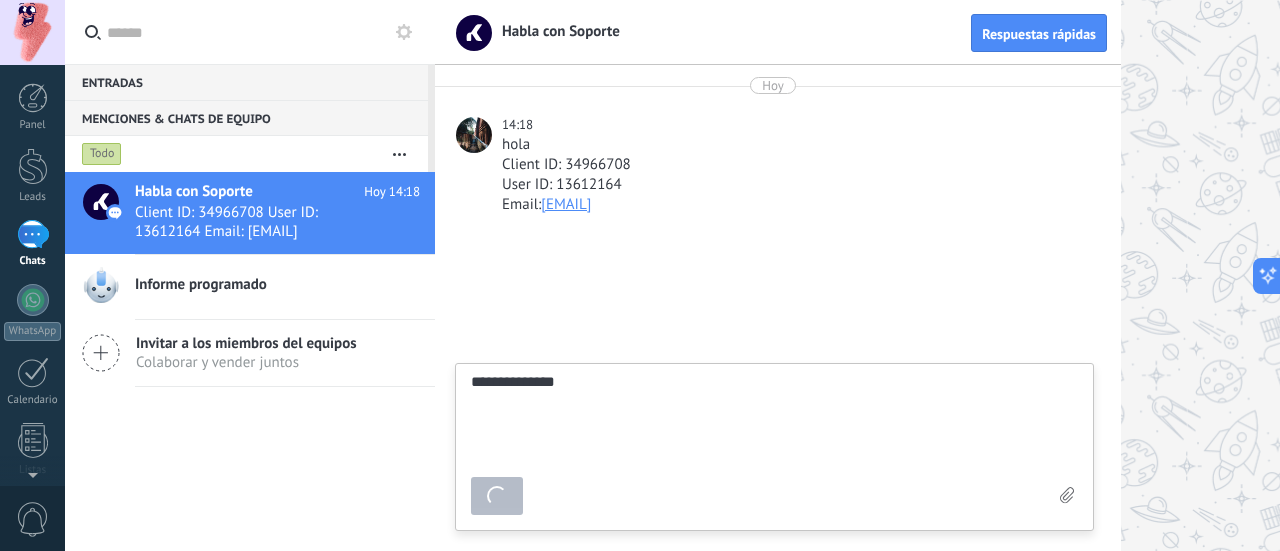 type 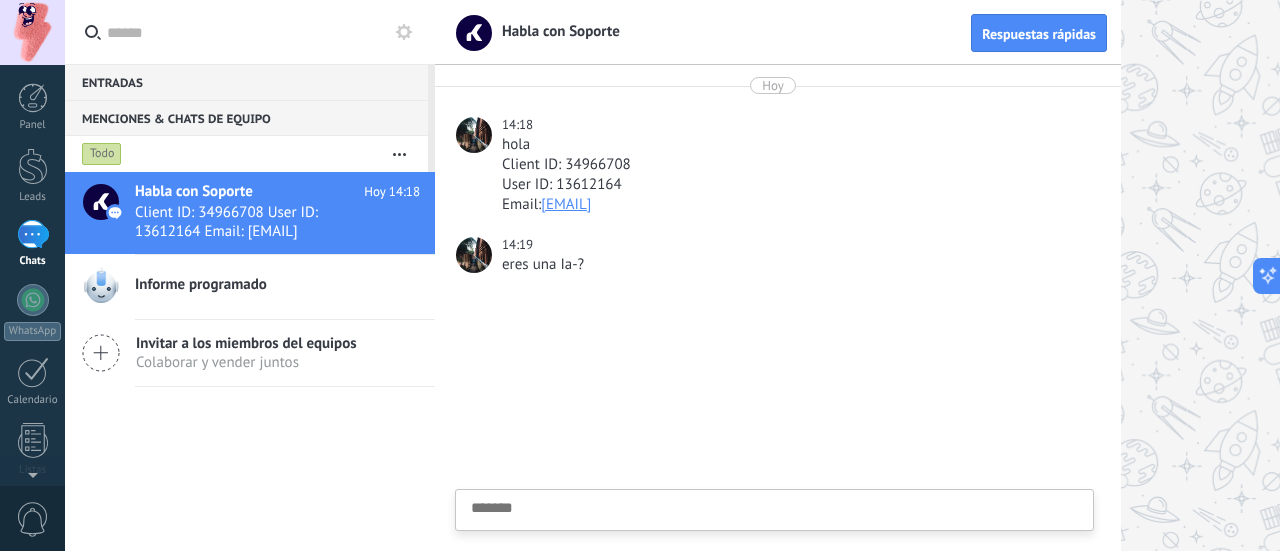 scroll, scrollTop: 19, scrollLeft: 0, axis: vertical 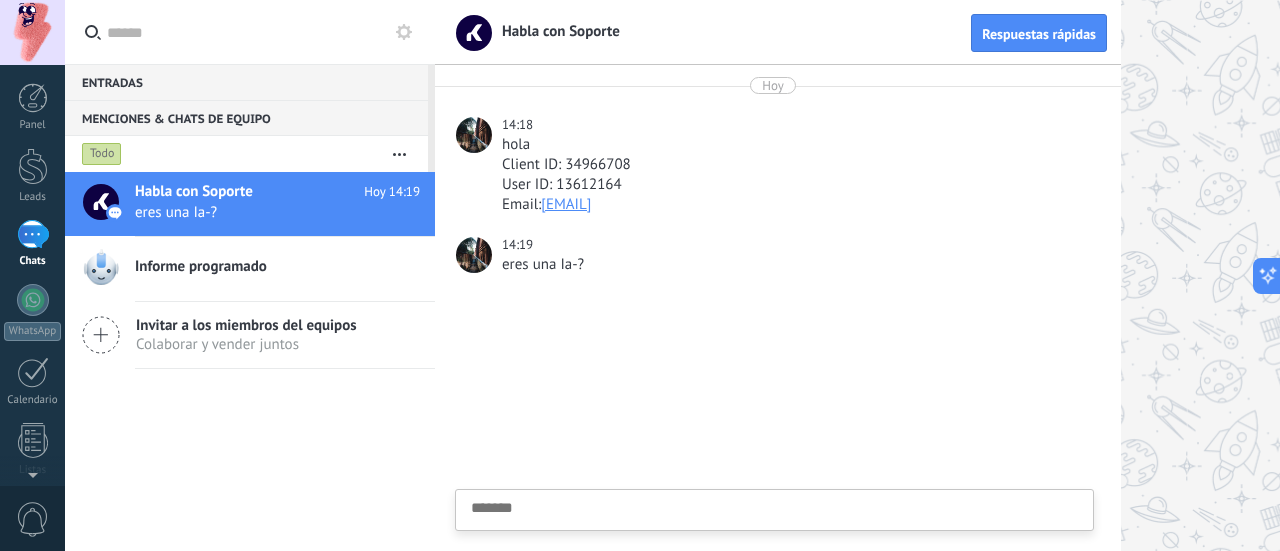 type on "*" 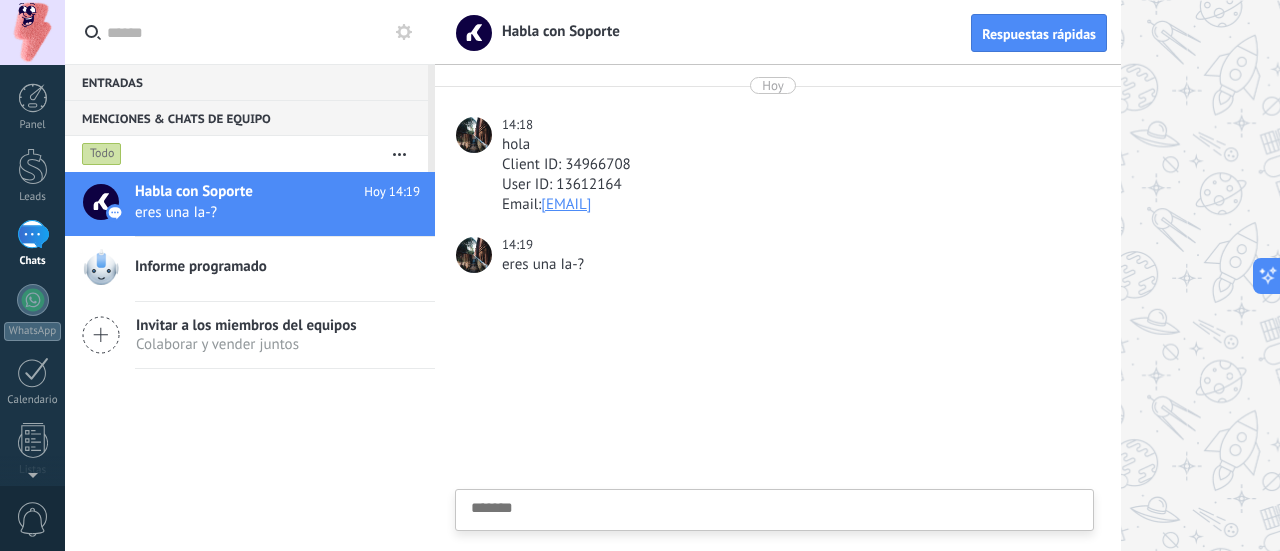 type on "*" 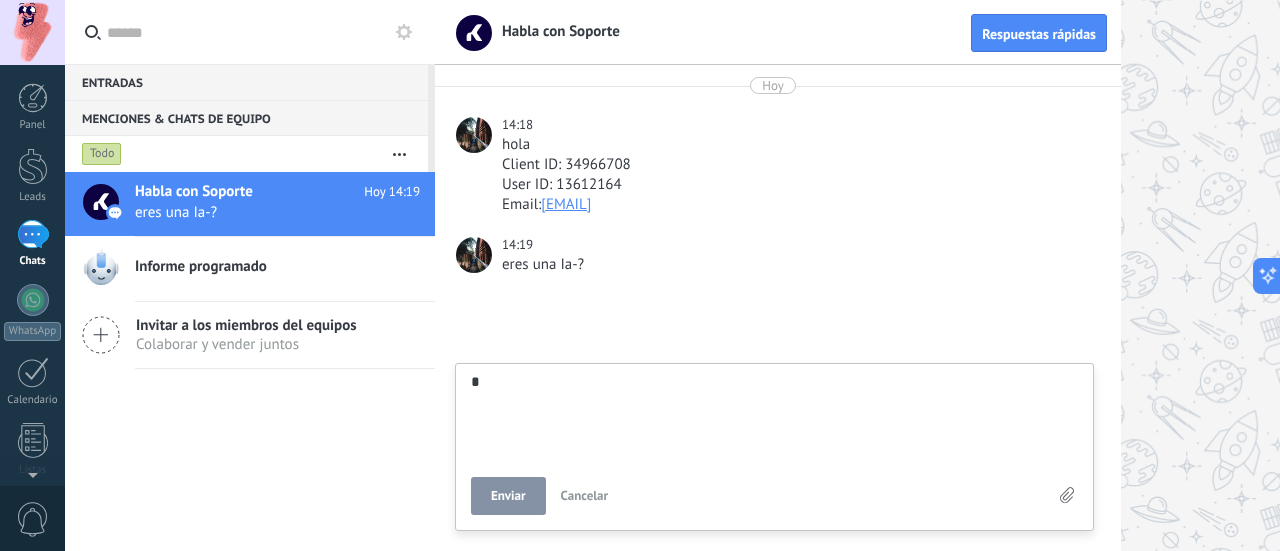 scroll, scrollTop: 19, scrollLeft: 0, axis: vertical 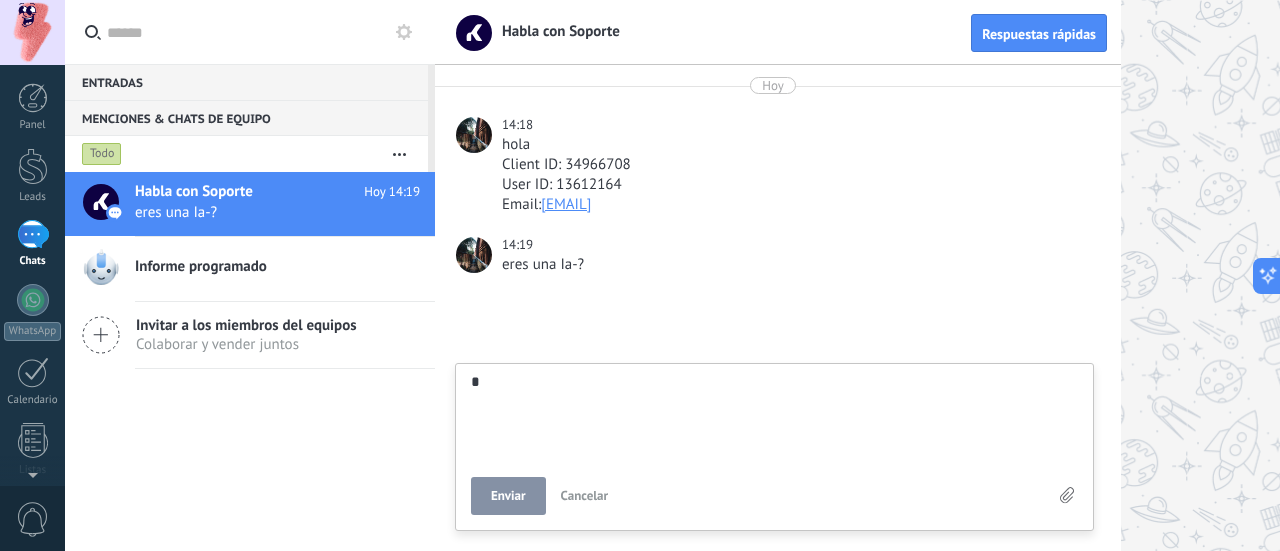 type on "**" 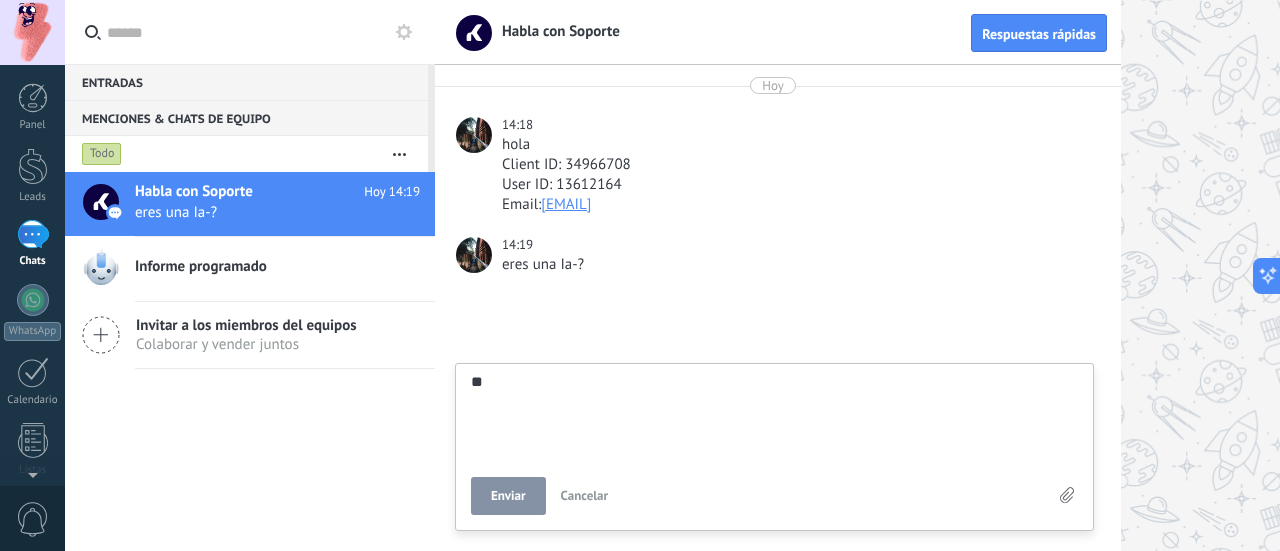 scroll, scrollTop: 19, scrollLeft: 0, axis: vertical 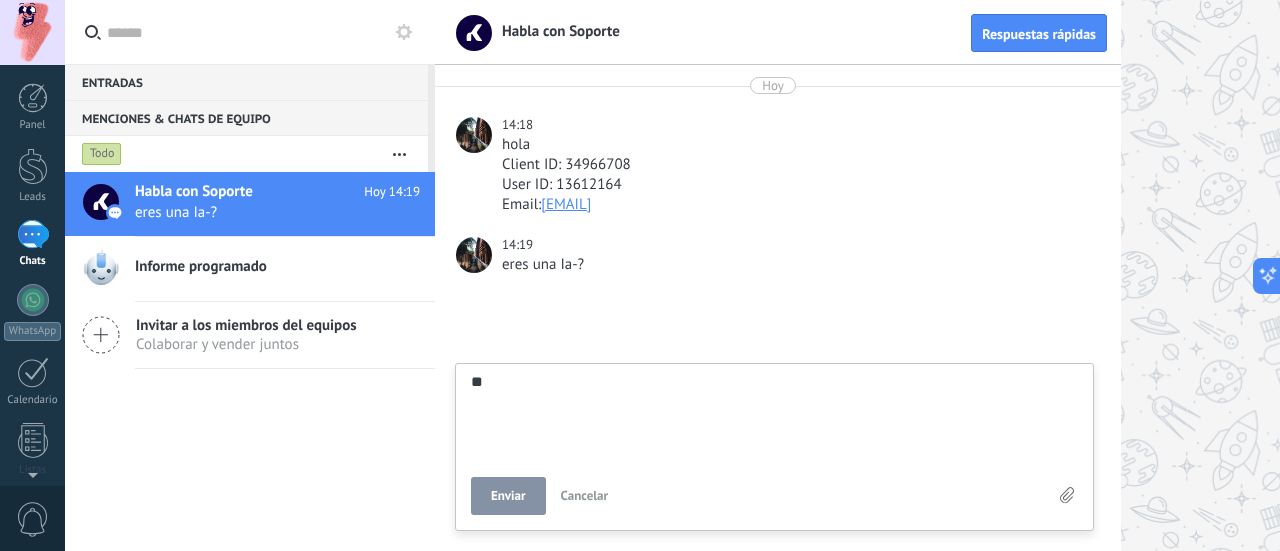 click on "Enviar" at bounding box center (508, 496) 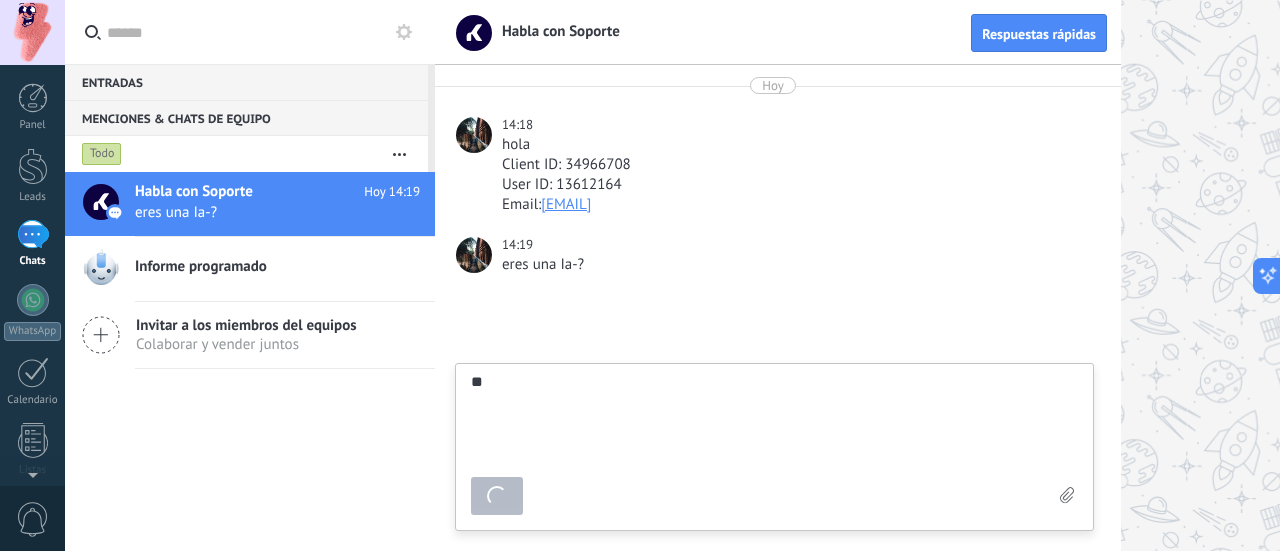 type on "*******" 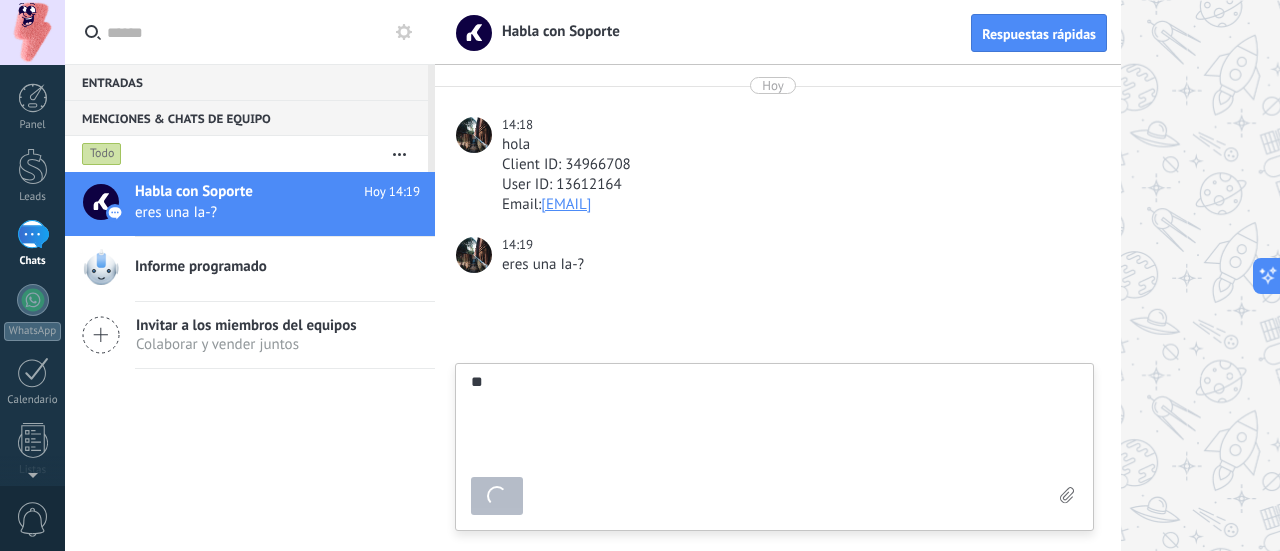 type 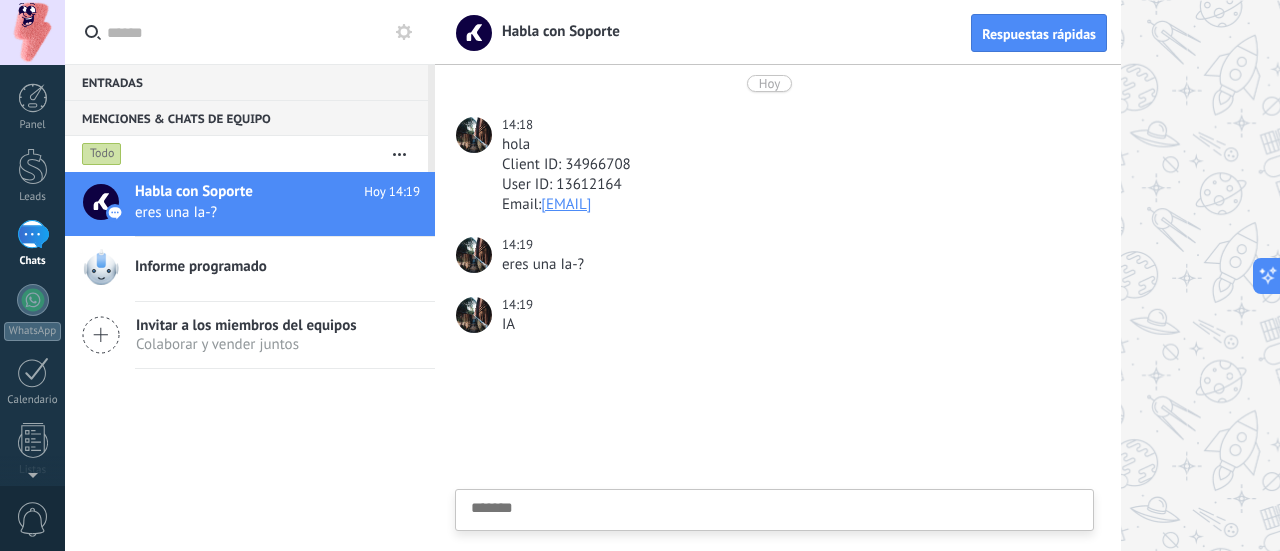 scroll, scrollTop: 18, scrollLeft: 0, axis: vertical 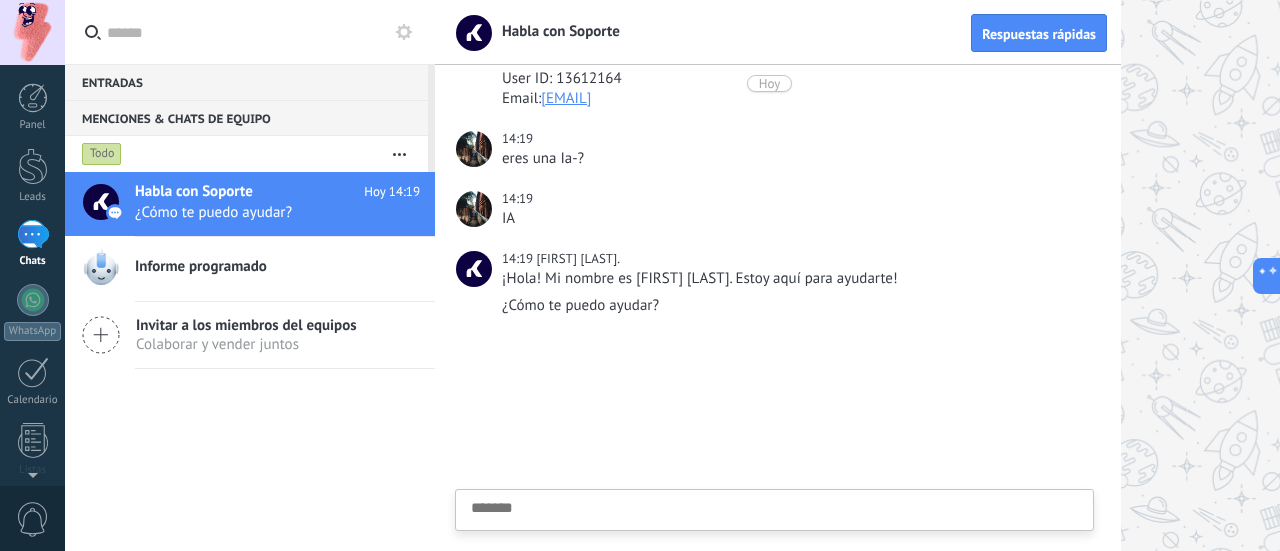 click on "Enviar Cancelar" at bounding box center [774, 510] 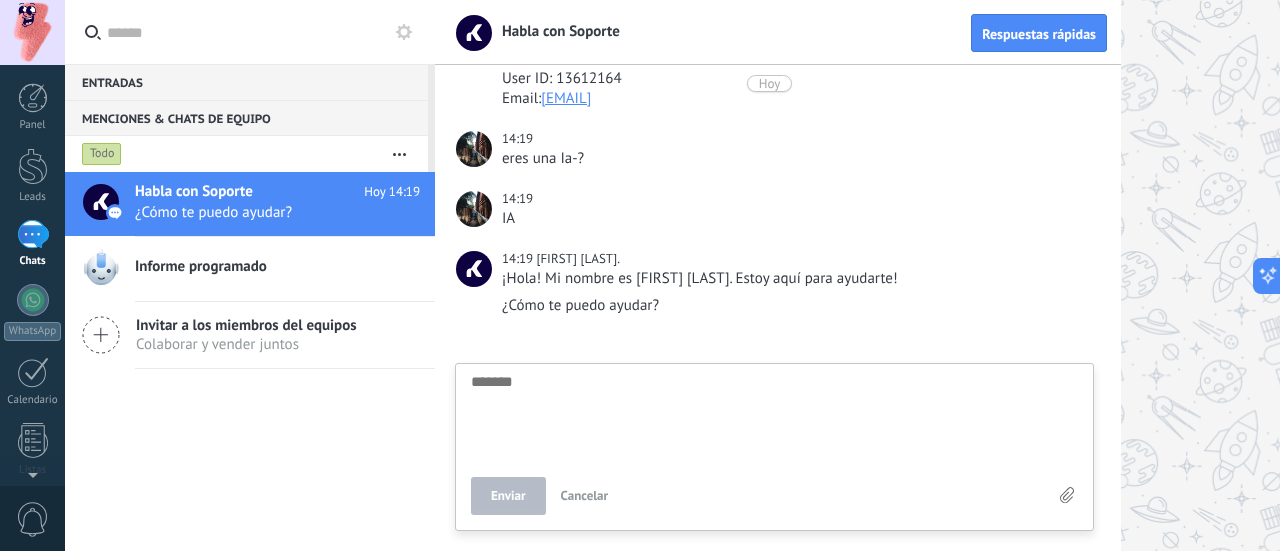 type on "*" 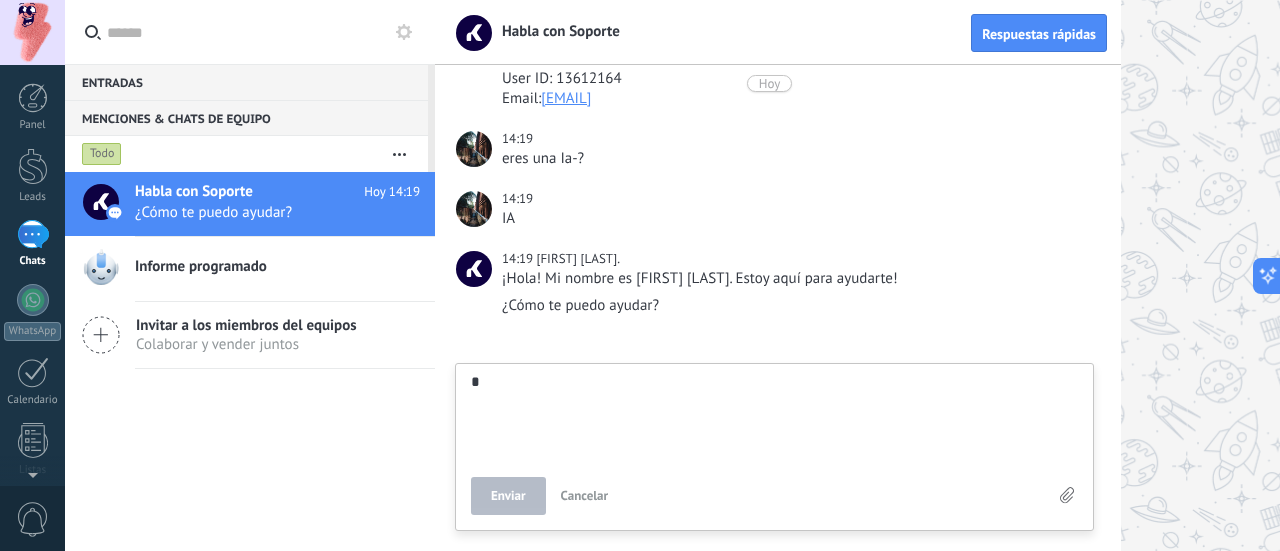 type on "**" 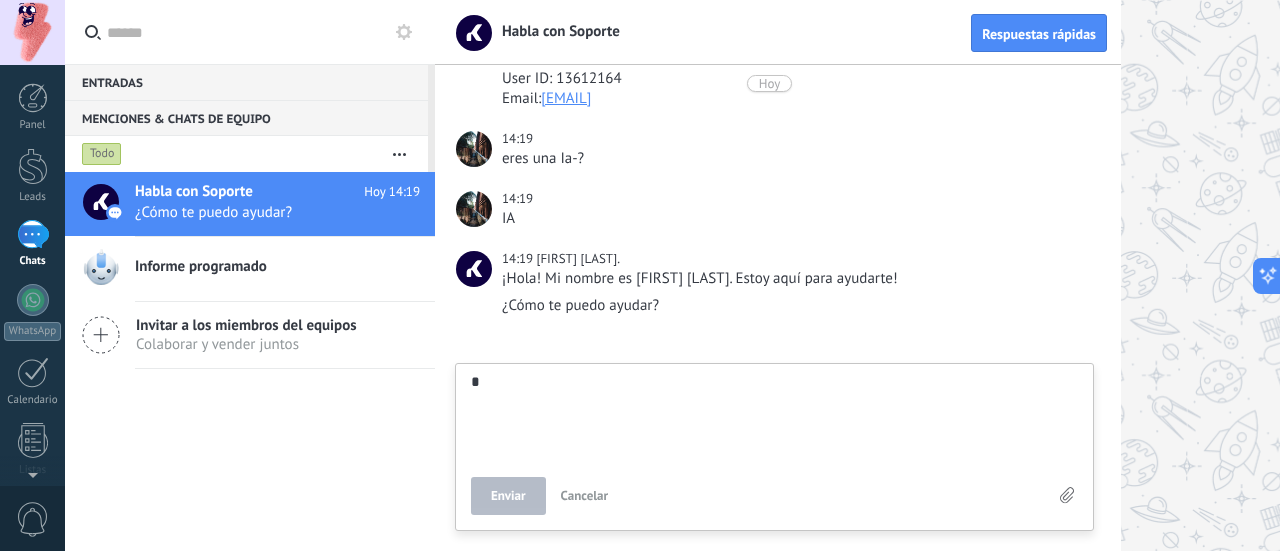 type on "**" 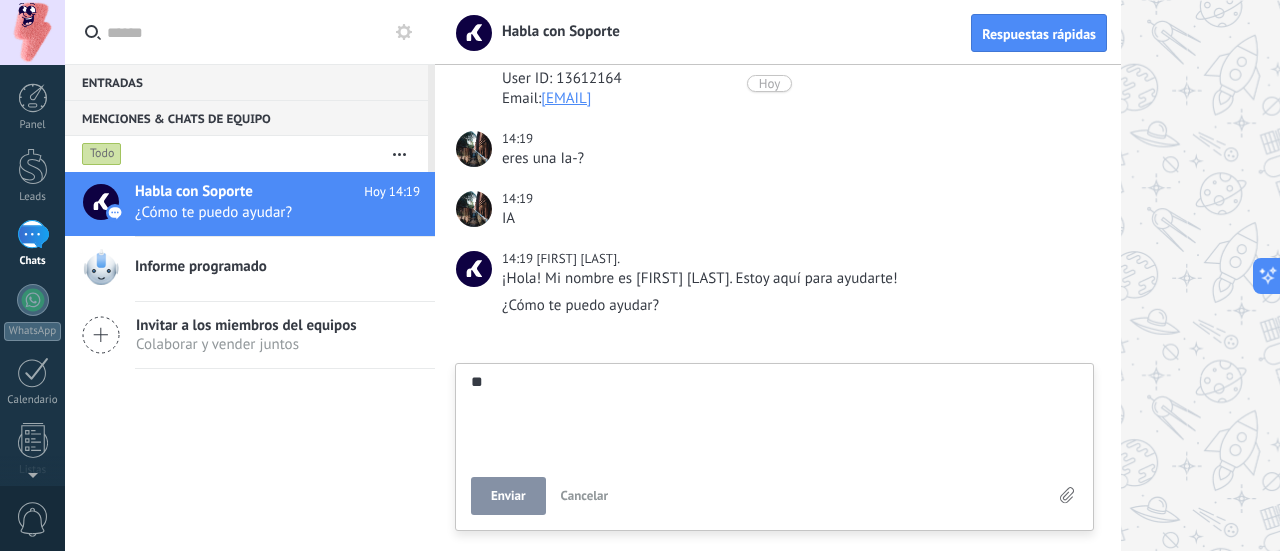 type on "***" 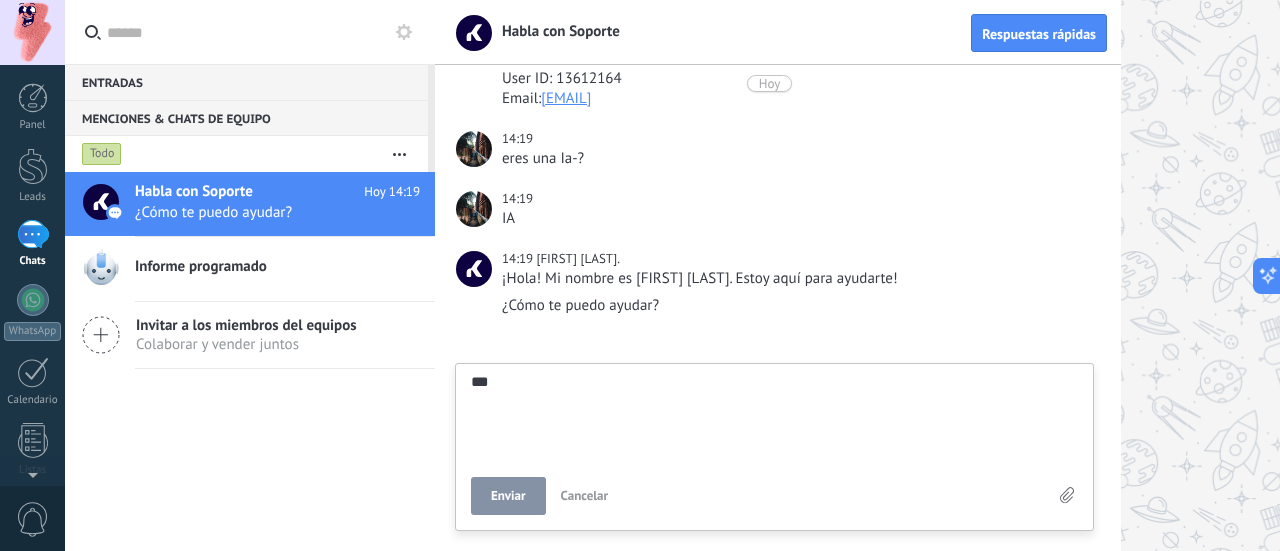 type on "****" 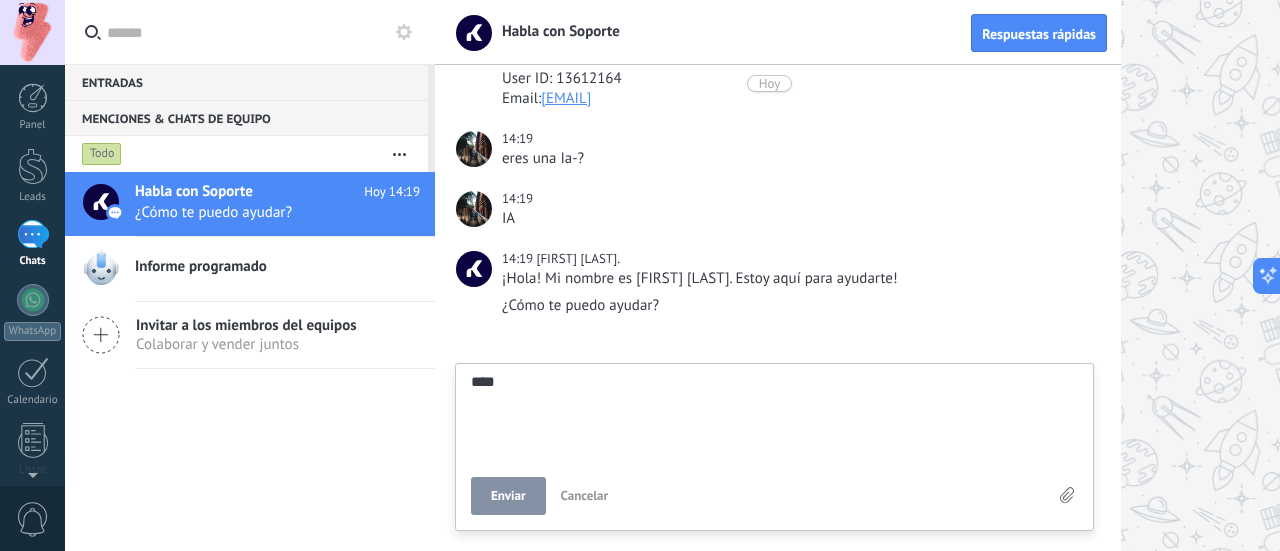 type on "****" 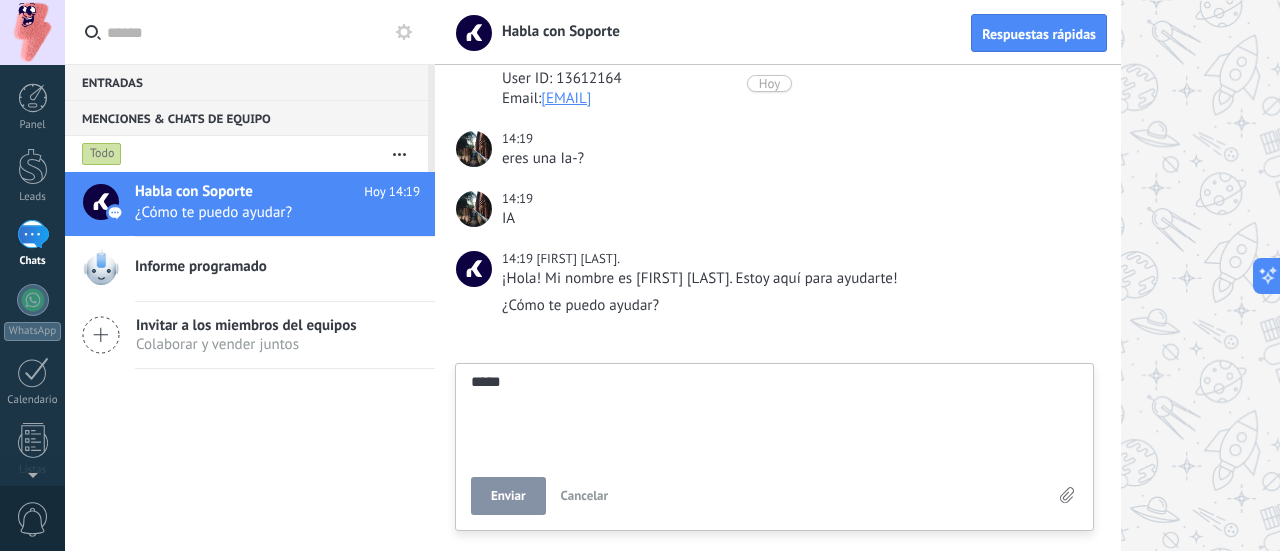 type on "******" 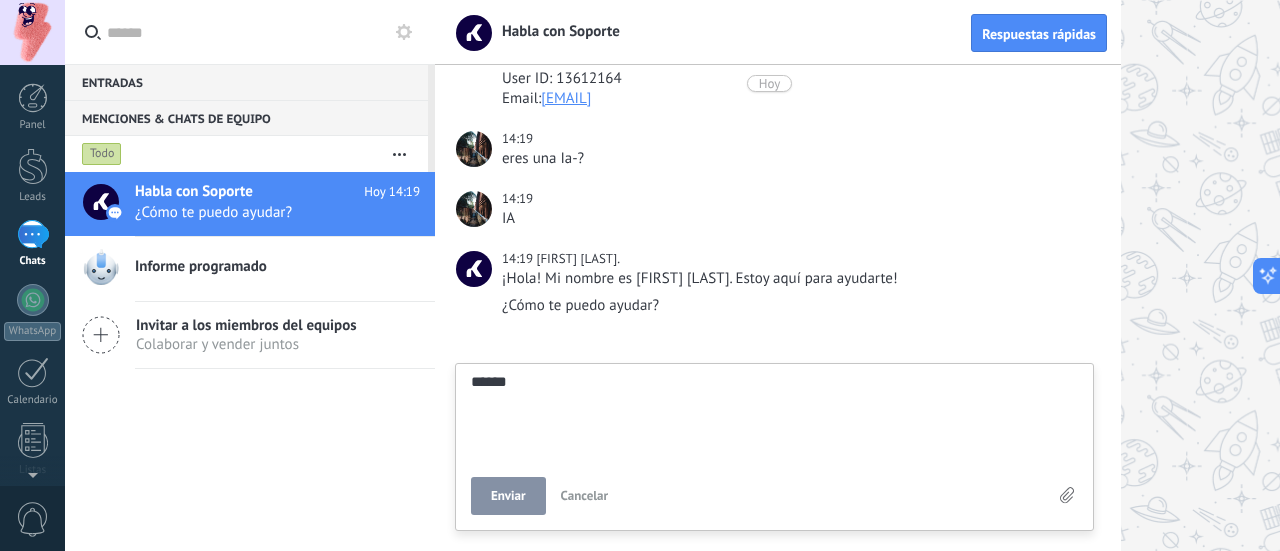 type on "*******" 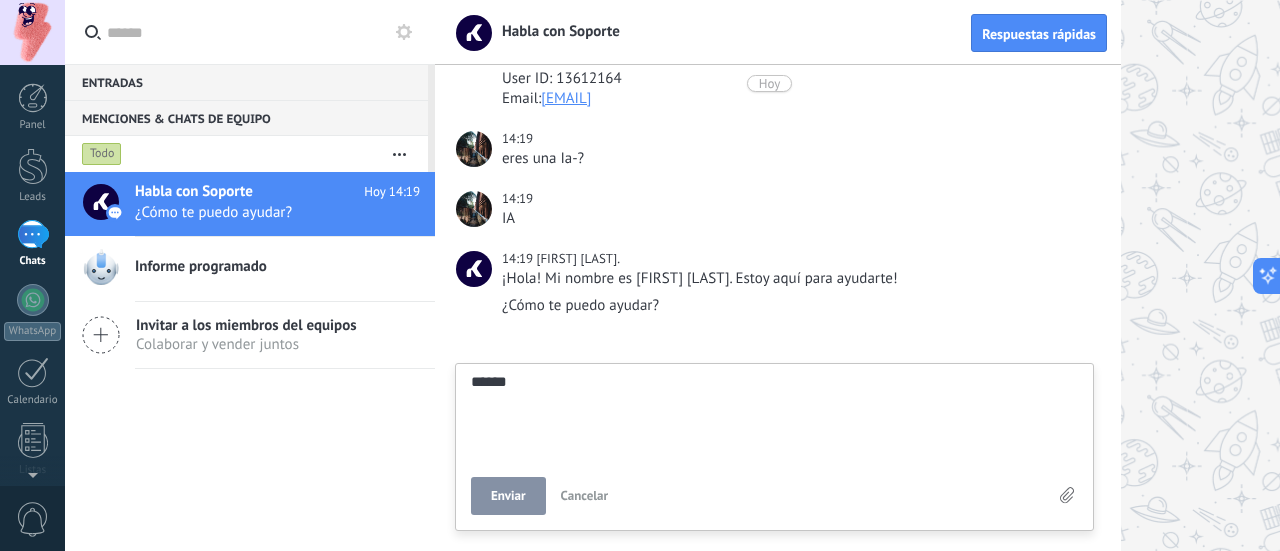 type on "*******" 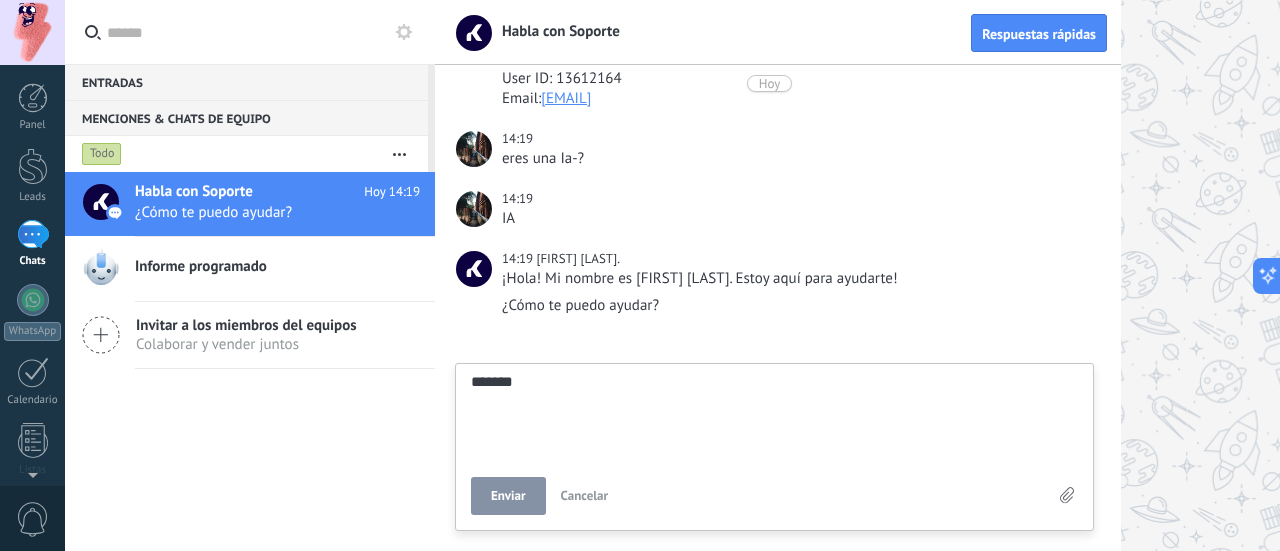 type on "********" 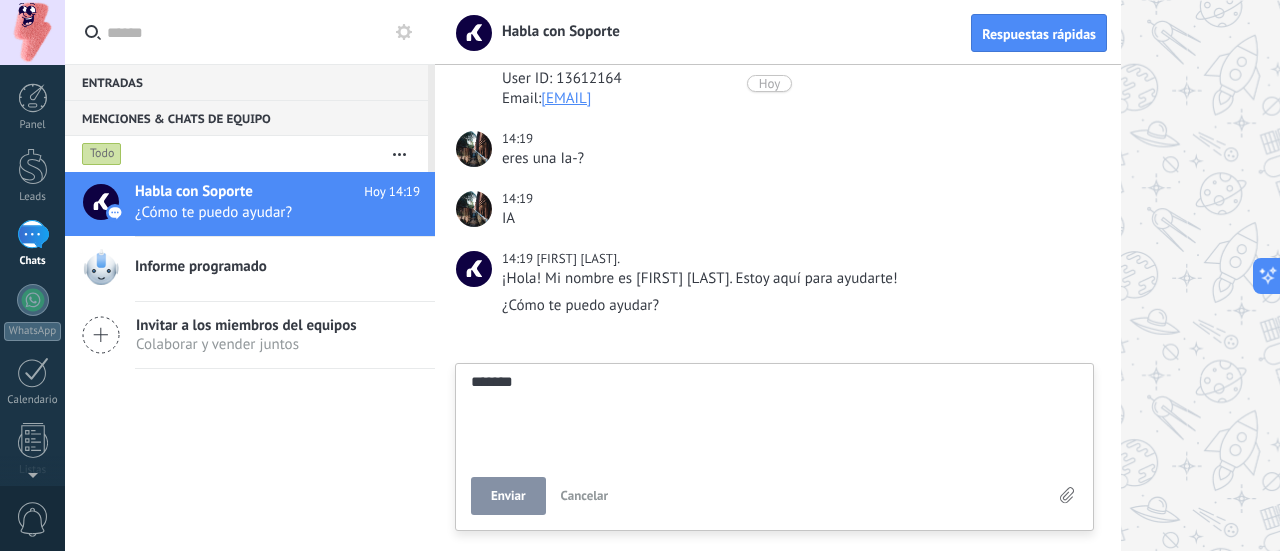 type on "********" 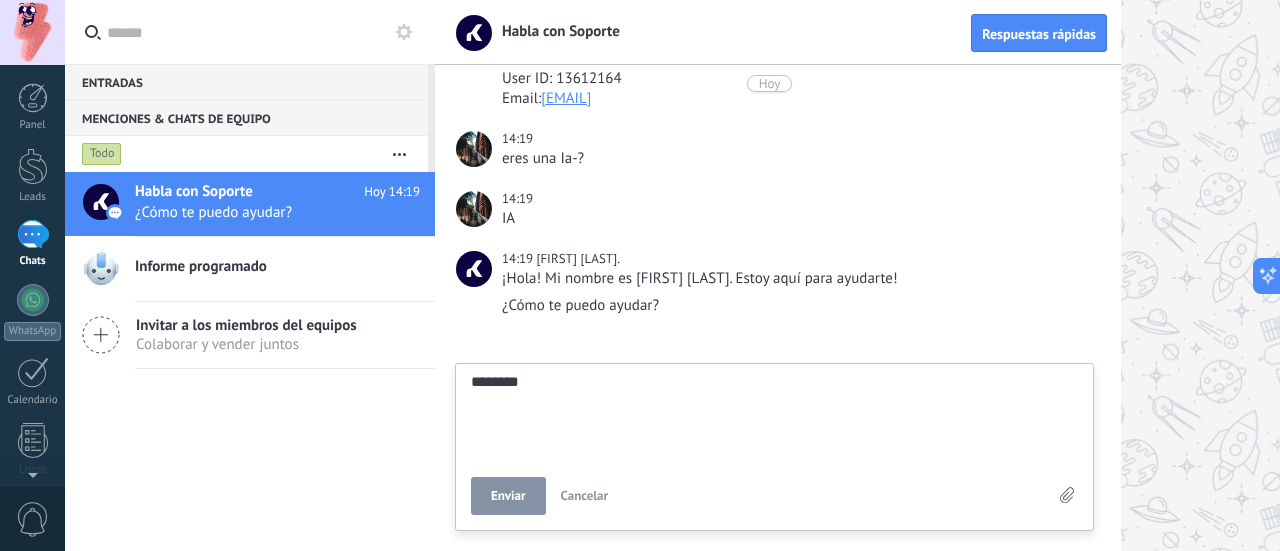 type on "********" 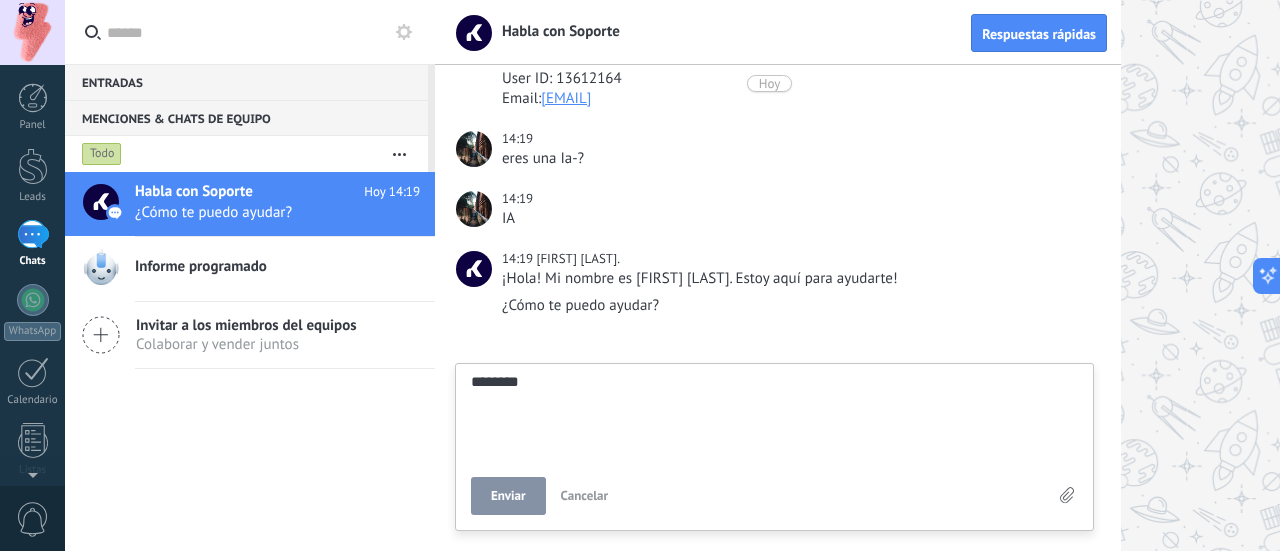 type on "********" 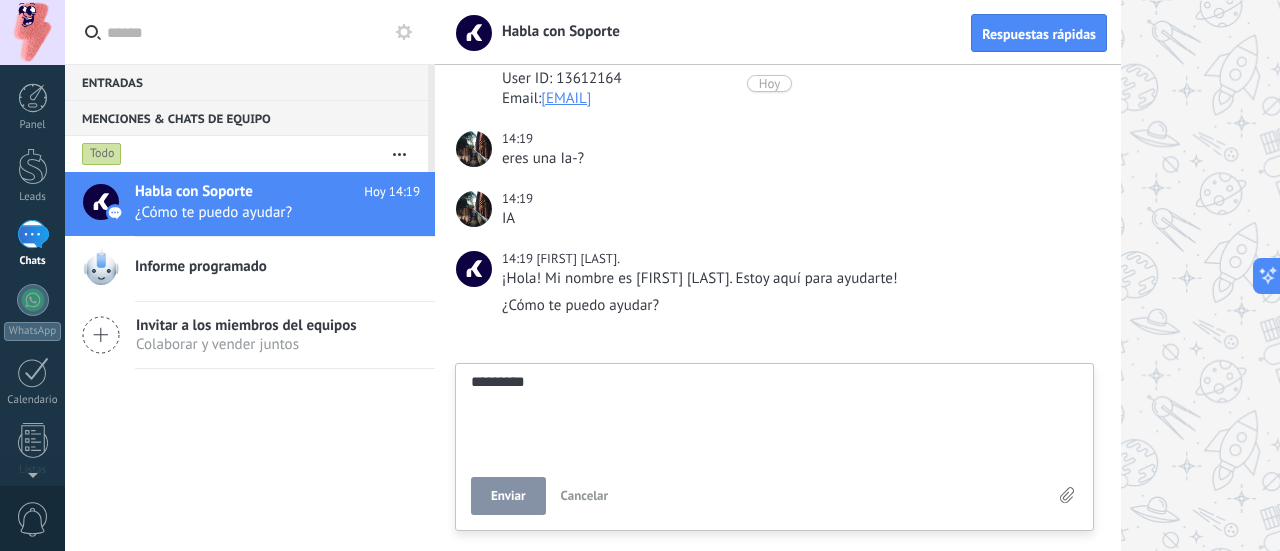 type on "**********" 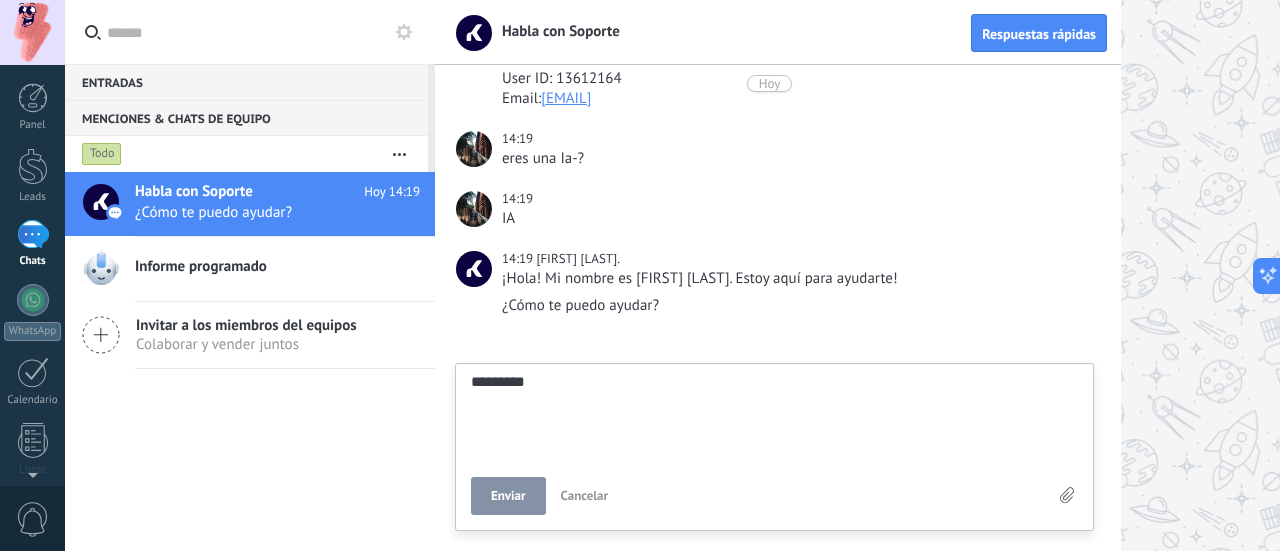 type on "**********" 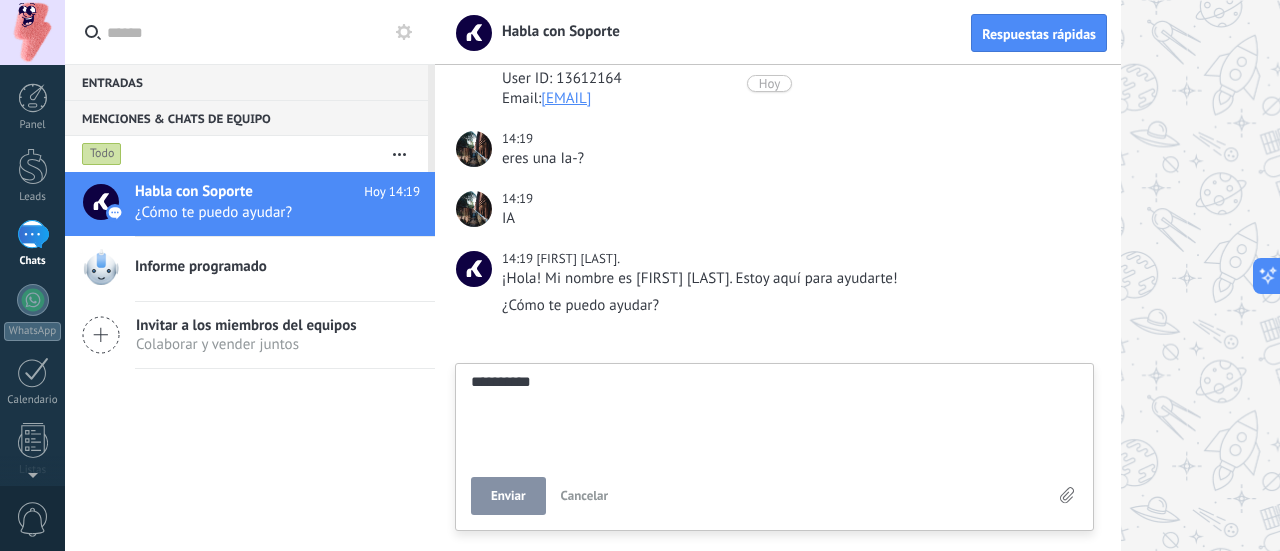 type on "**********" 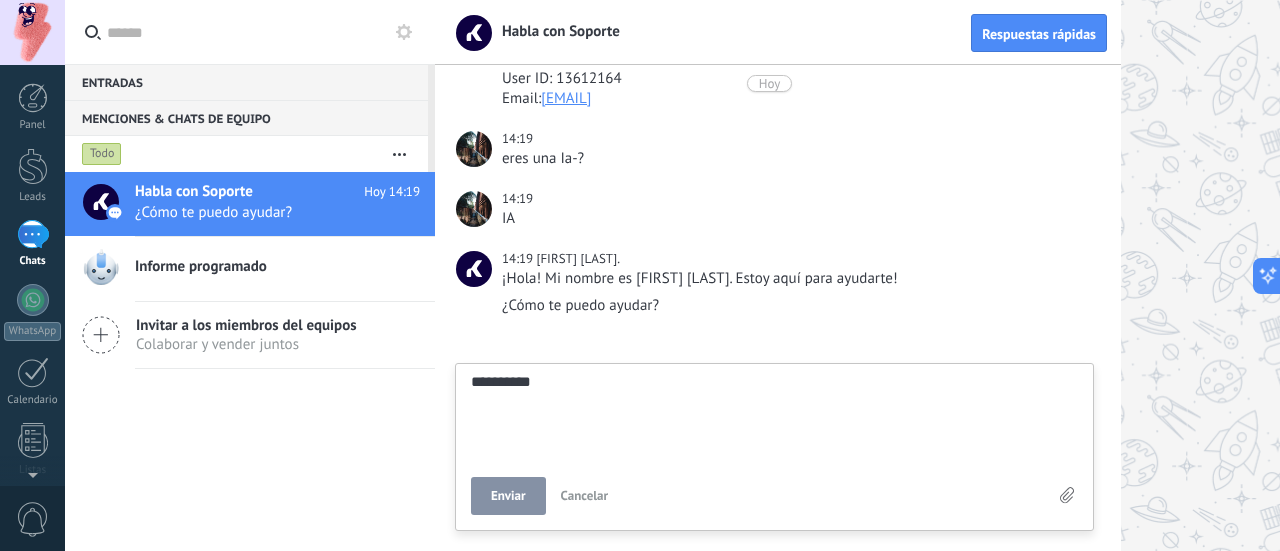 type on "**********" 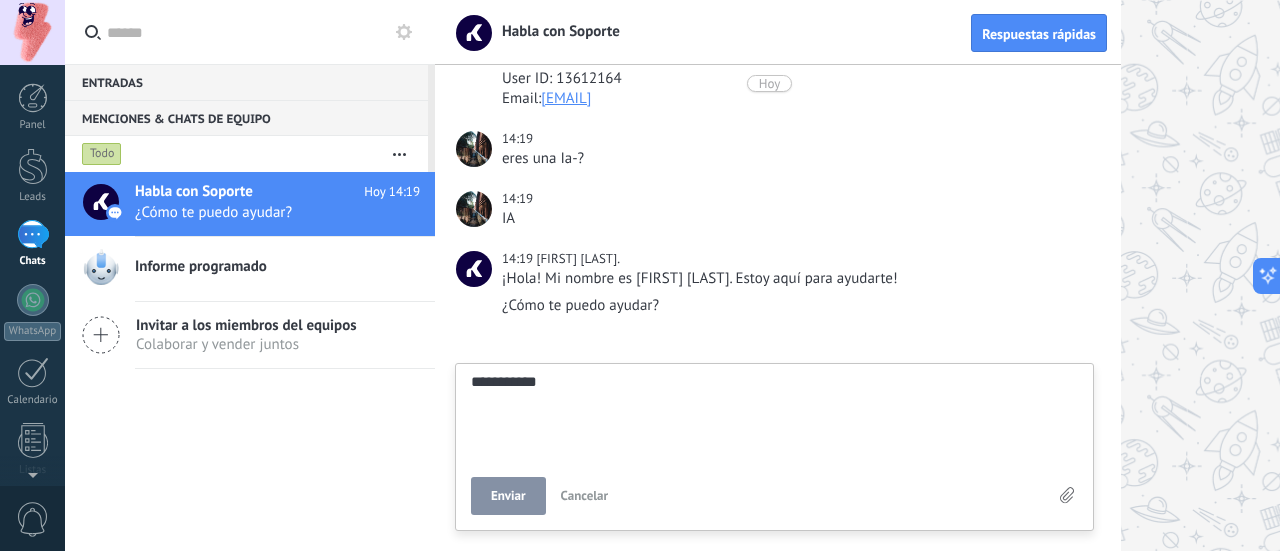 type on "**********" 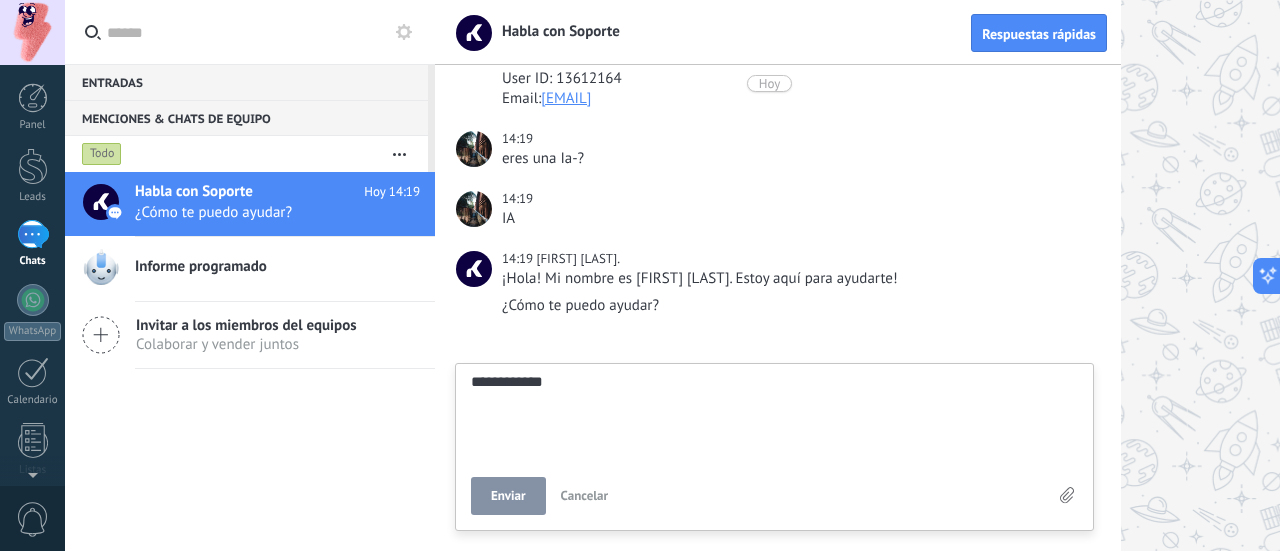 type on "**********" 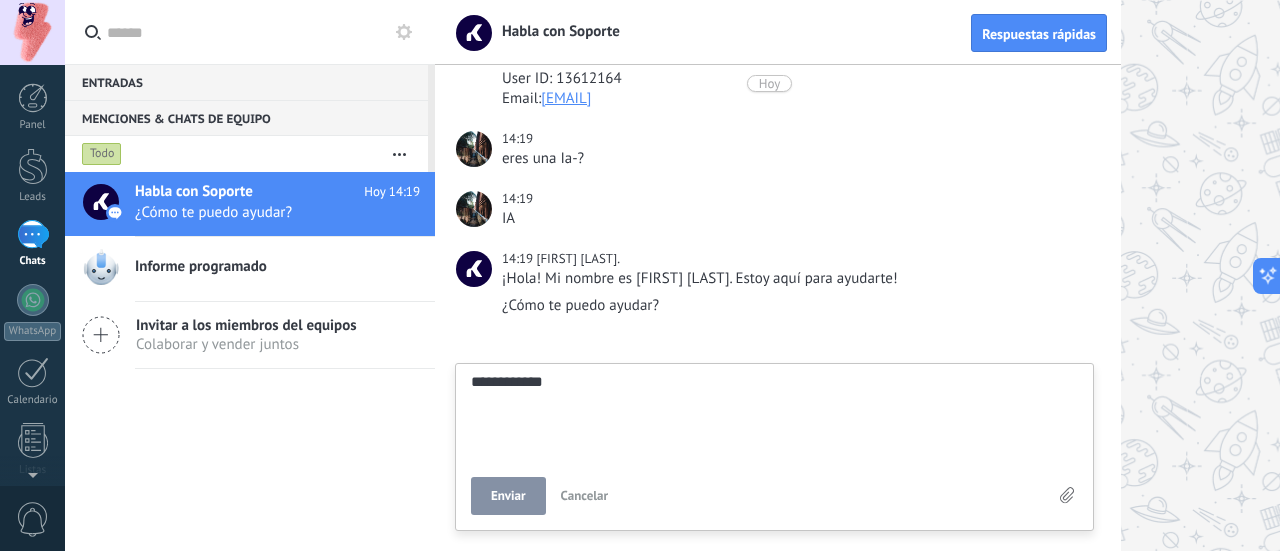 type on "**********" 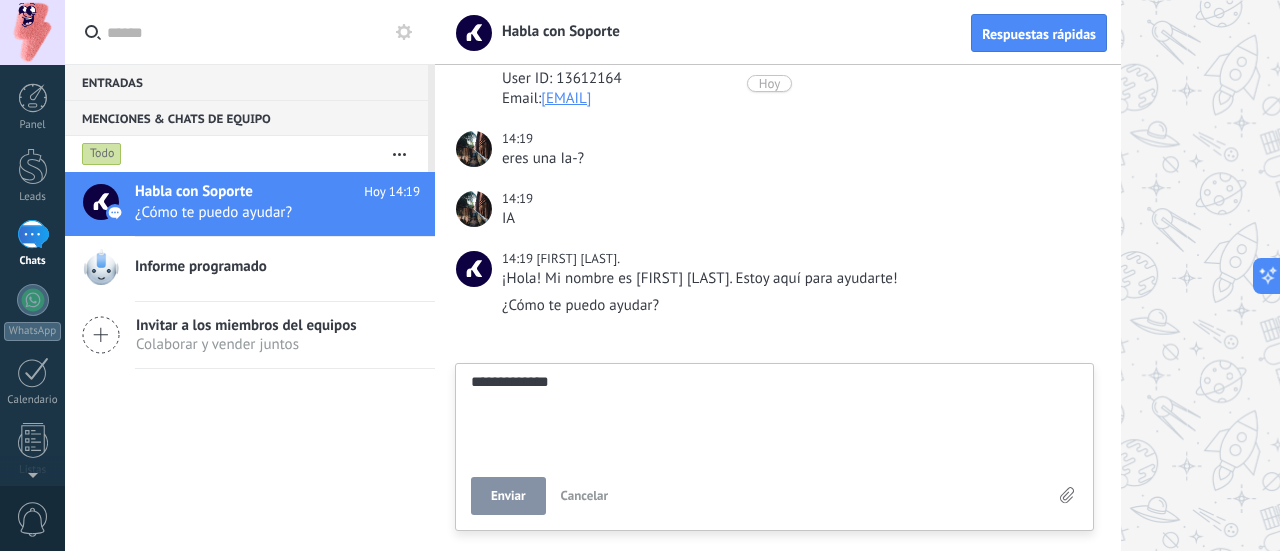 type on "**********" 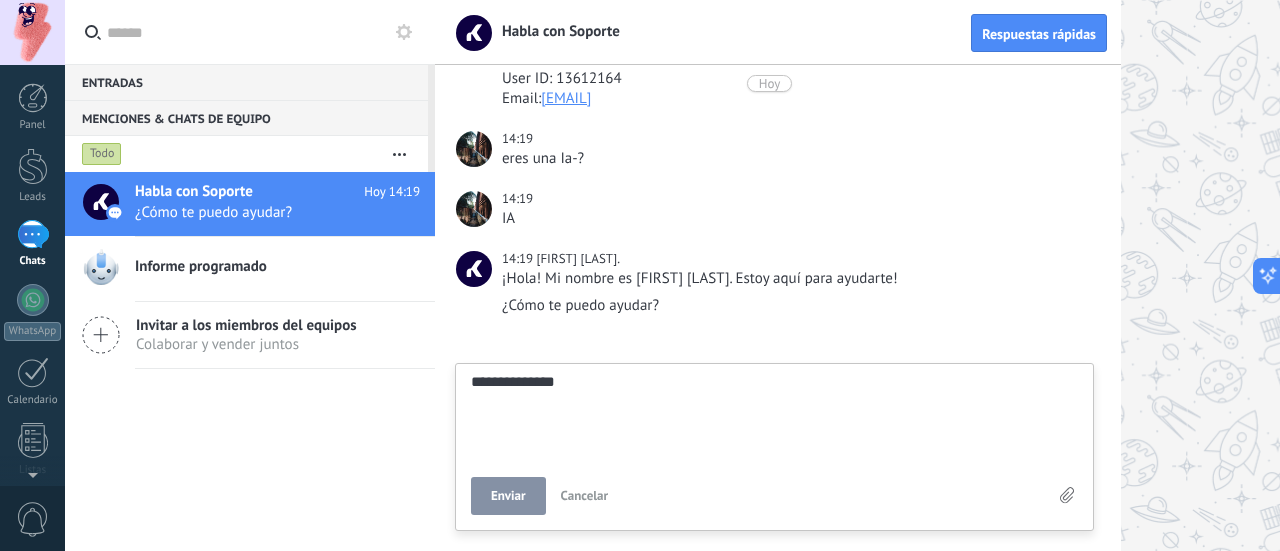 type on "**********" 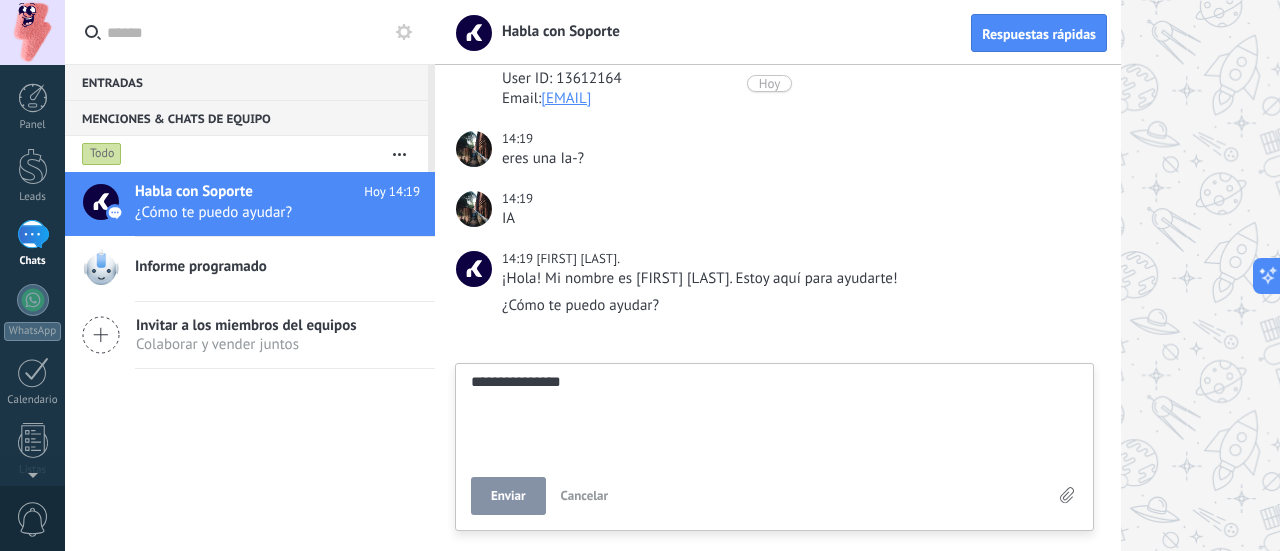 type on "**********" 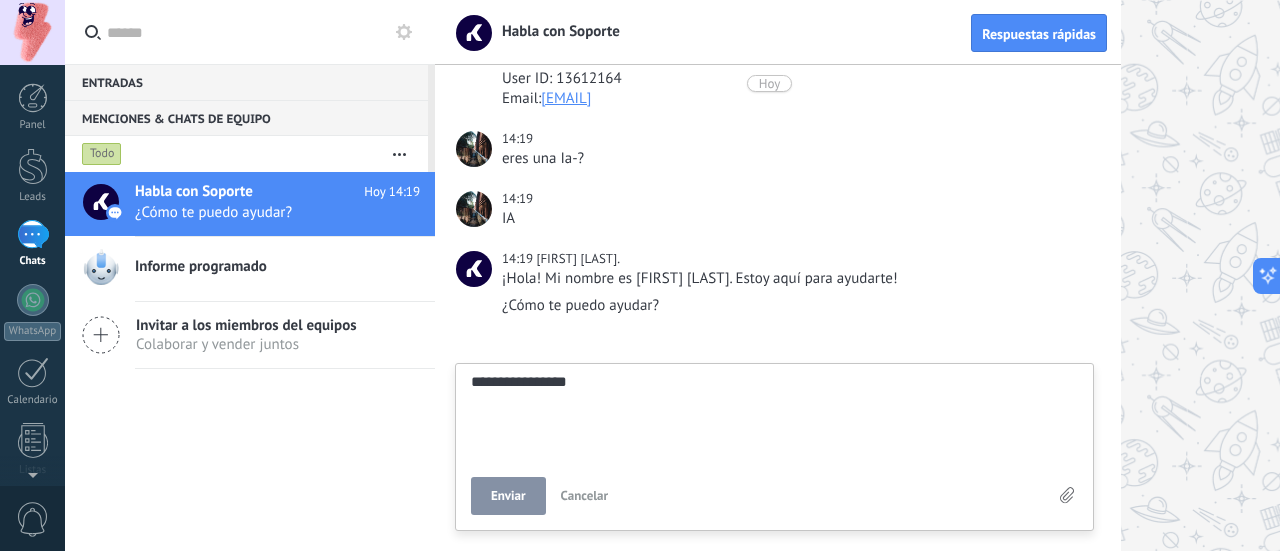 type on "**********" 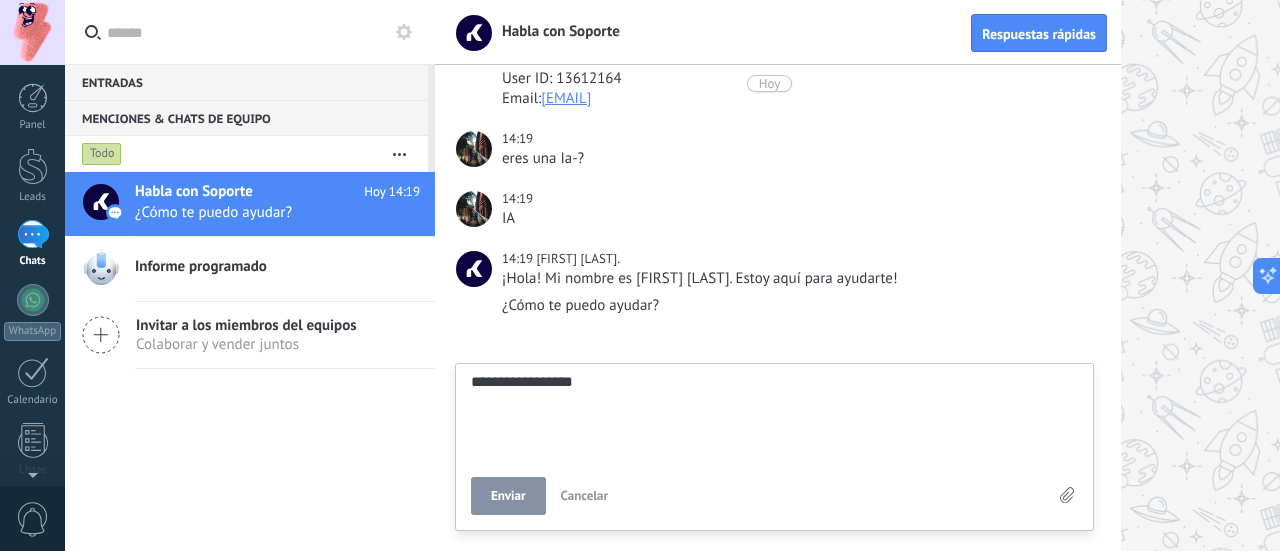 type on "**********" 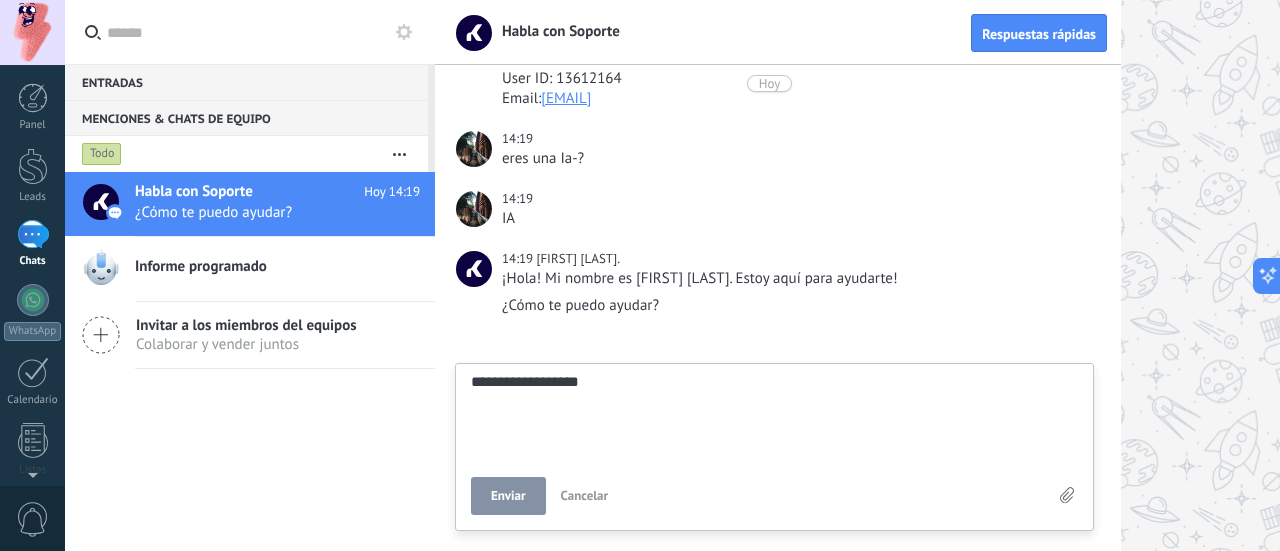 type on "**********" 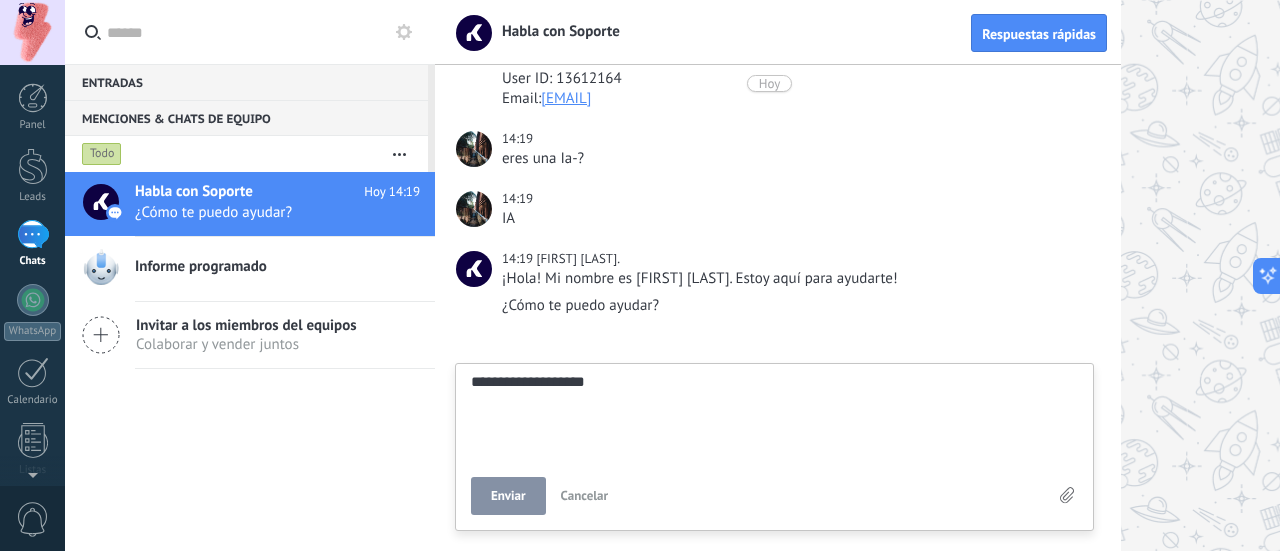 type on "**********" 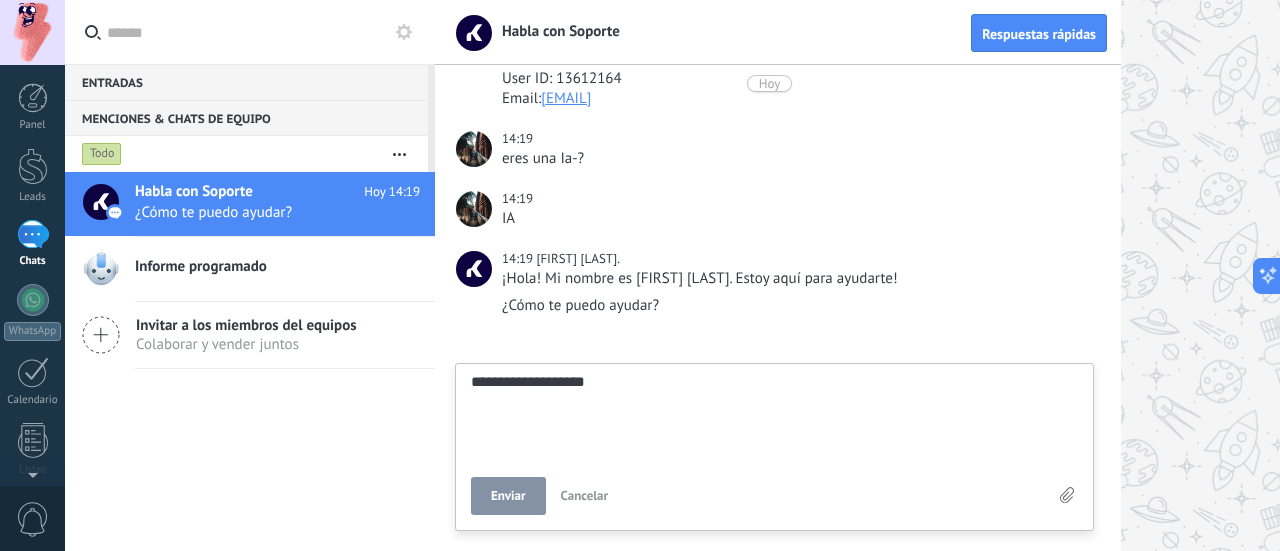 type on "**********" 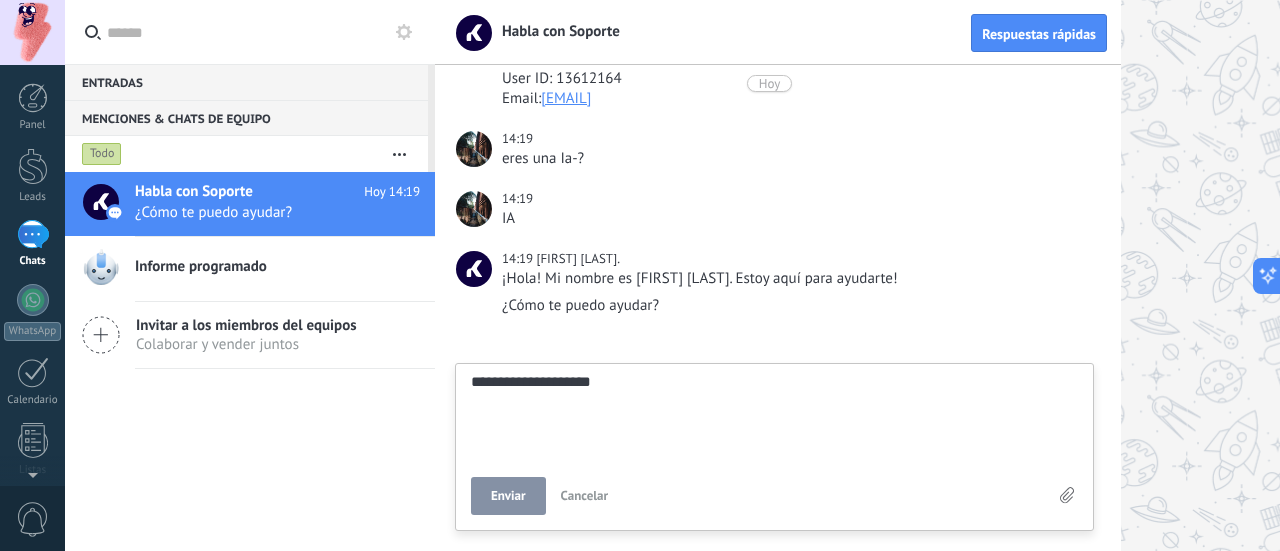 type on "**********" 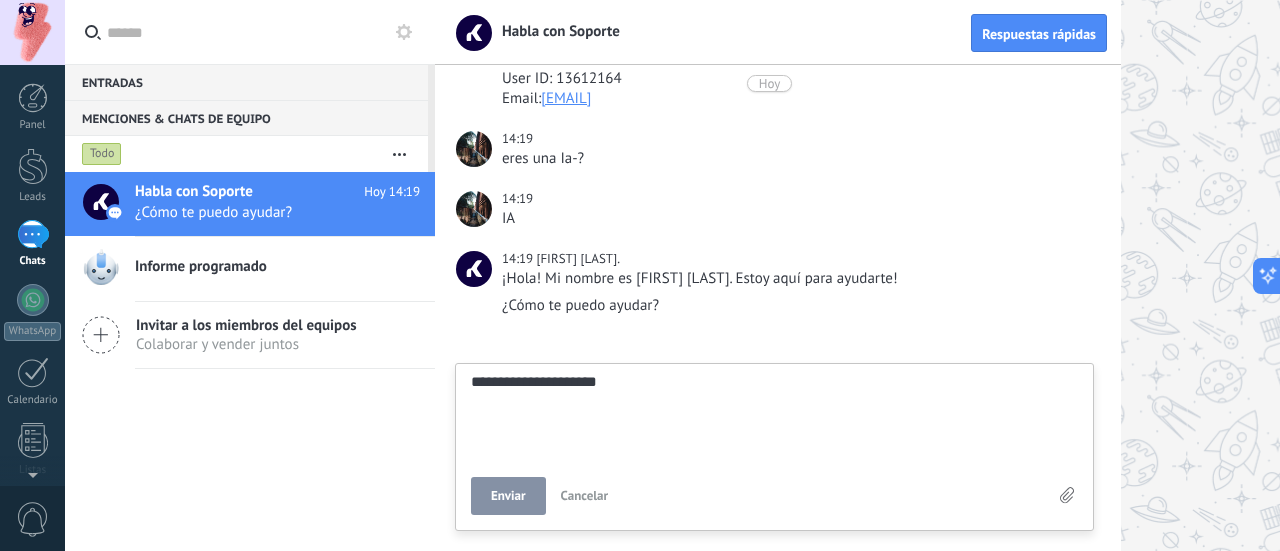scroll, scrollTop: 19, scrollLeft: 0, axis: vertical 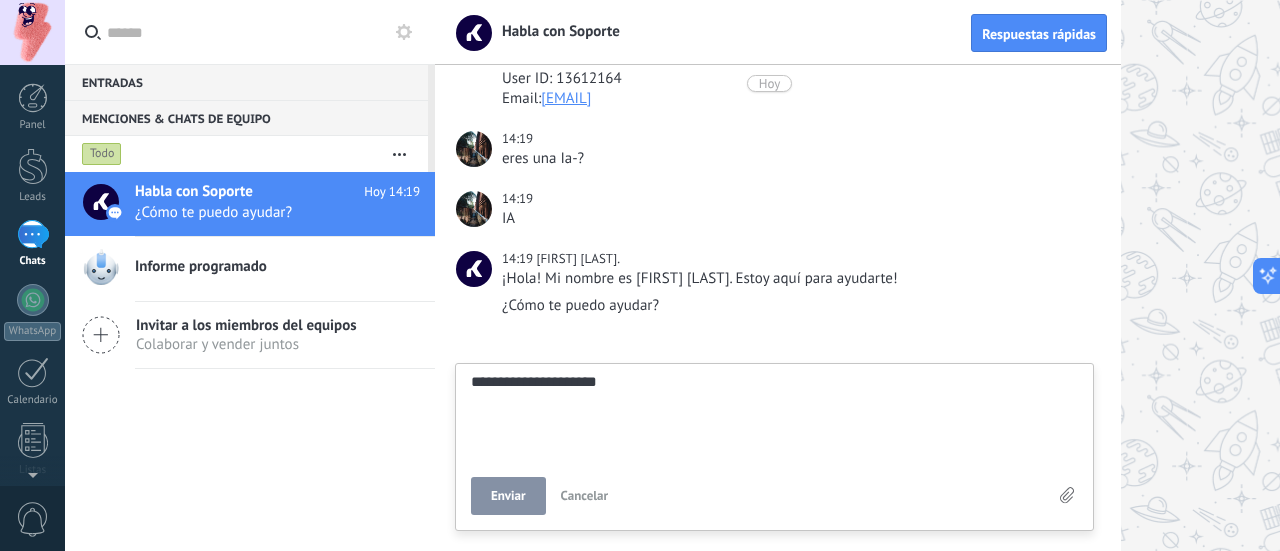 type on "**********" 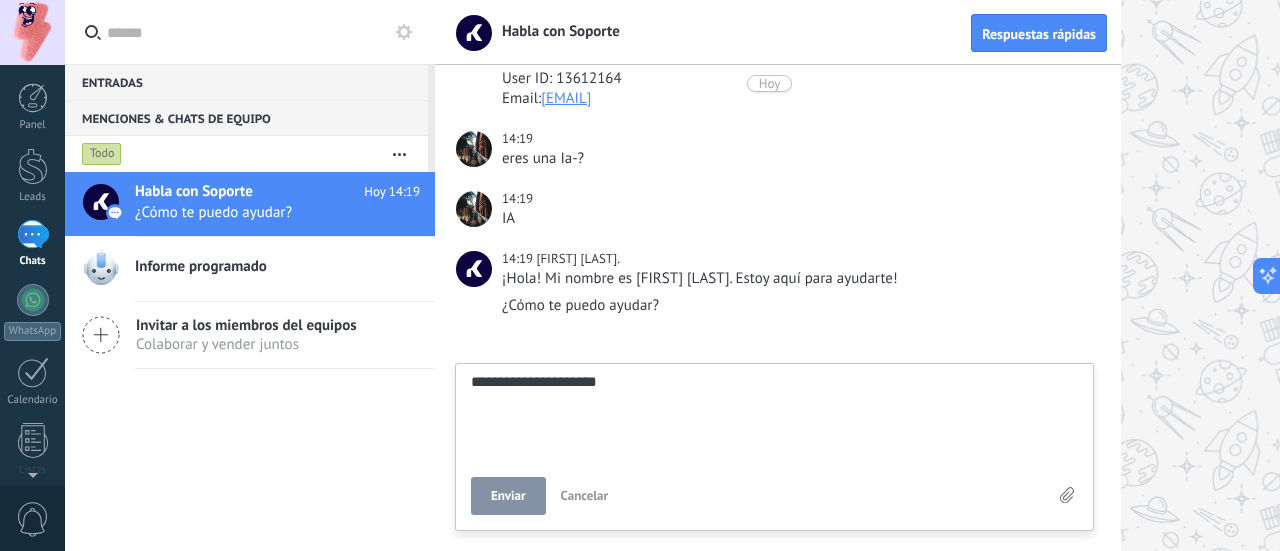 click on "Enviar" at bounding box center [508, 496] 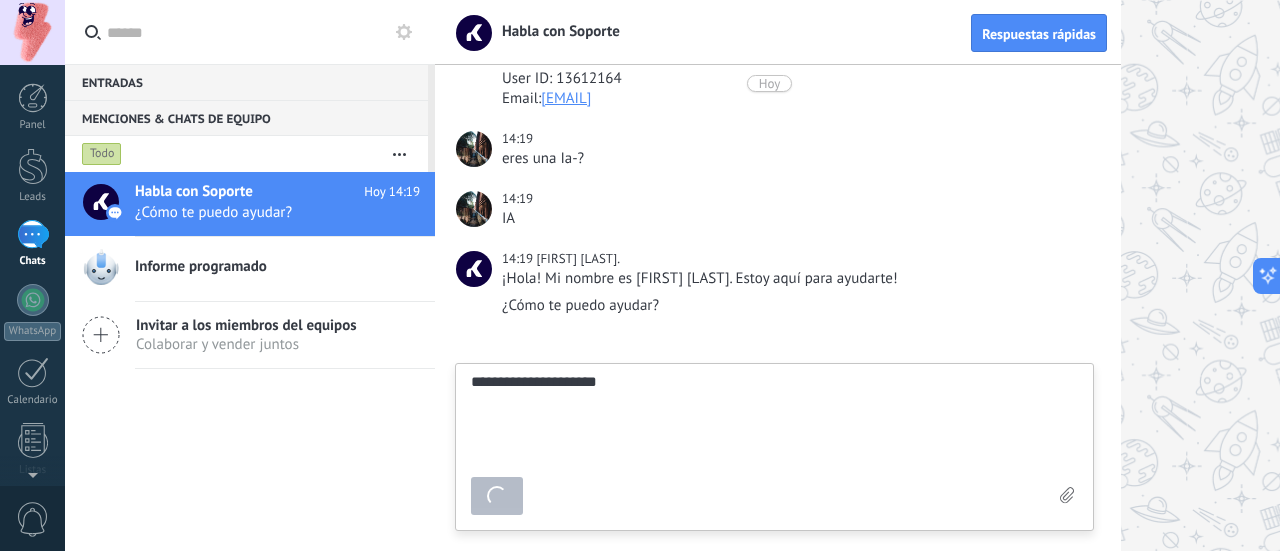 type on "*******" 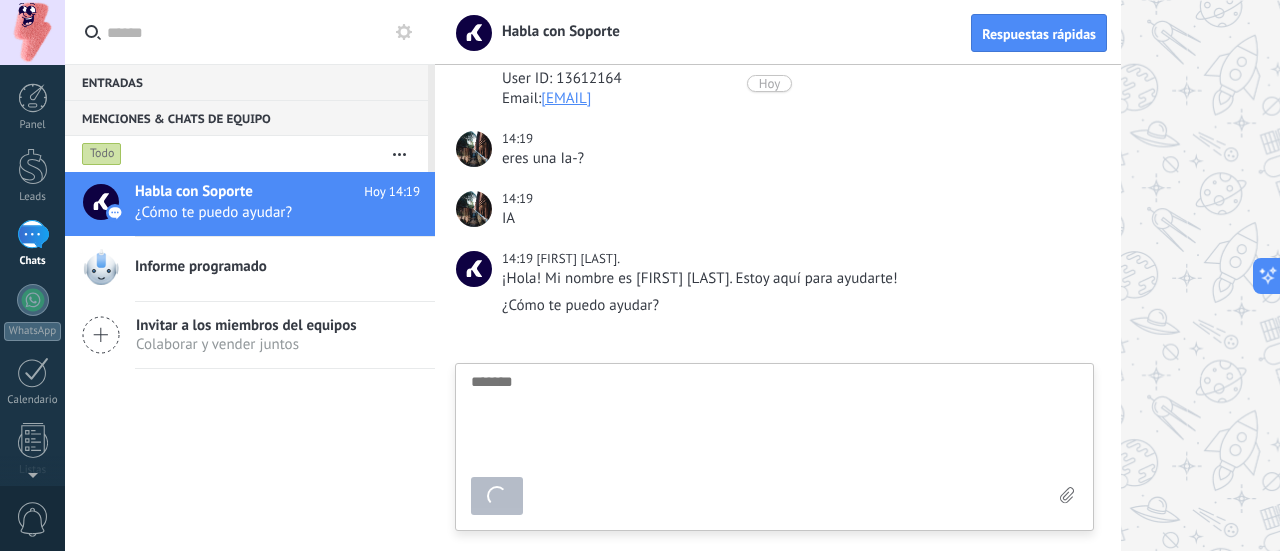 scroll, scrollTop: 186, scrollLeft: 0, axis: vertical 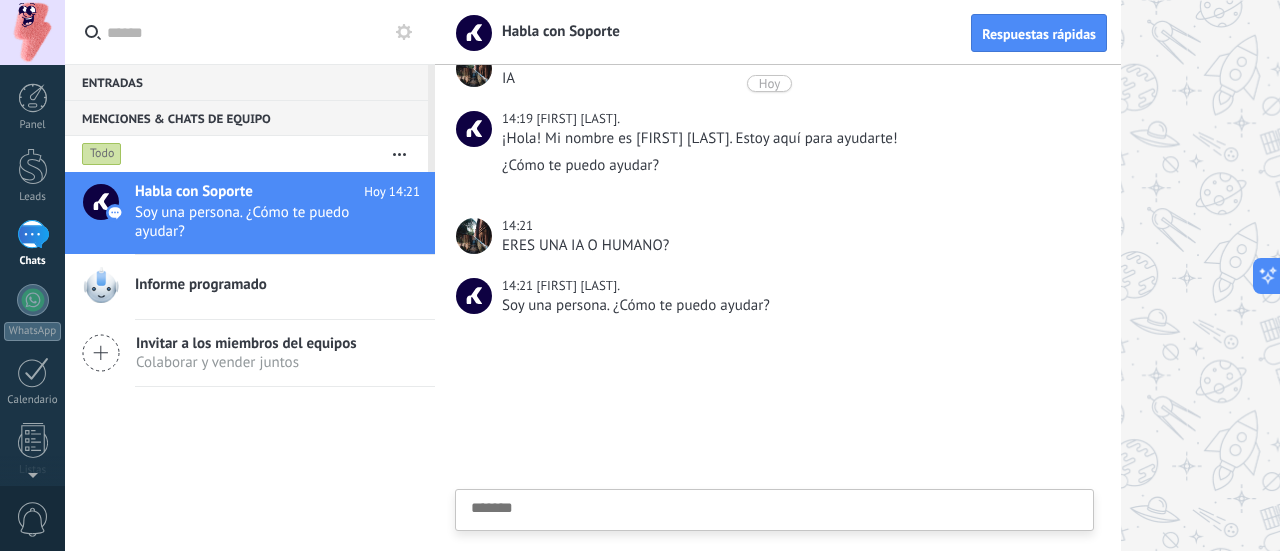 paste on "**********" 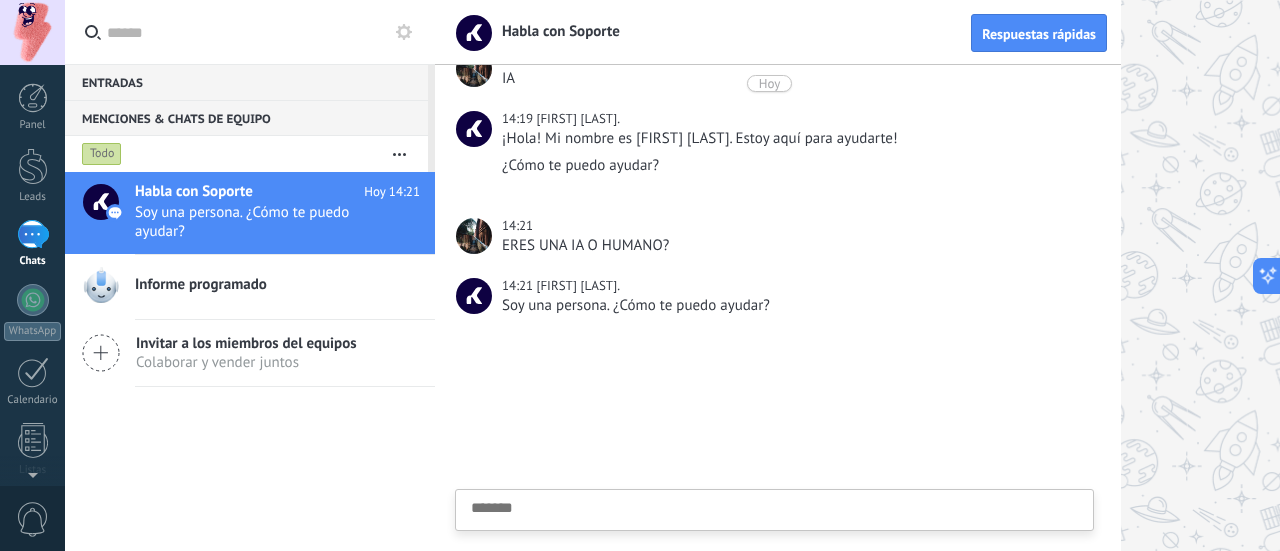 type on "**********" 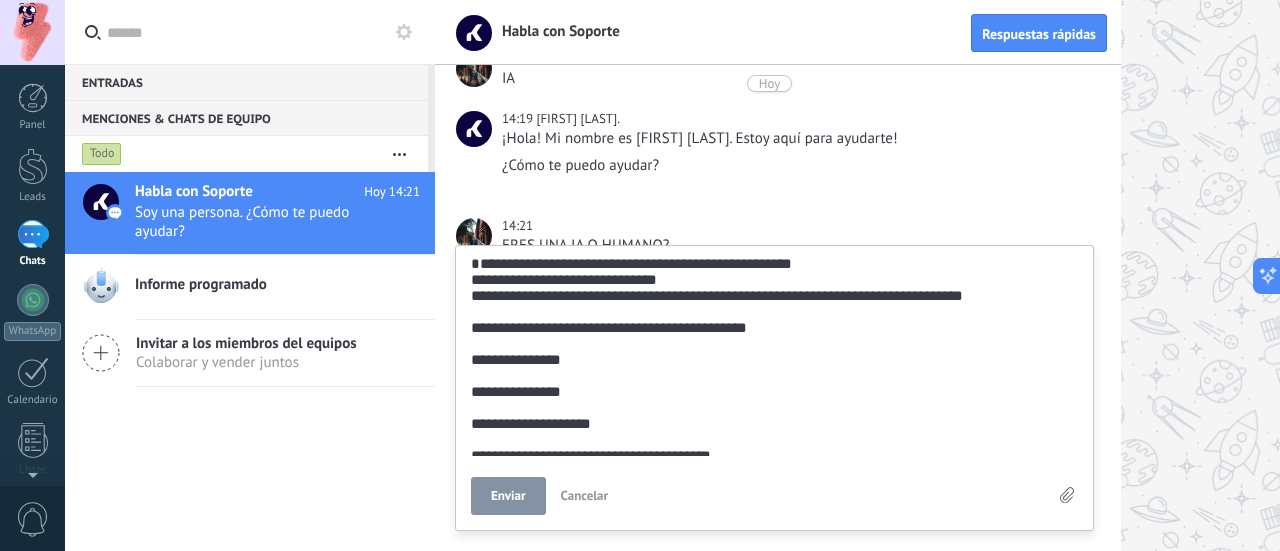 scroll, scrollTop: 1939, scrollLeft: 0, axis: vertical 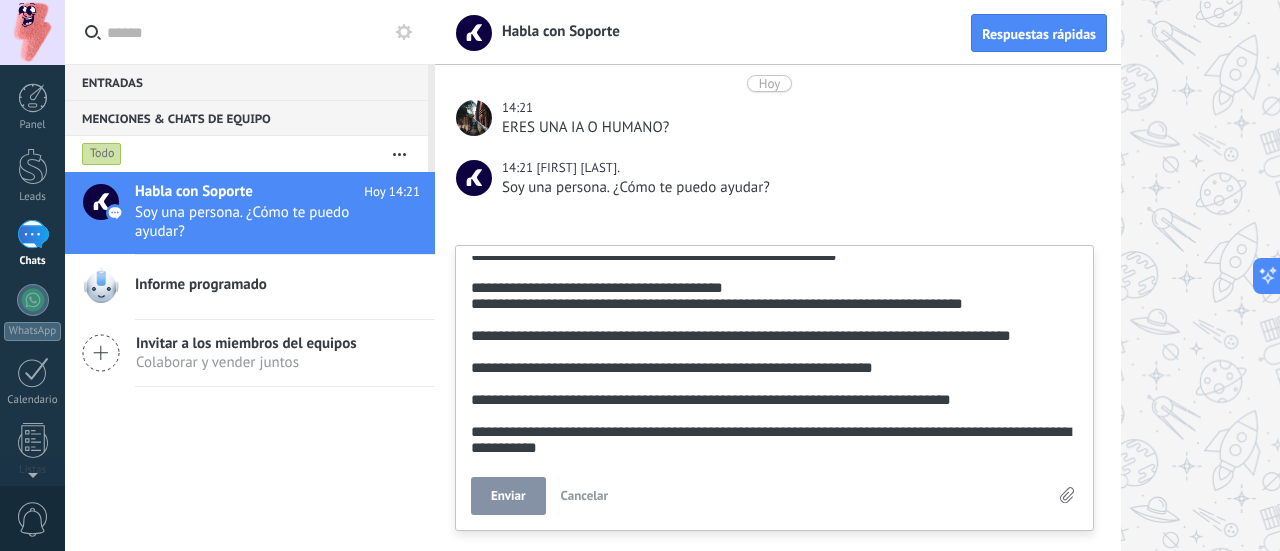 type on "**********" 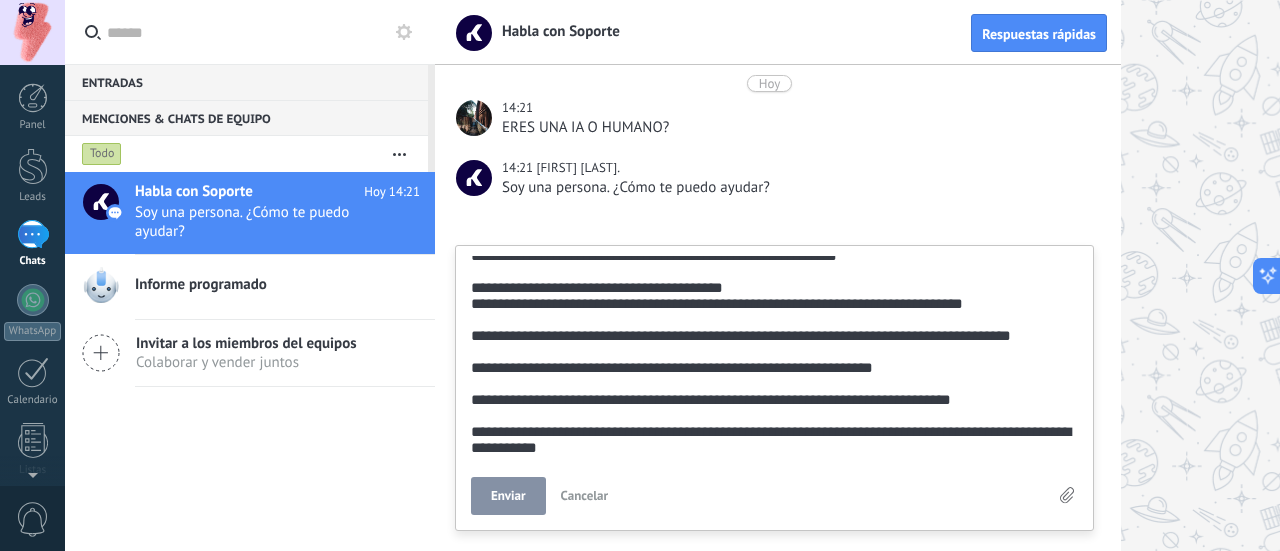 click on "Enviar" at bounding box center (508, 496) 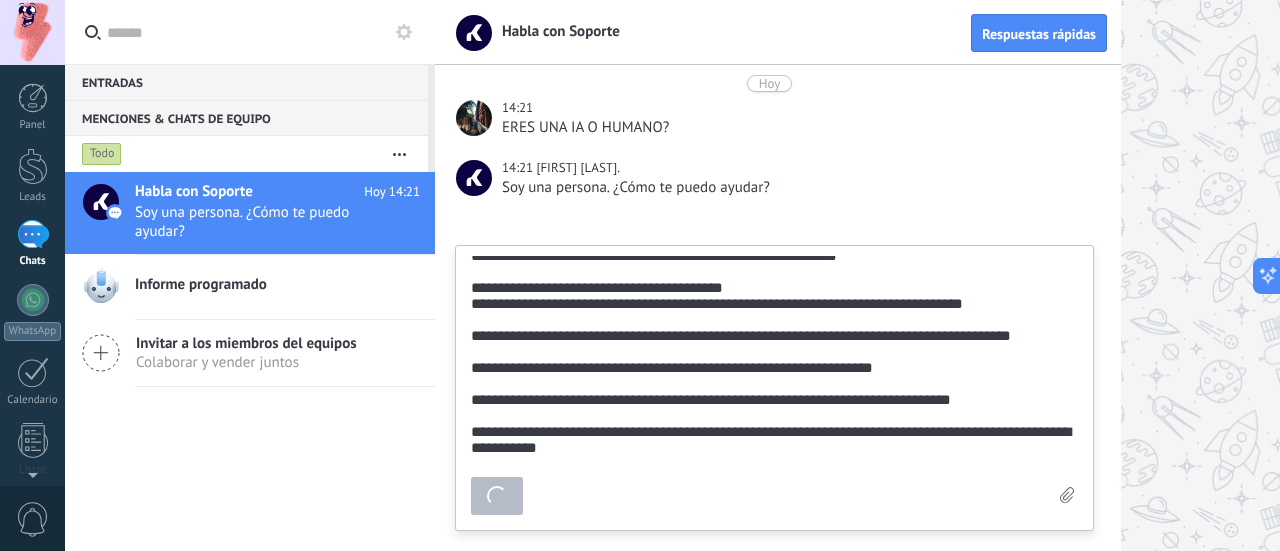 type on "*******" 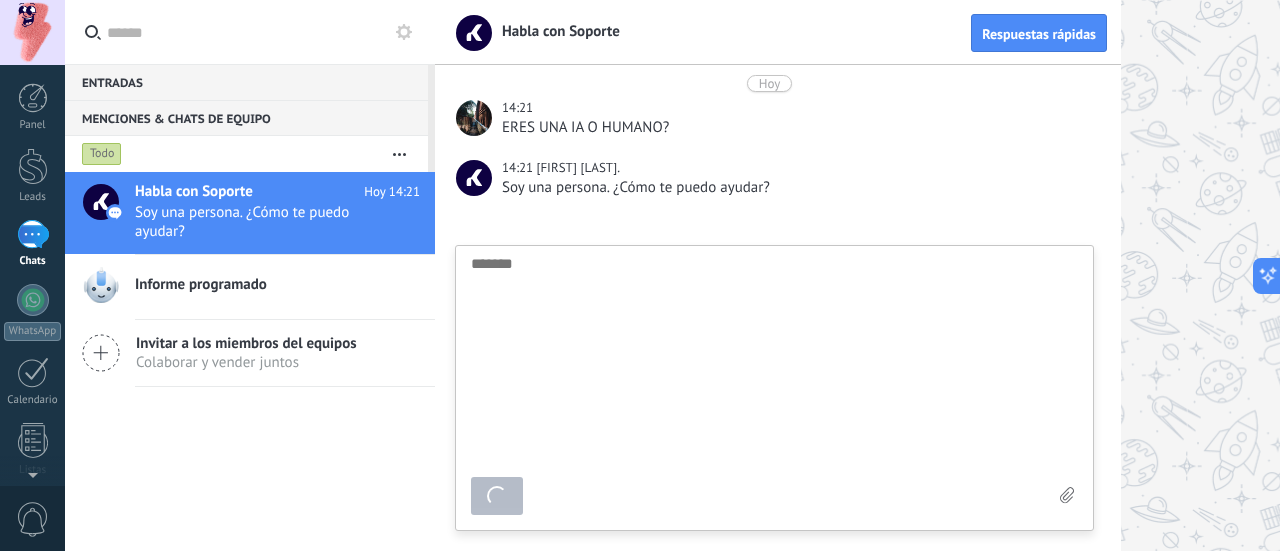 scroll, scrollTop: 2286, scrollLeft: 0, axis: vertical 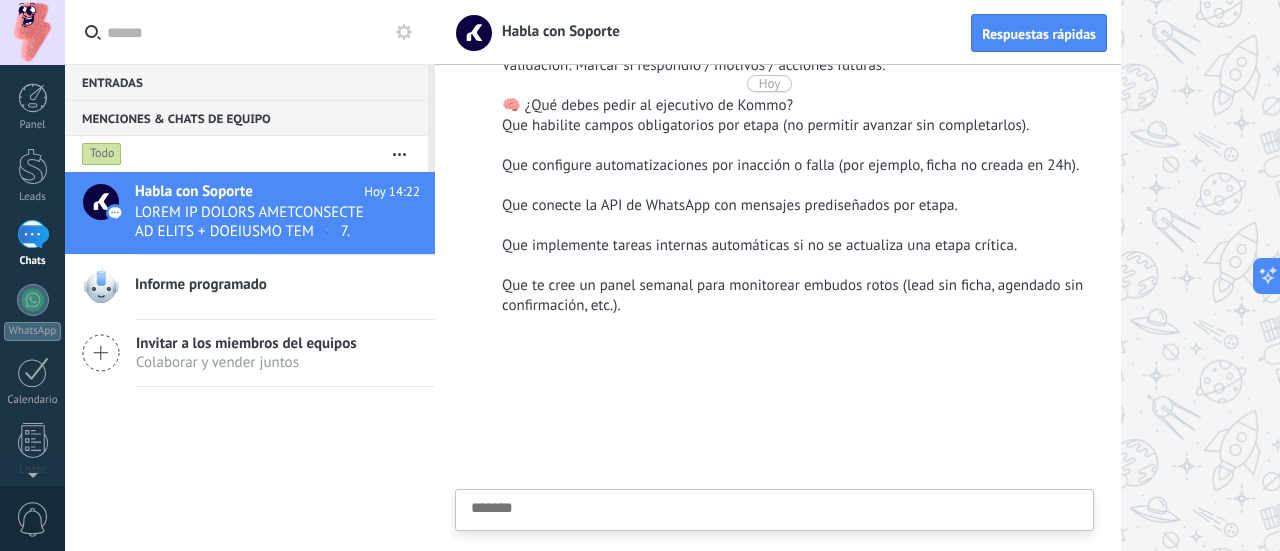 click at bounding box center [775, 541] 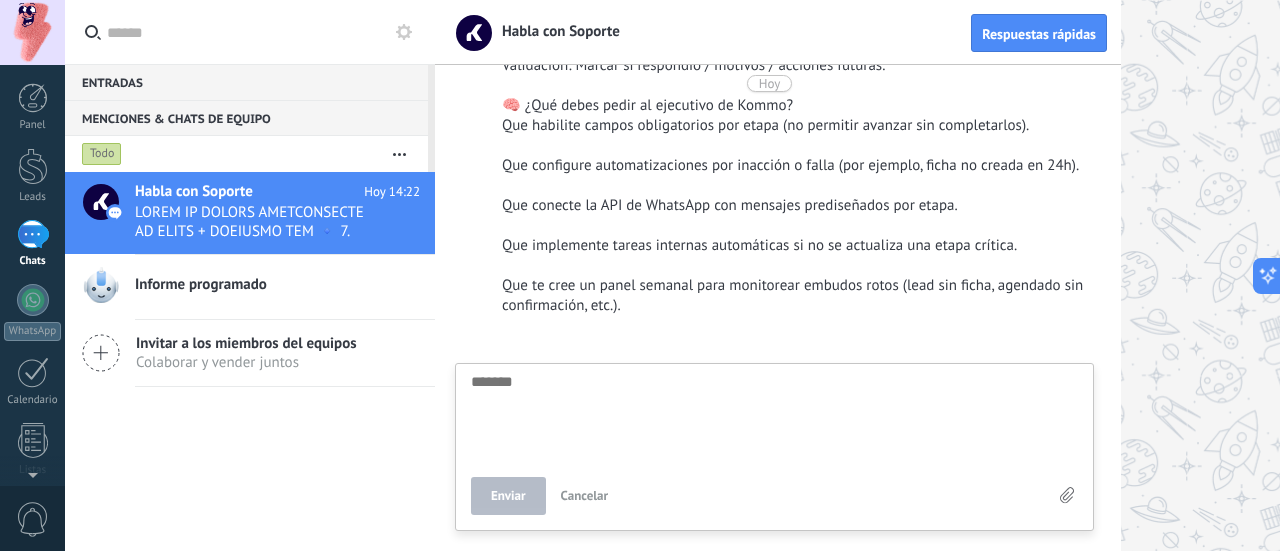 type on "*" 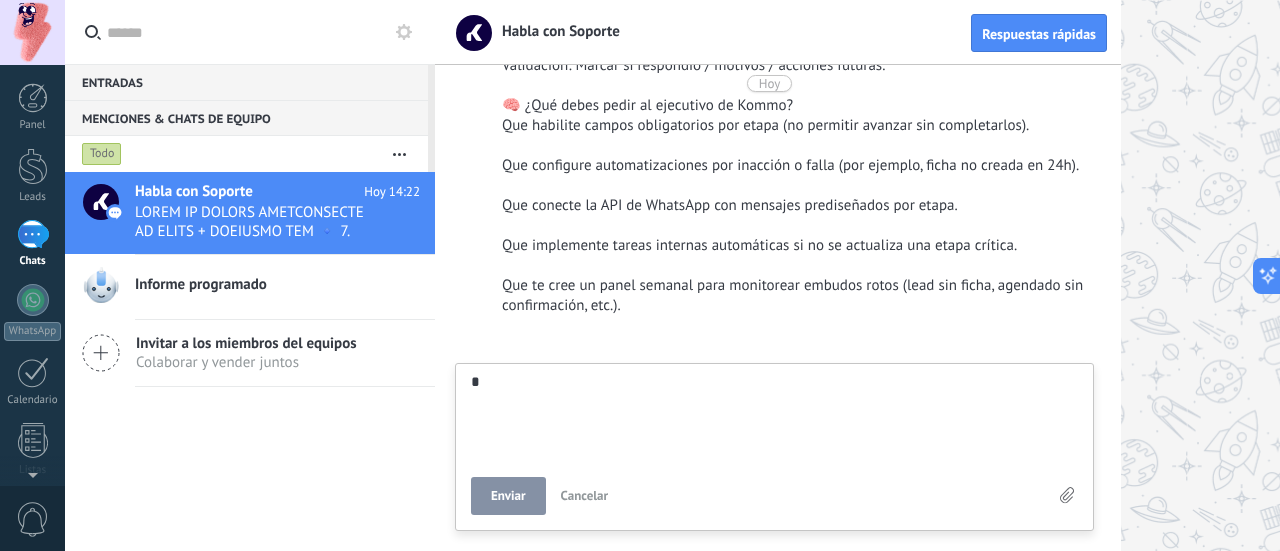type on "**" 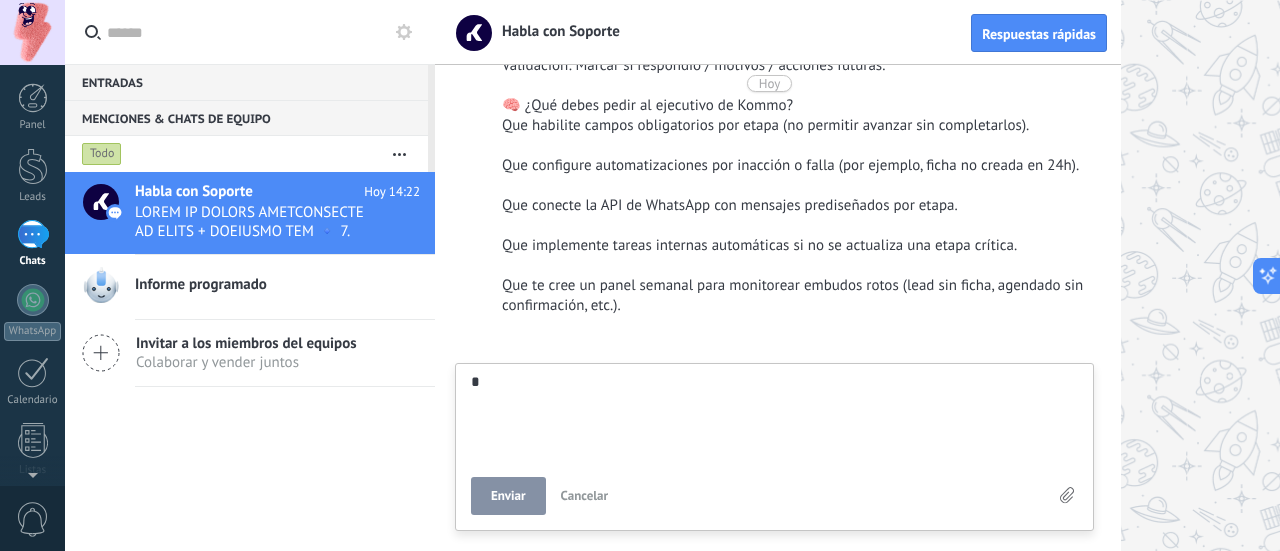 type on "**" 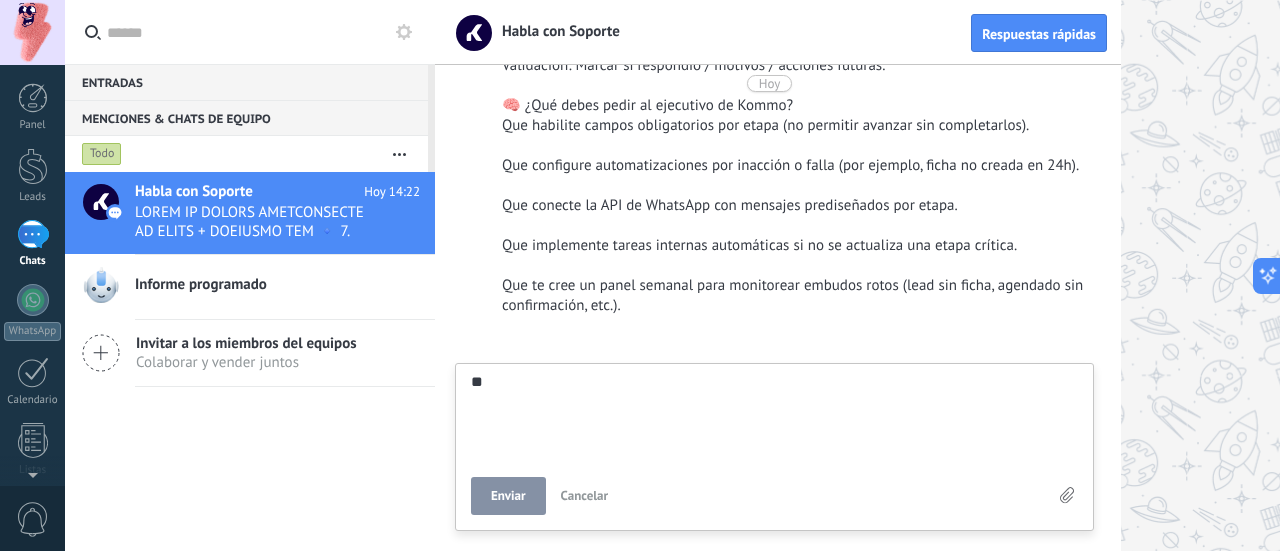 type on "**" 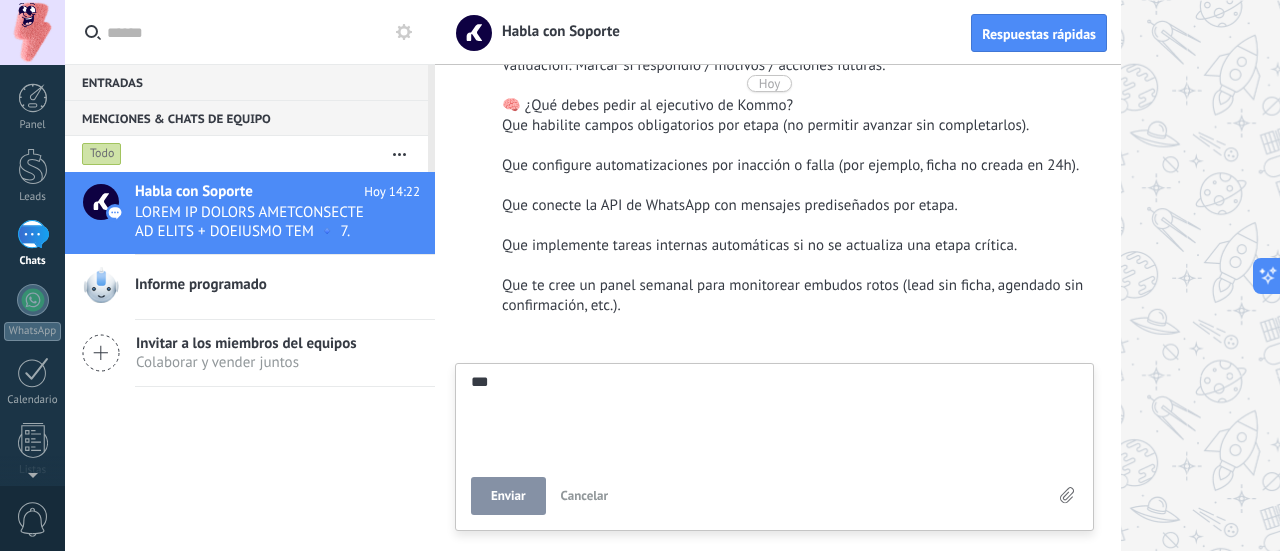 type on "****" 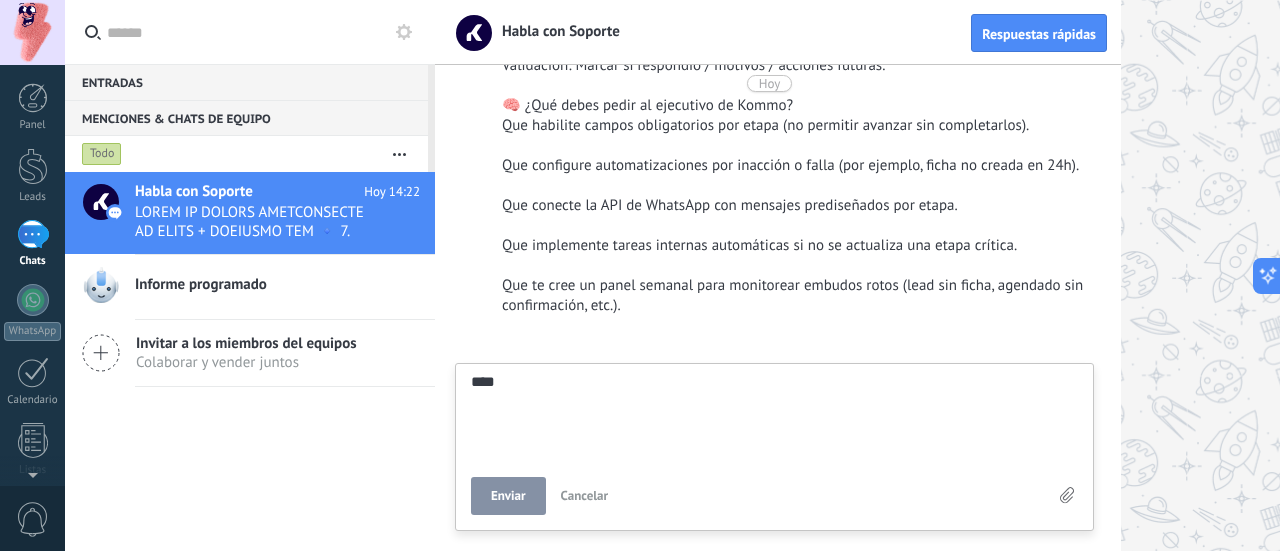 type on "*****" 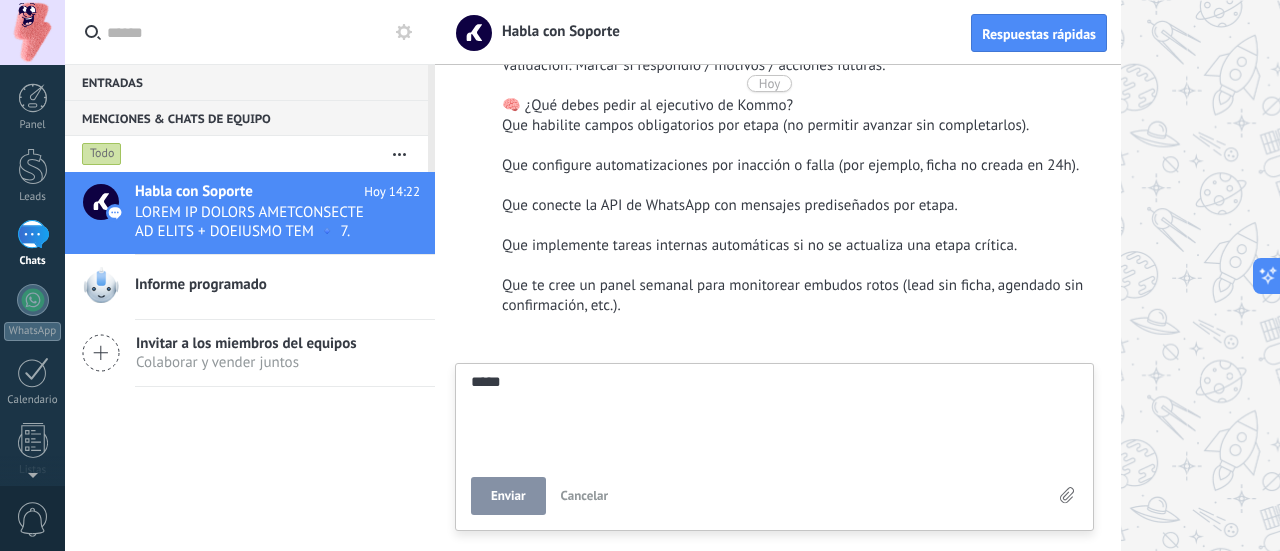 scroll, scrollTop: 19, scrollLeft: 0, axis: vertical 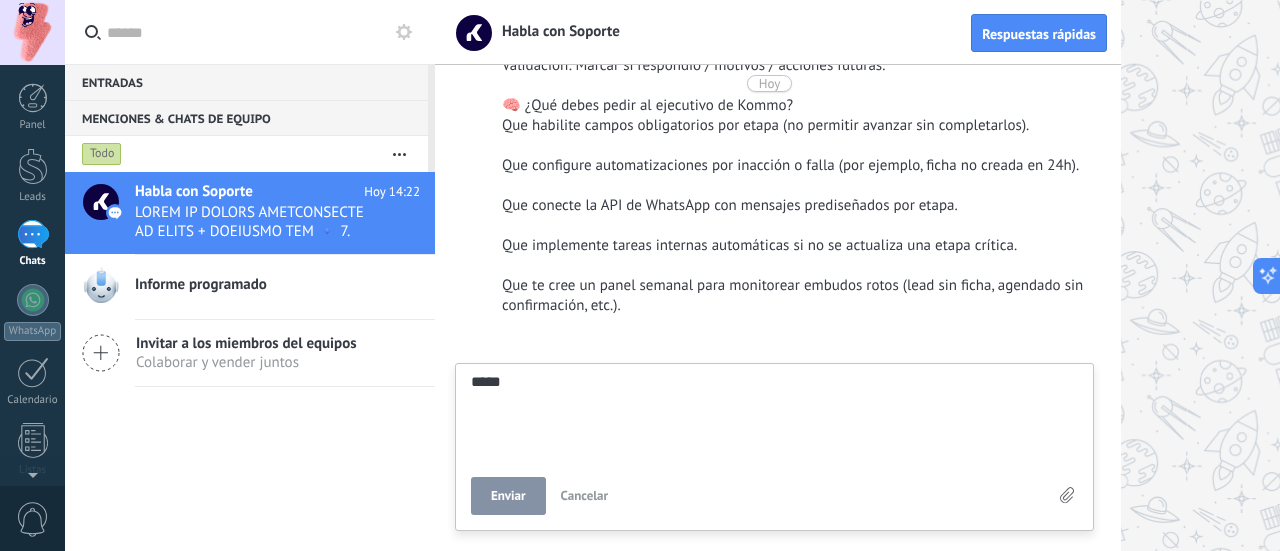 type on "******" 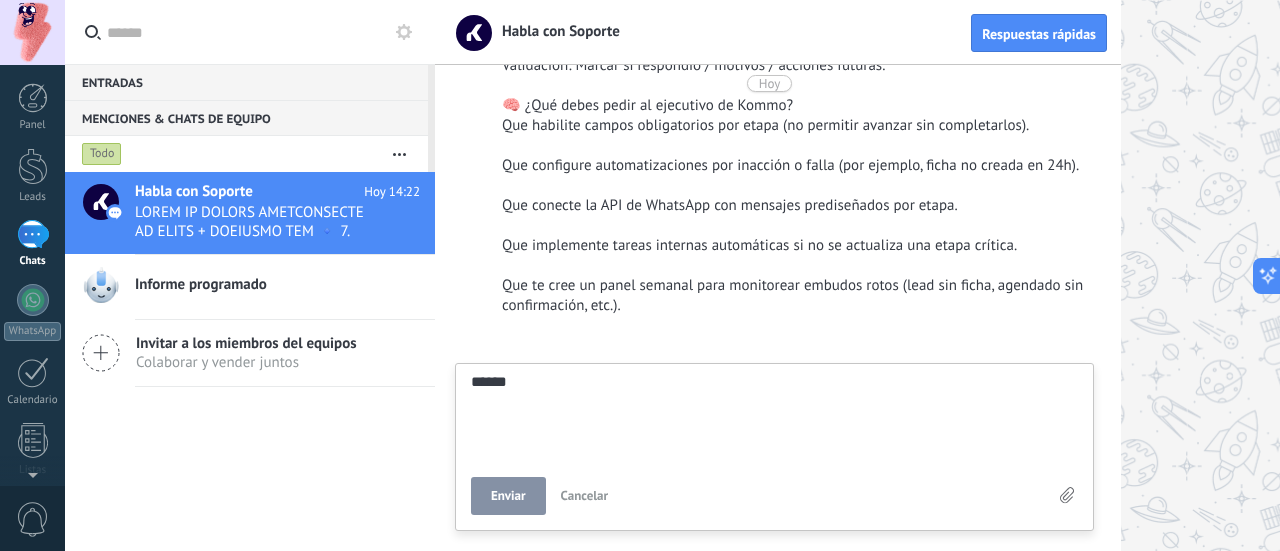 type on "*******" 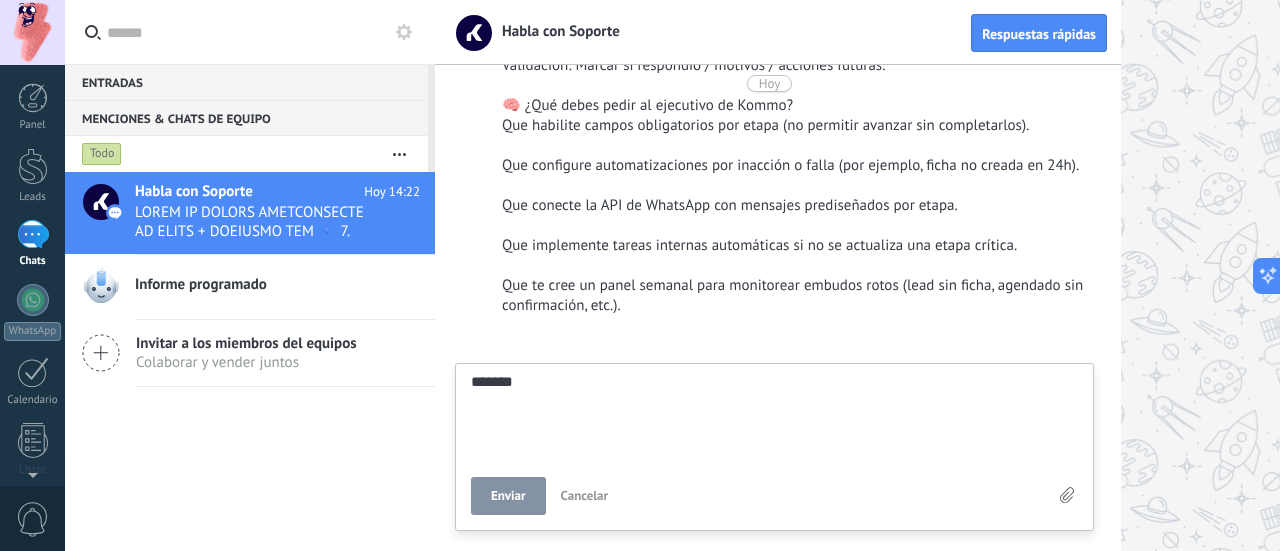 type on "********" 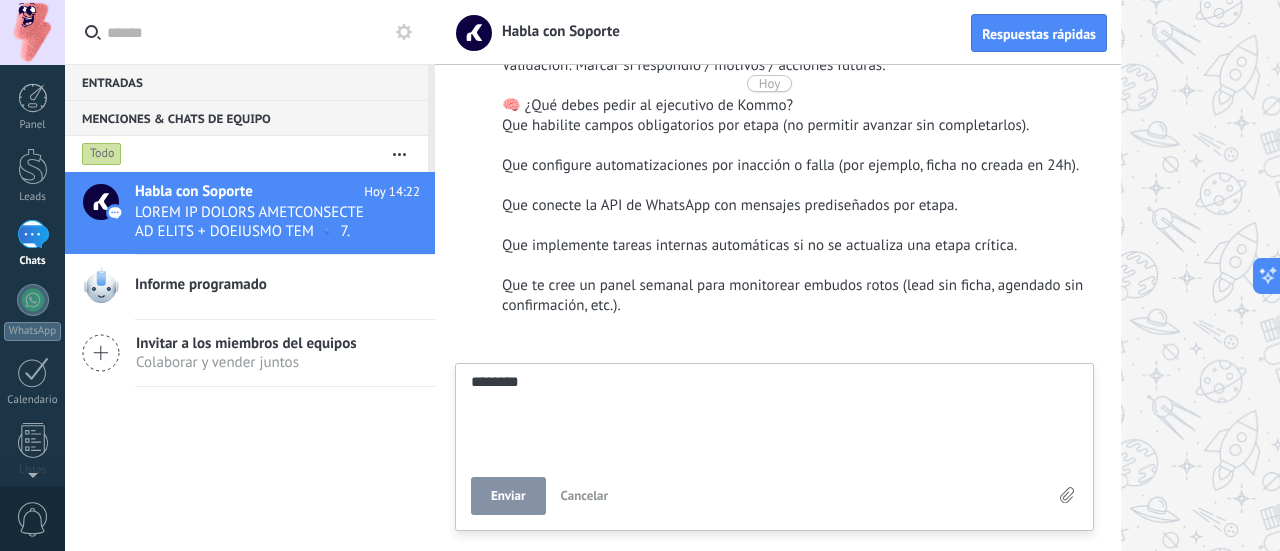 type on "*********" 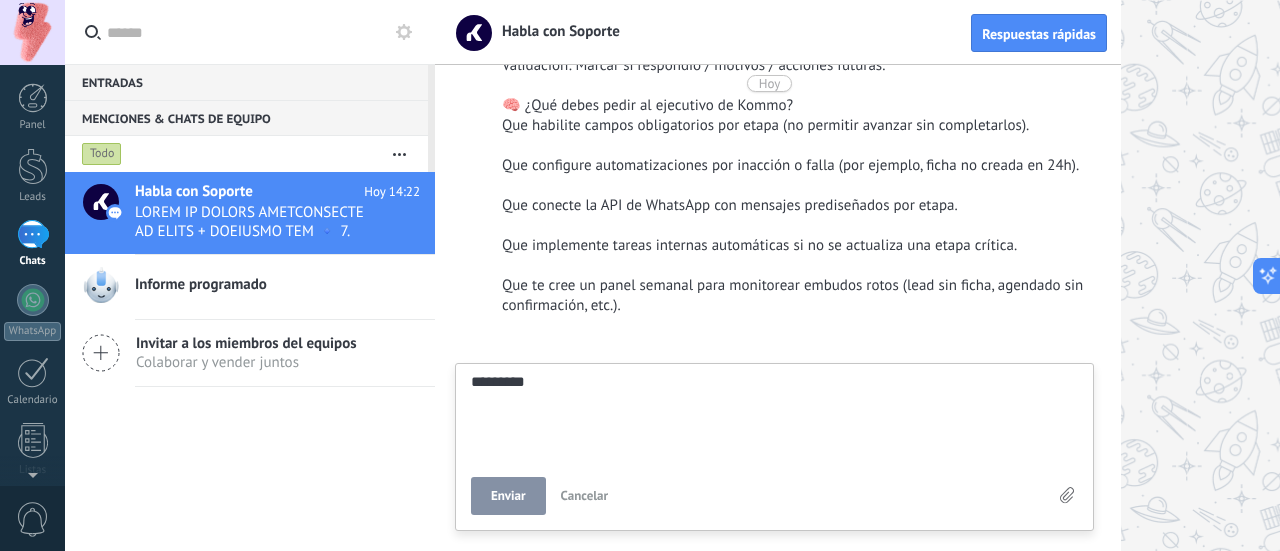 type on "*********" 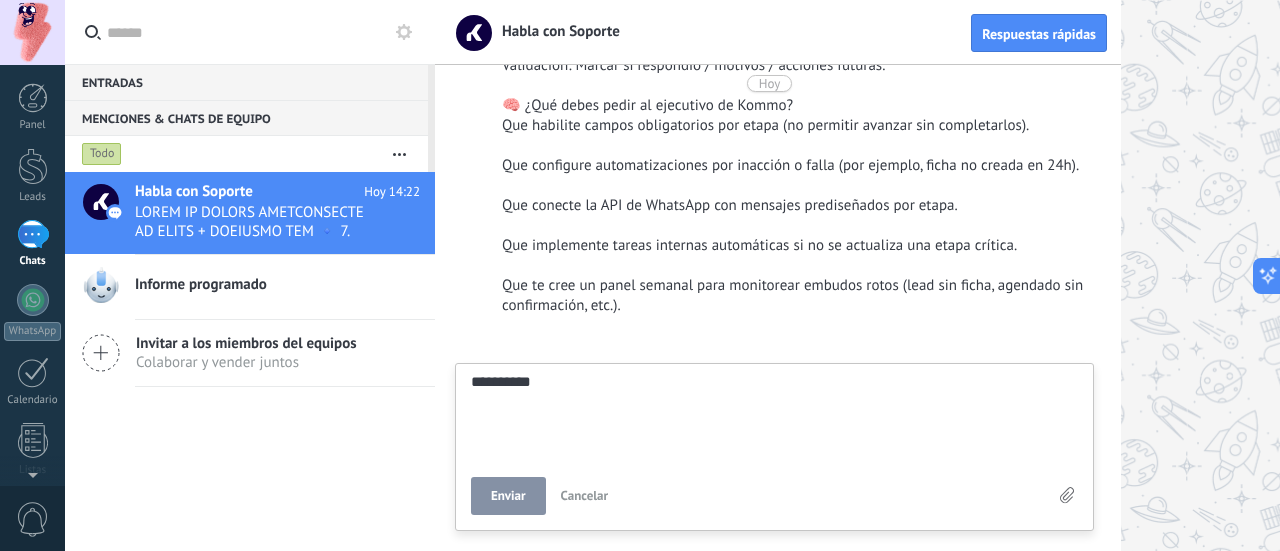 type on "**********" 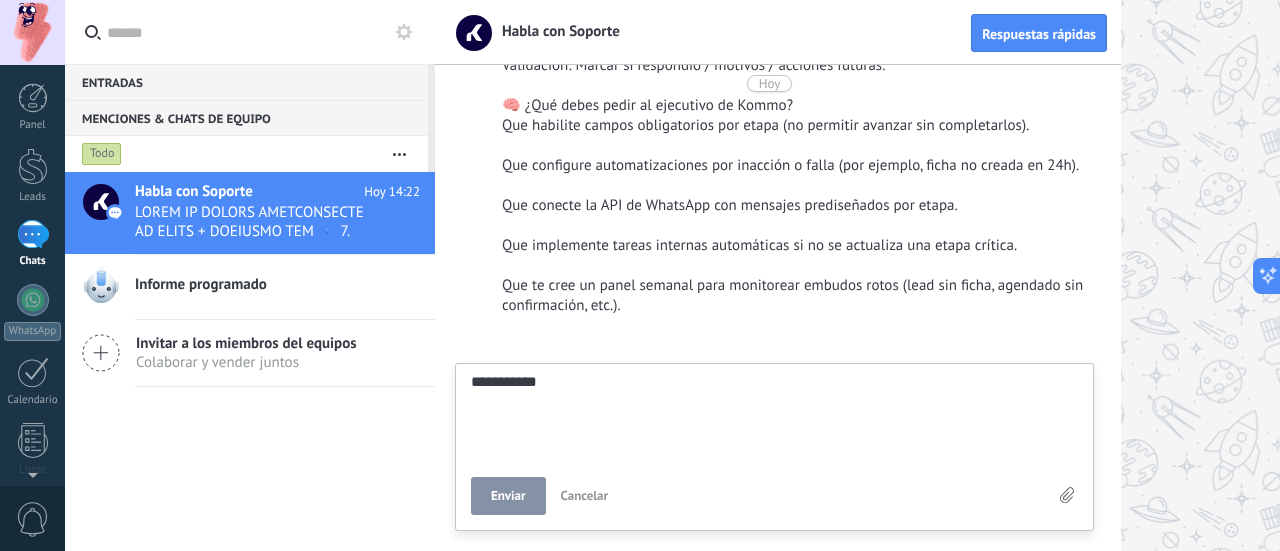 type on "**********" 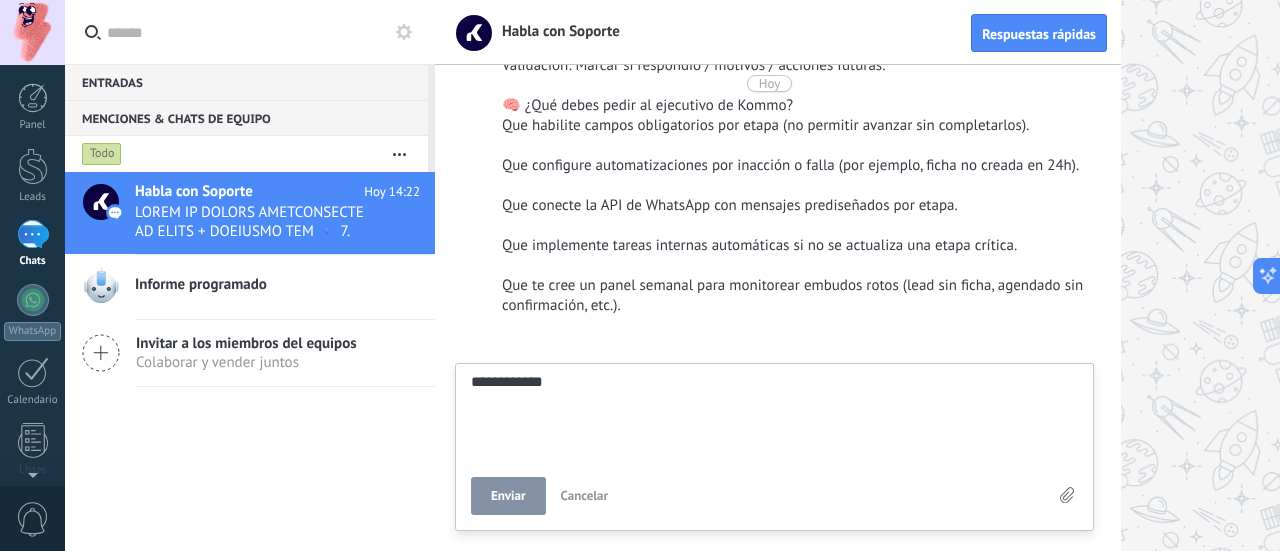 type on "**********" 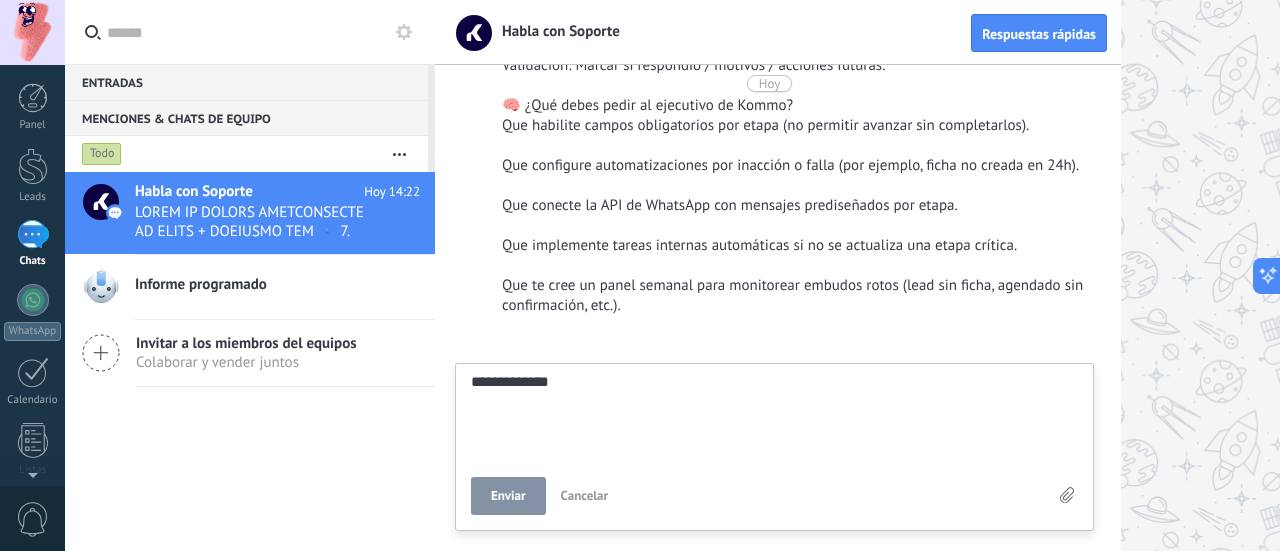 type on "**********" 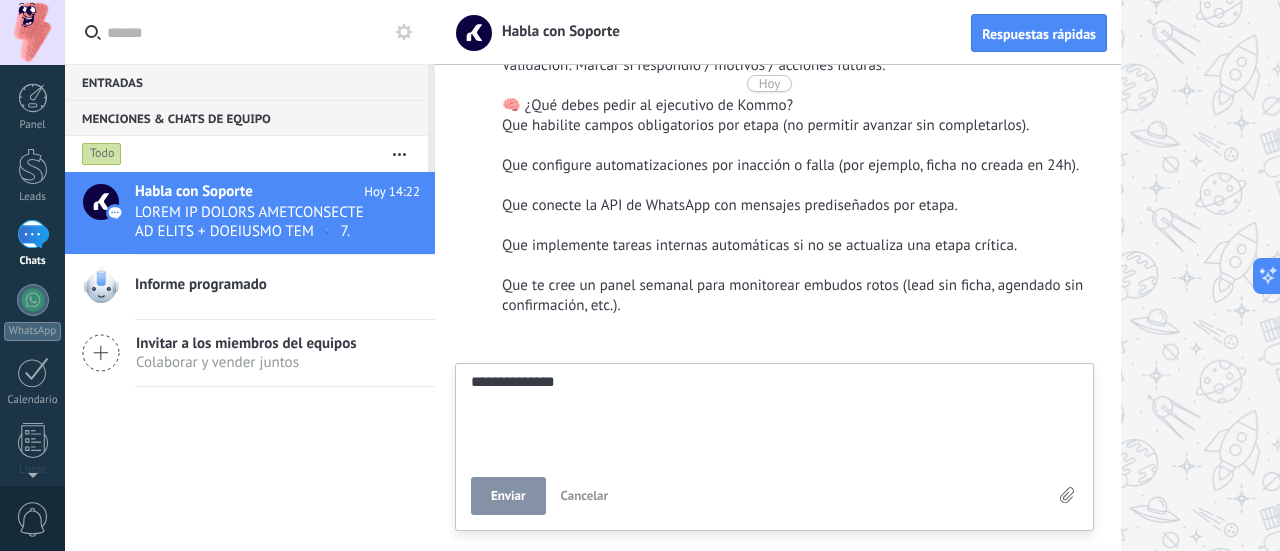 type on "**********" 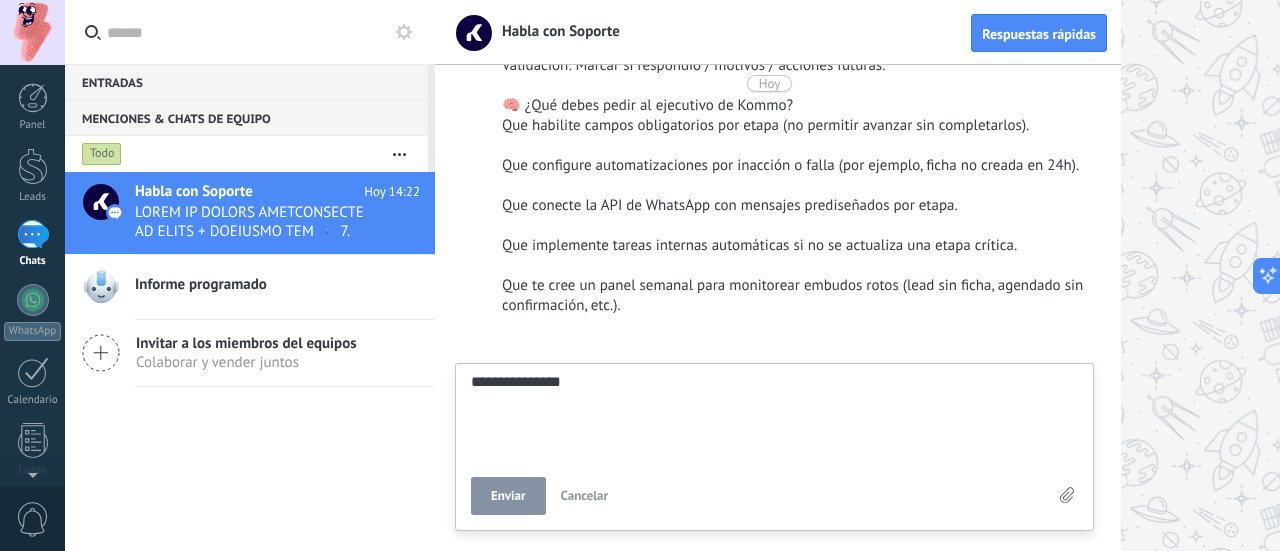 type on "**********" 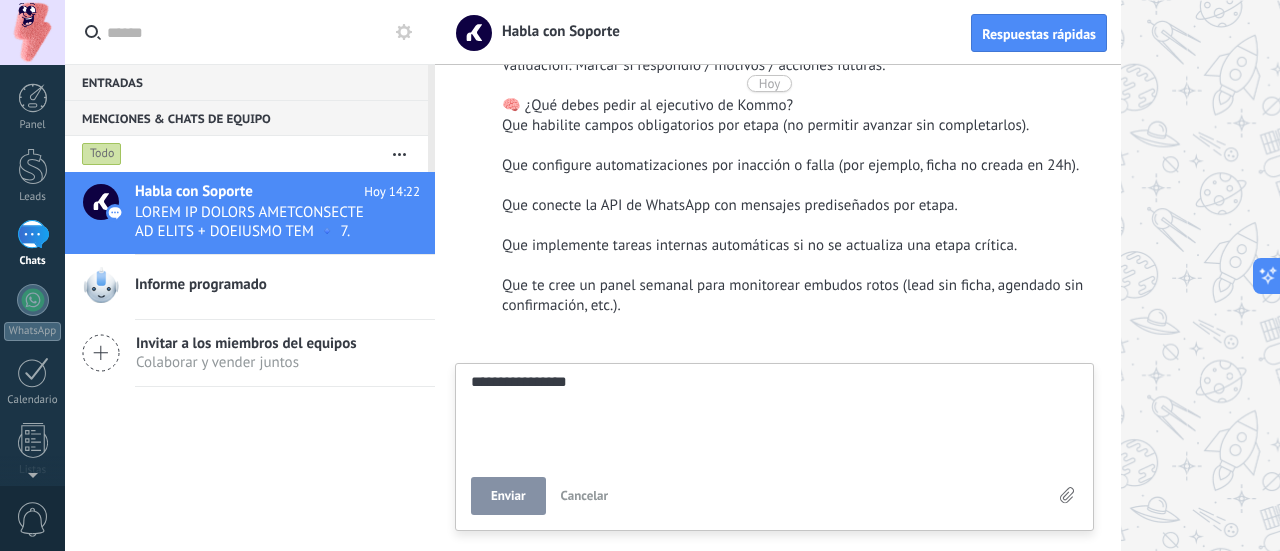 type on "**********" 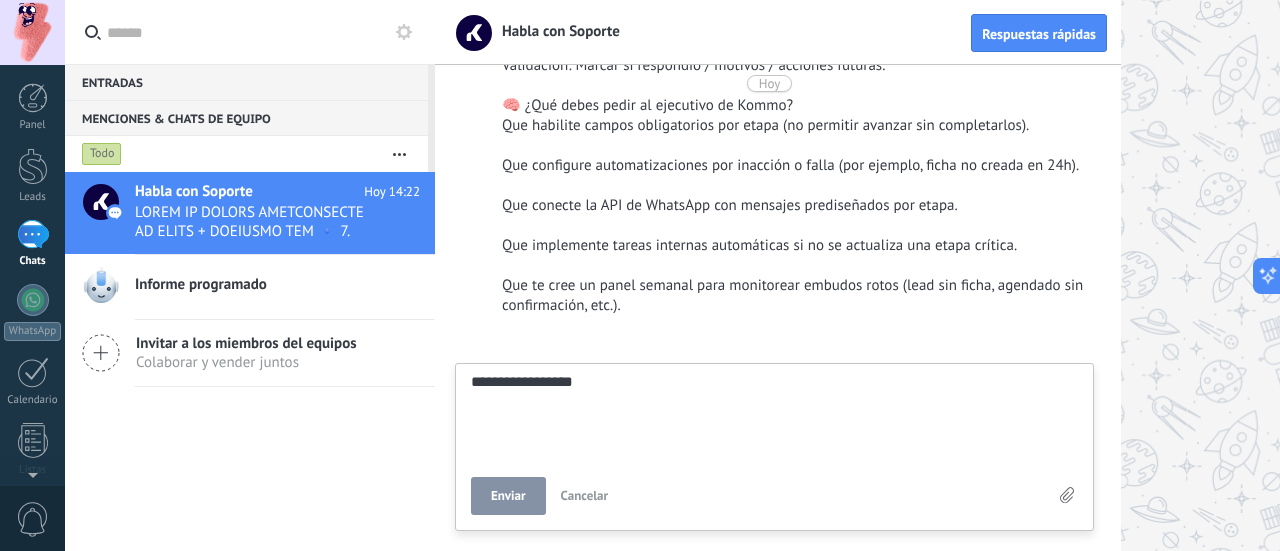 type on "**********" 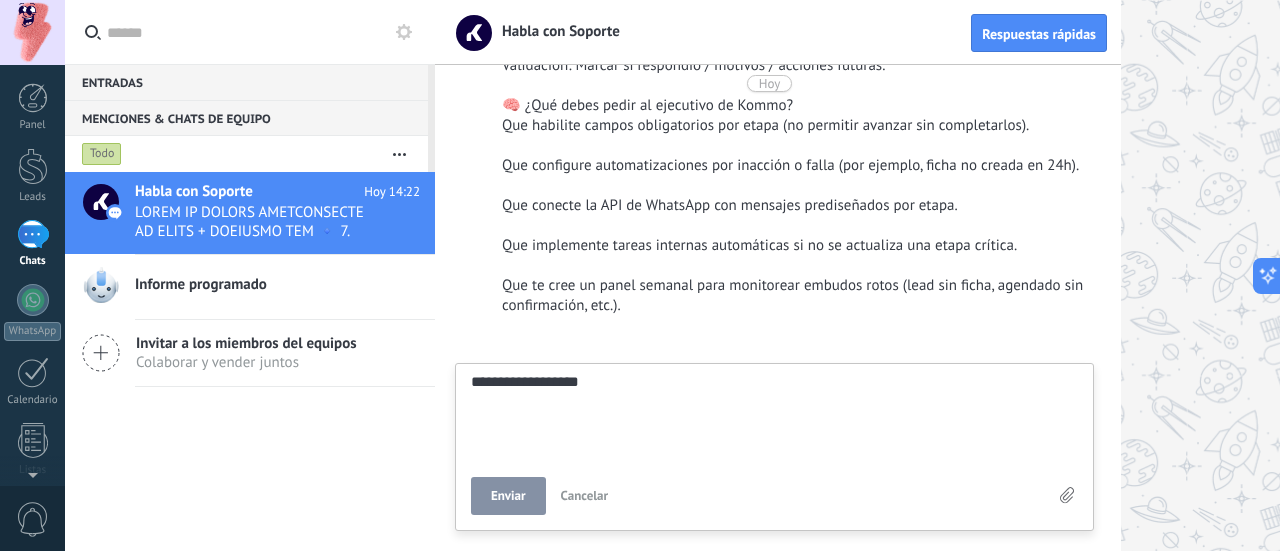 type on "**********" 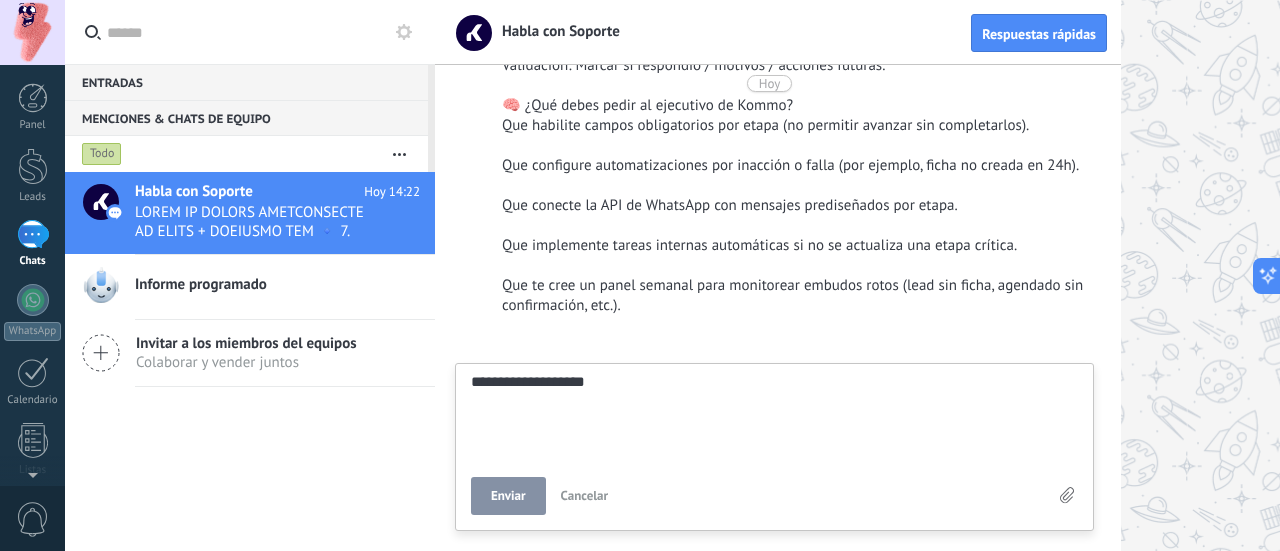 type on "**********" 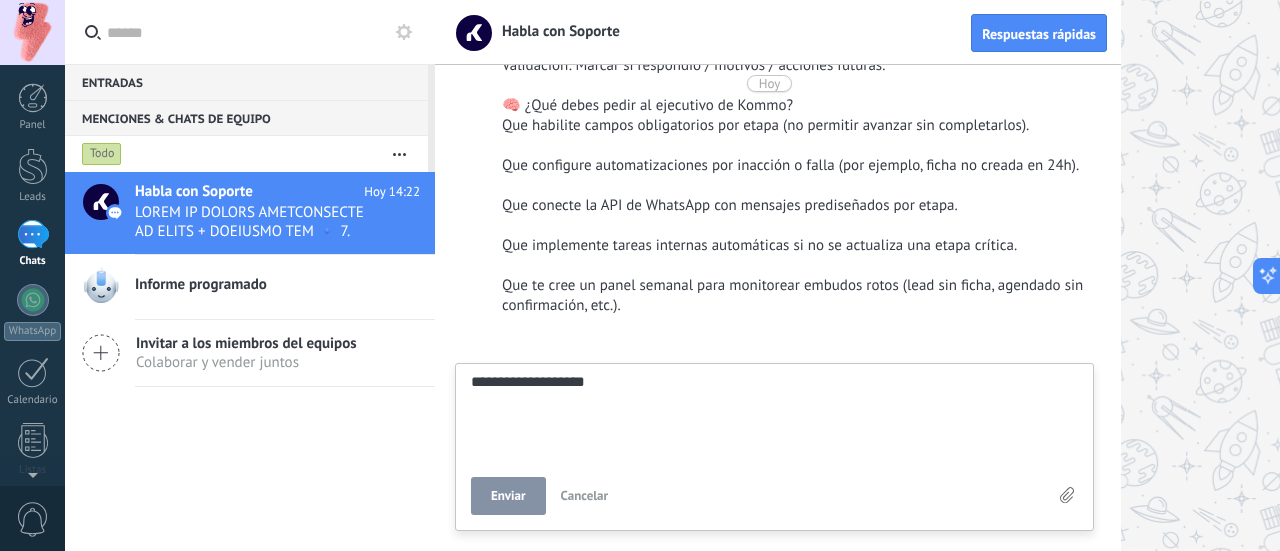 type on "**********" 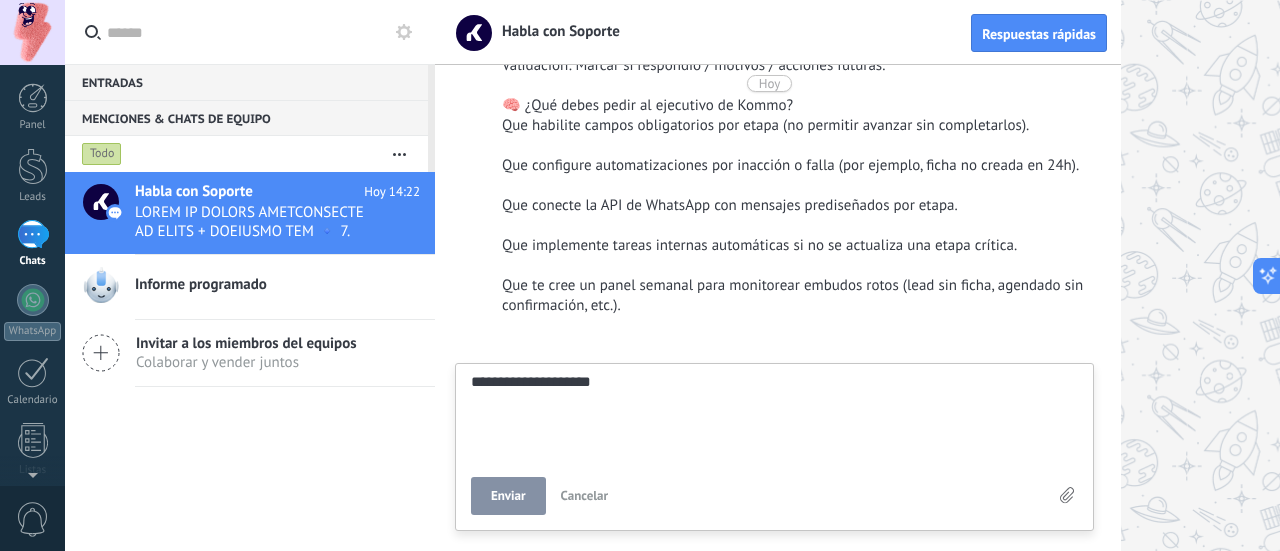 type on "**********" 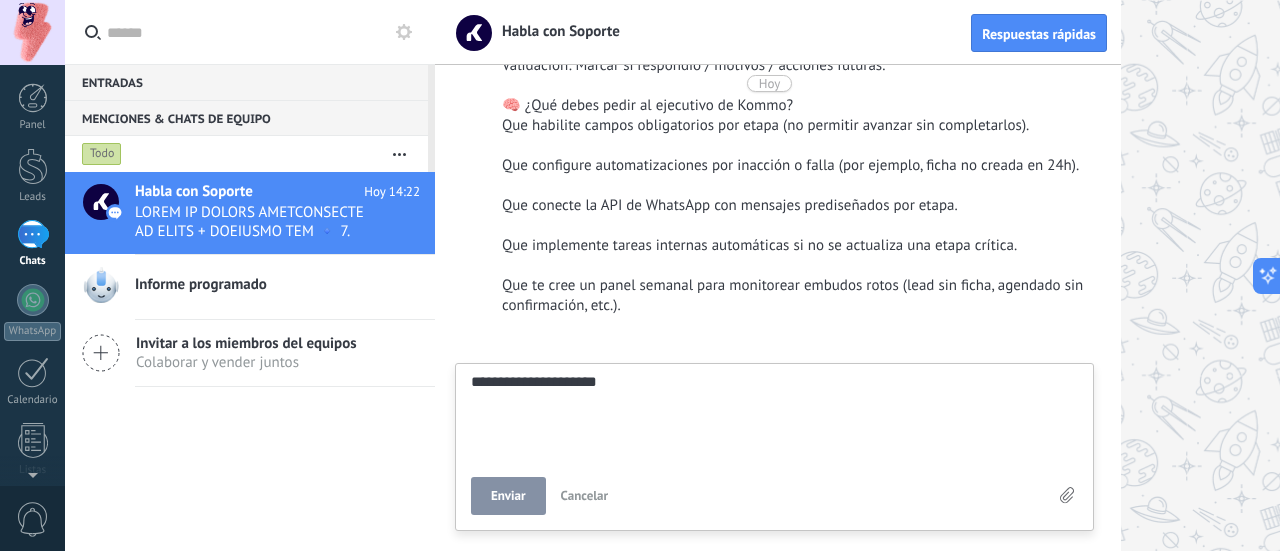 type on "**********" 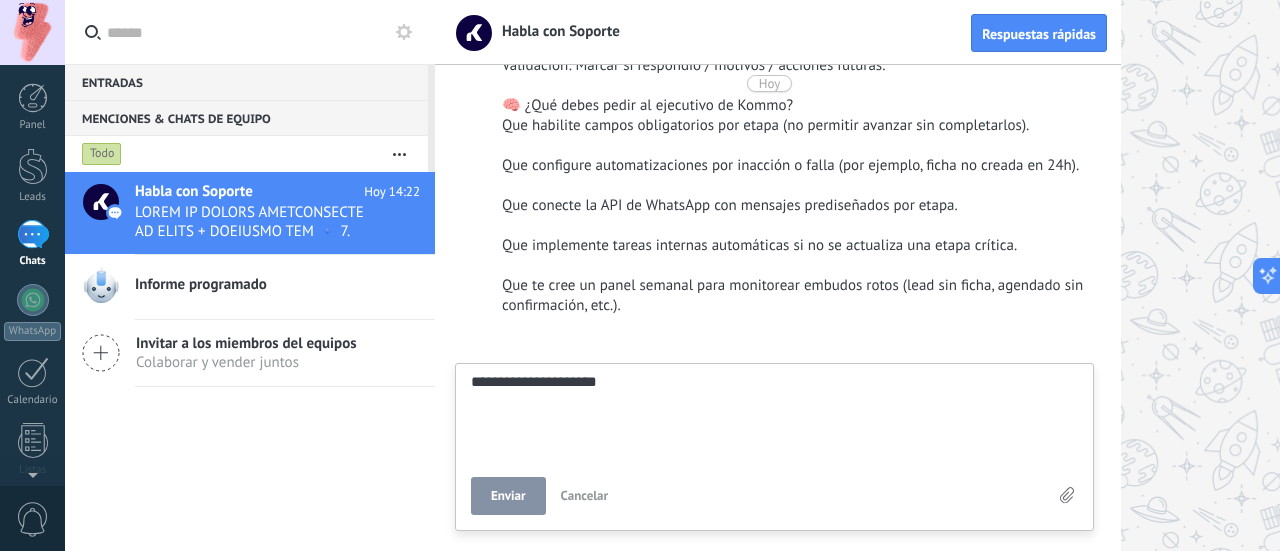 type on "**********" 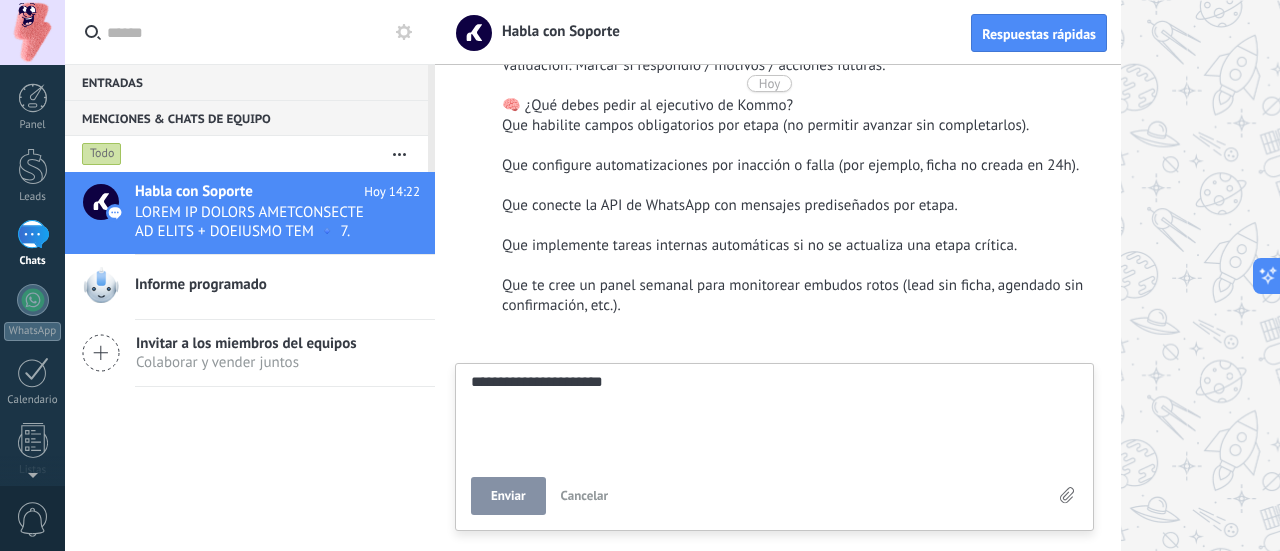type on "**********" 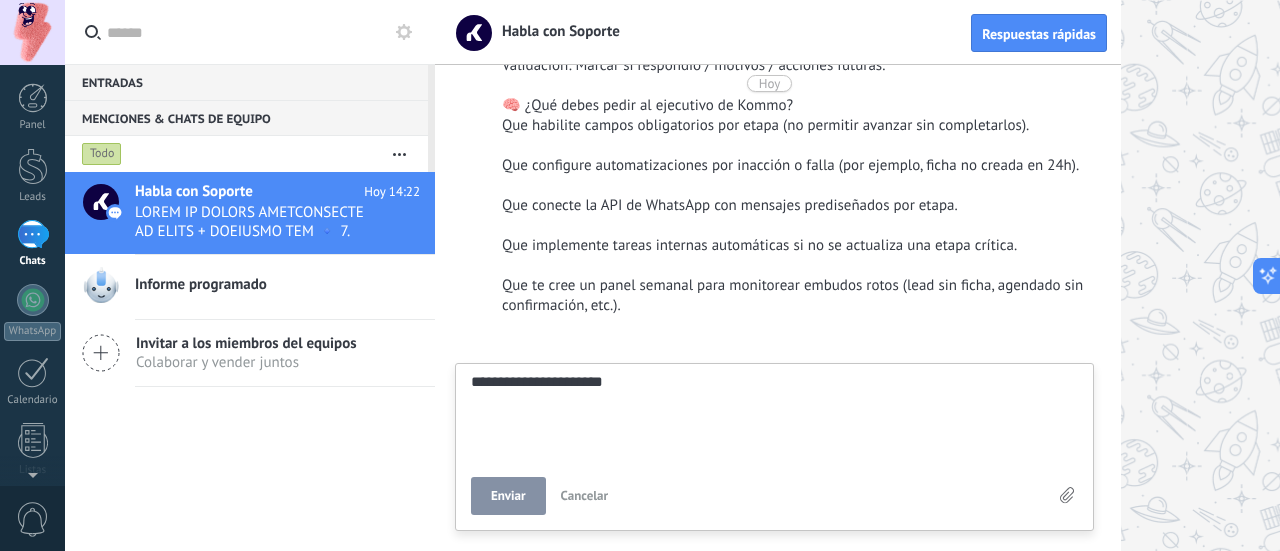 type on "**********" 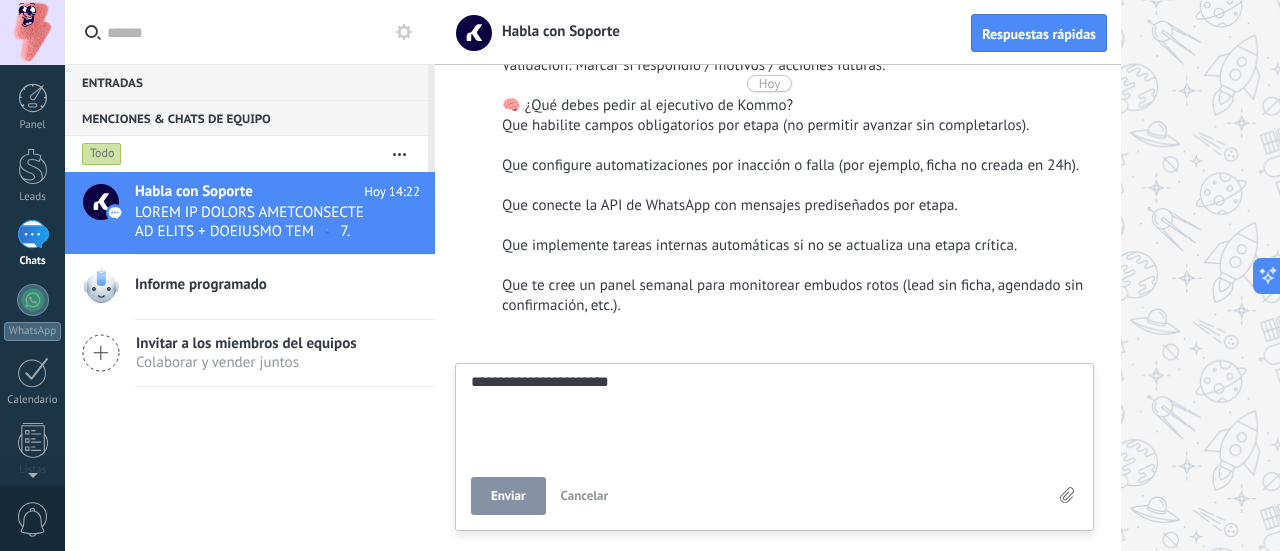 type on "**********" 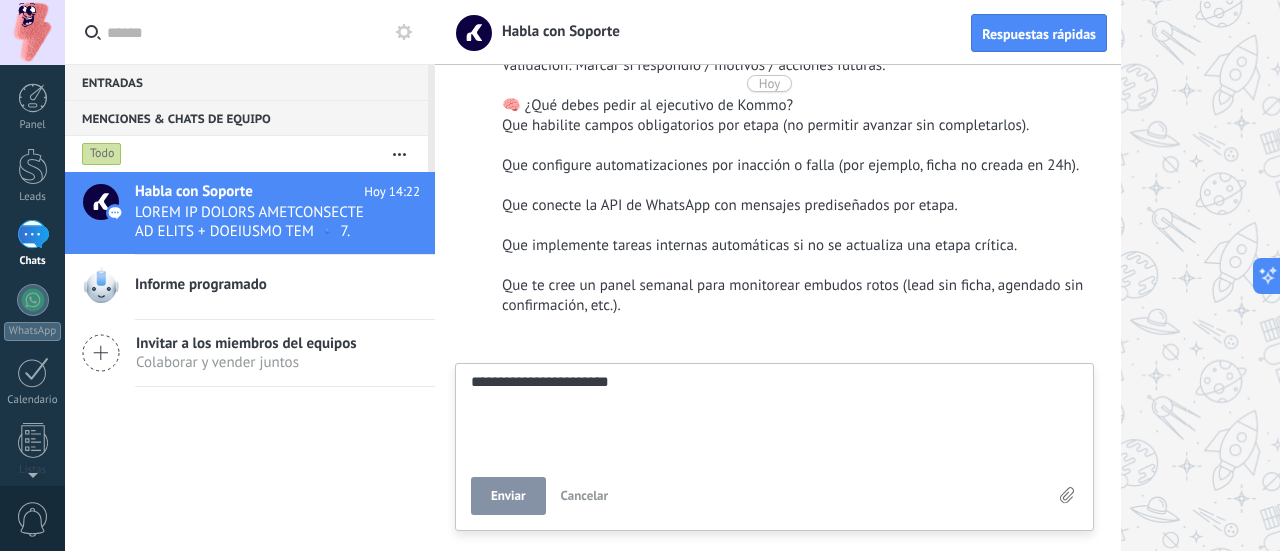 type on "**********" 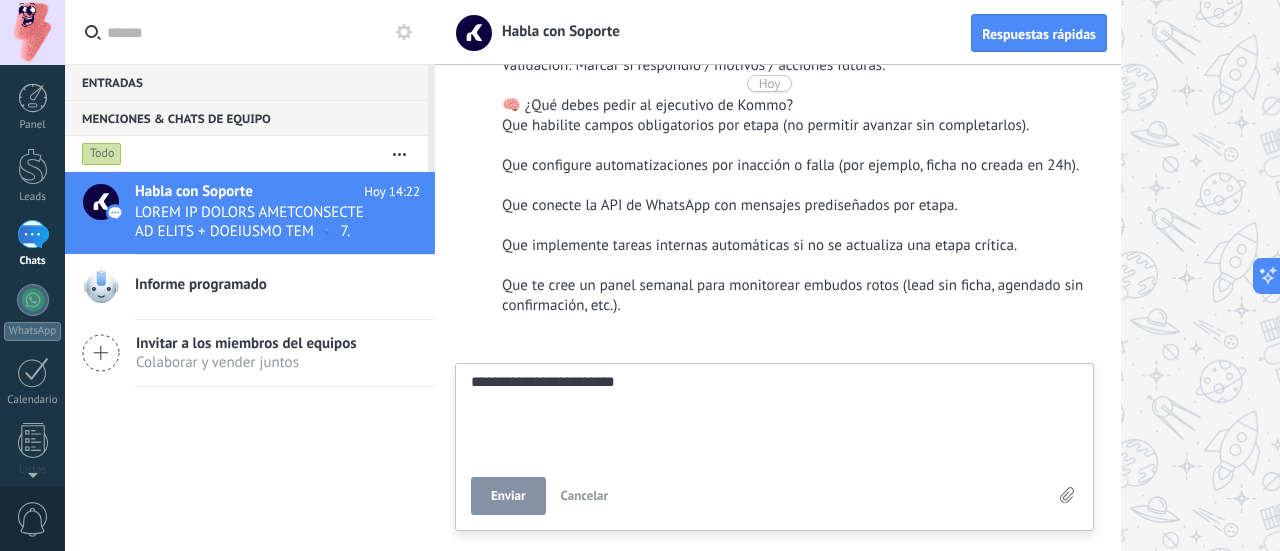 type on "**********" 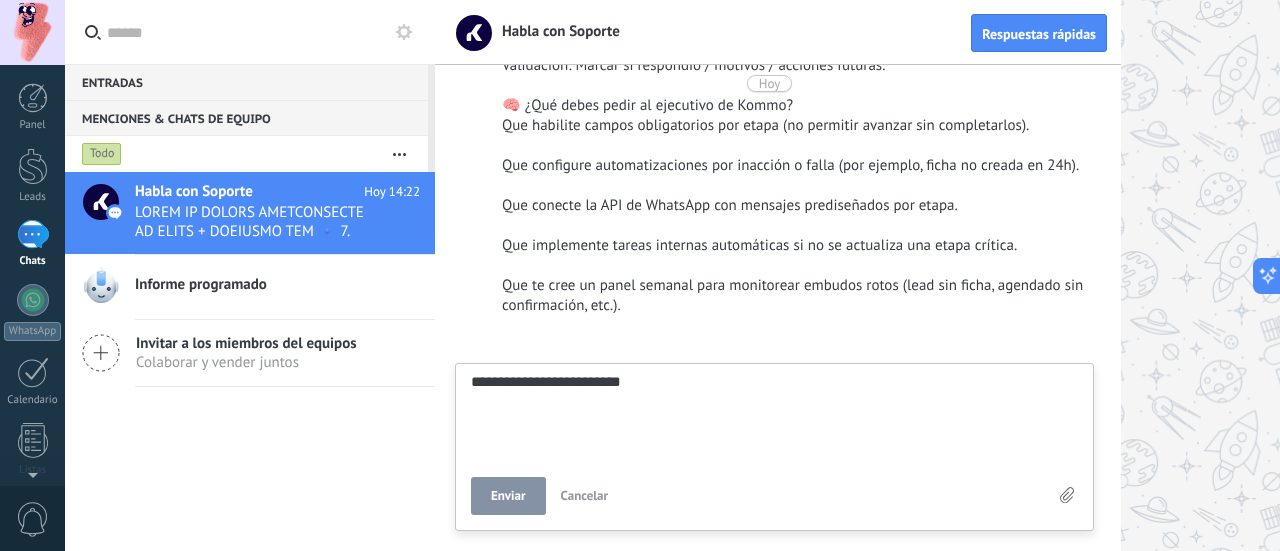type on "**********" 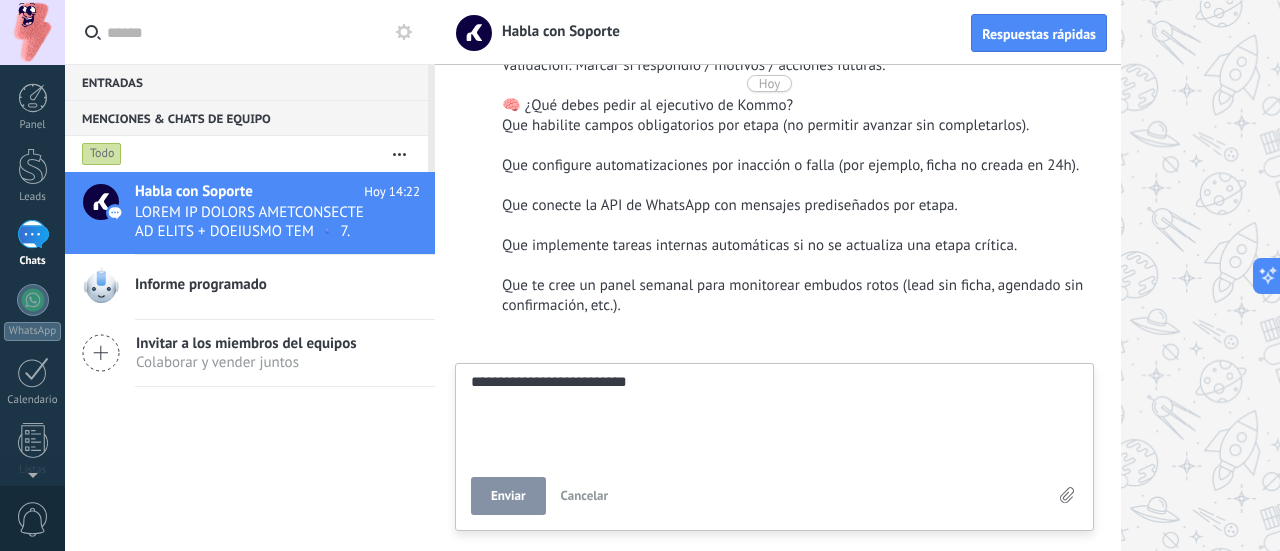 type on "**********" 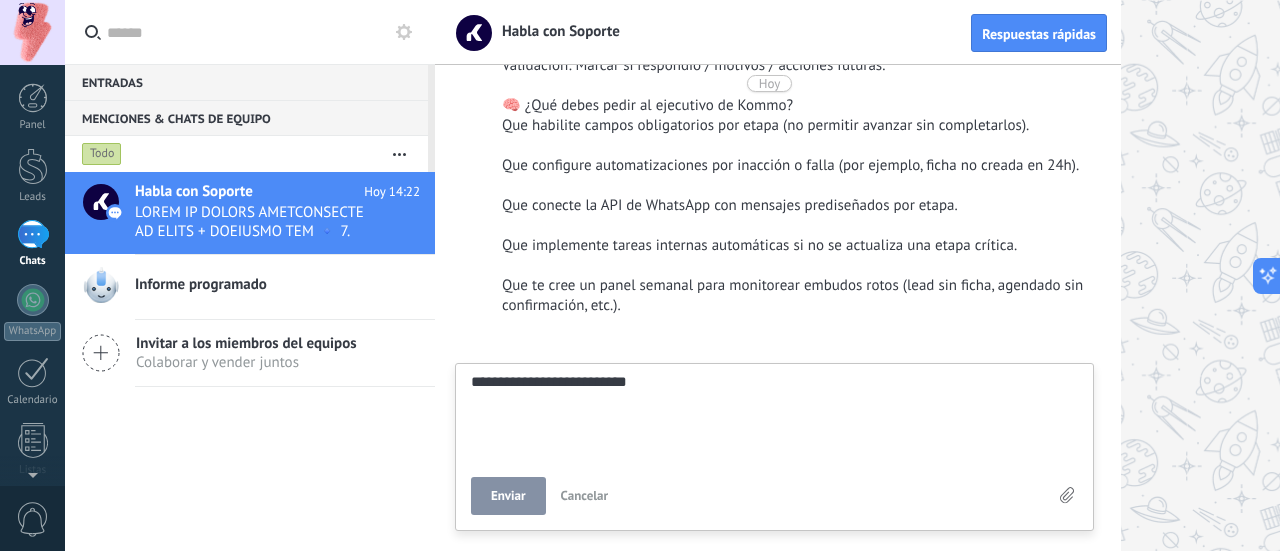 type on "**********" 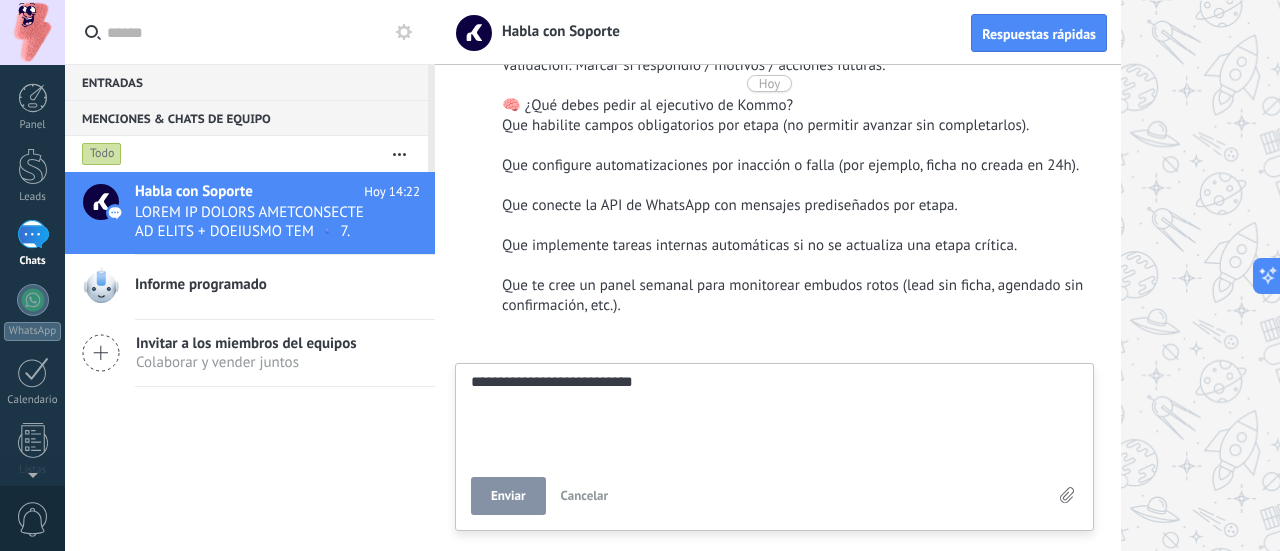 type on "**********" 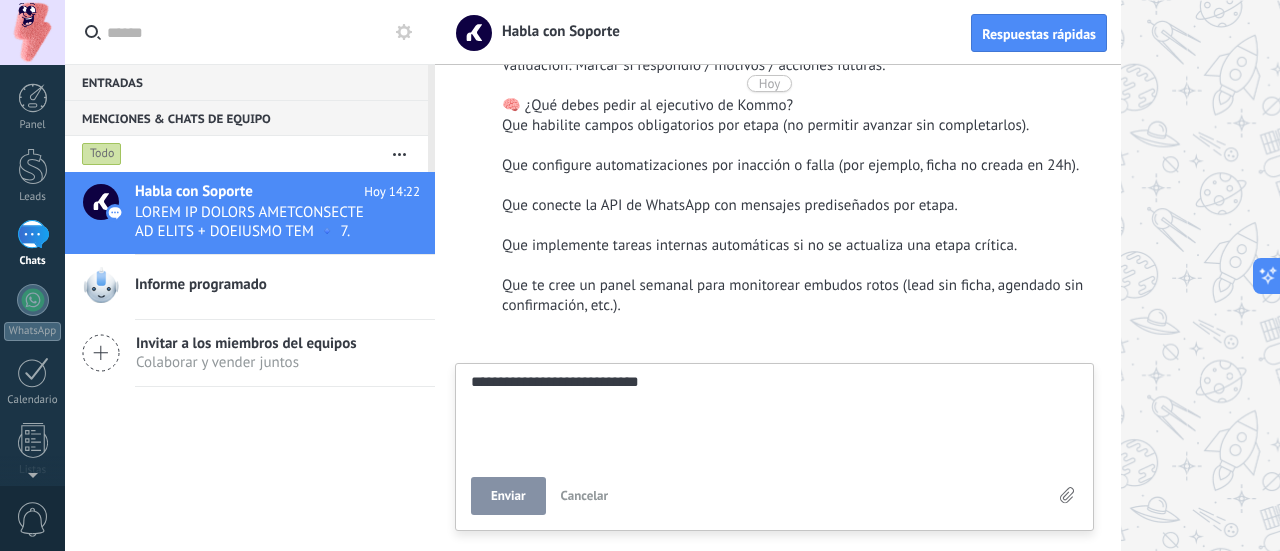 type on "**********" 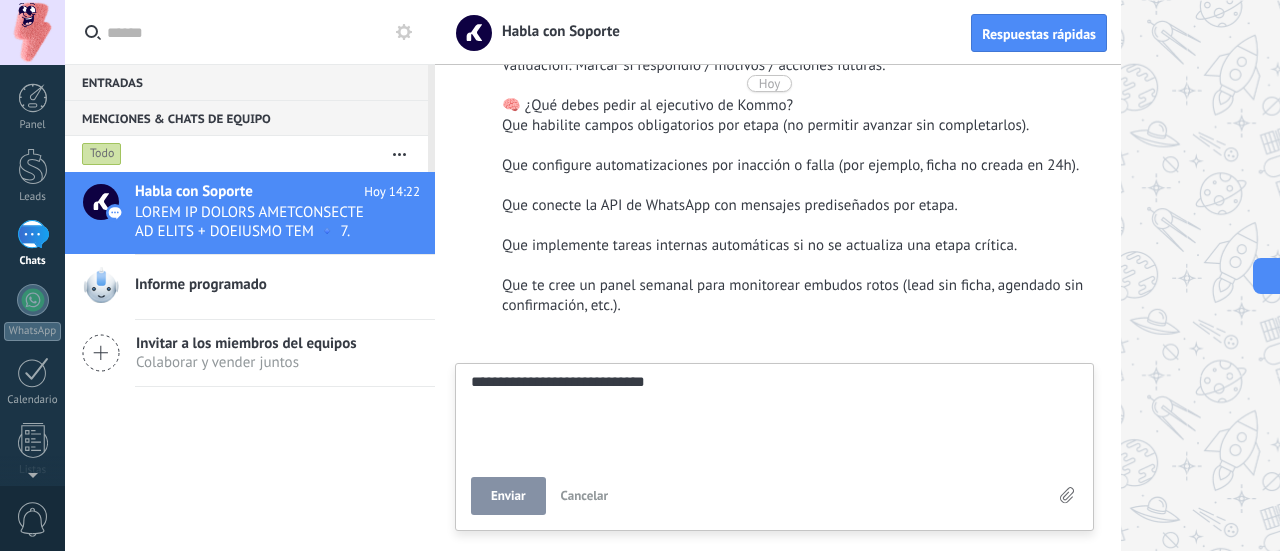 type on "**********" 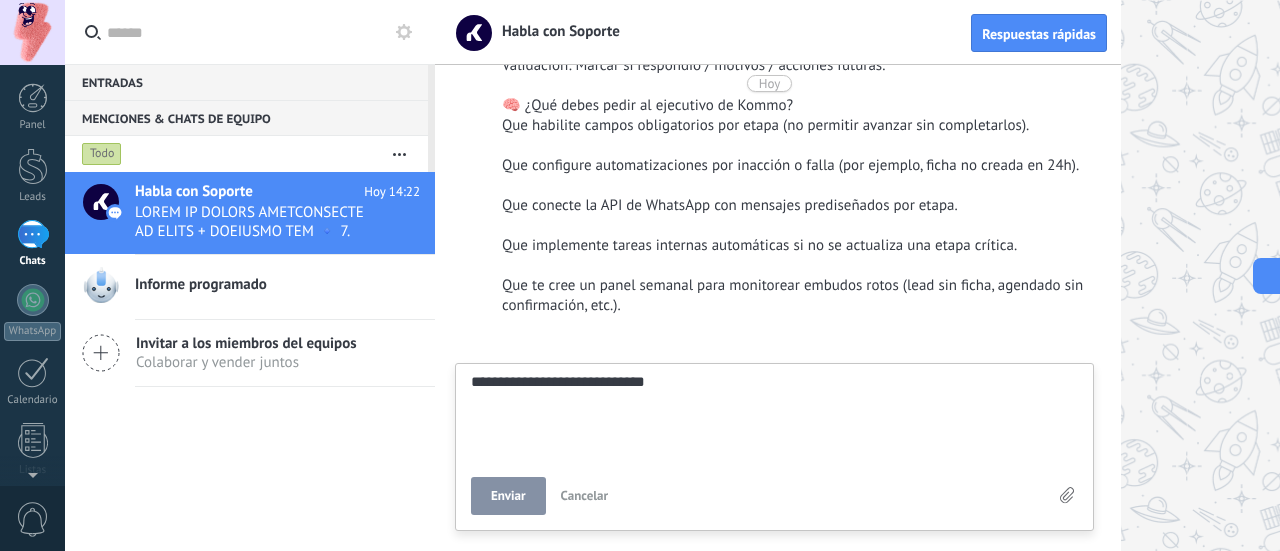 type on "**********" 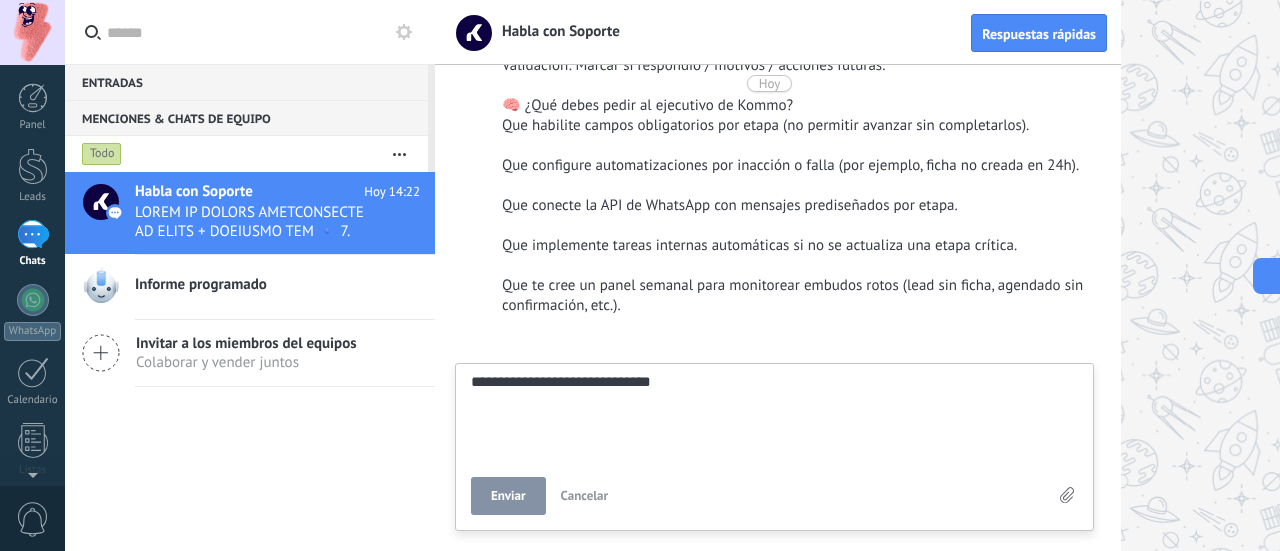 type on "**********" 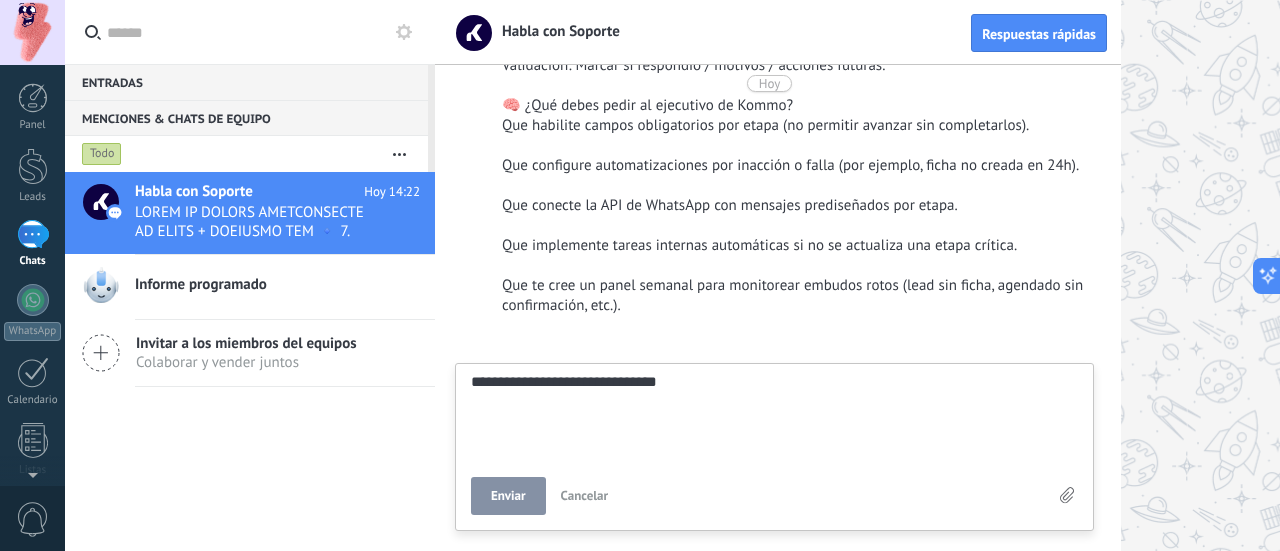 type on "**********" 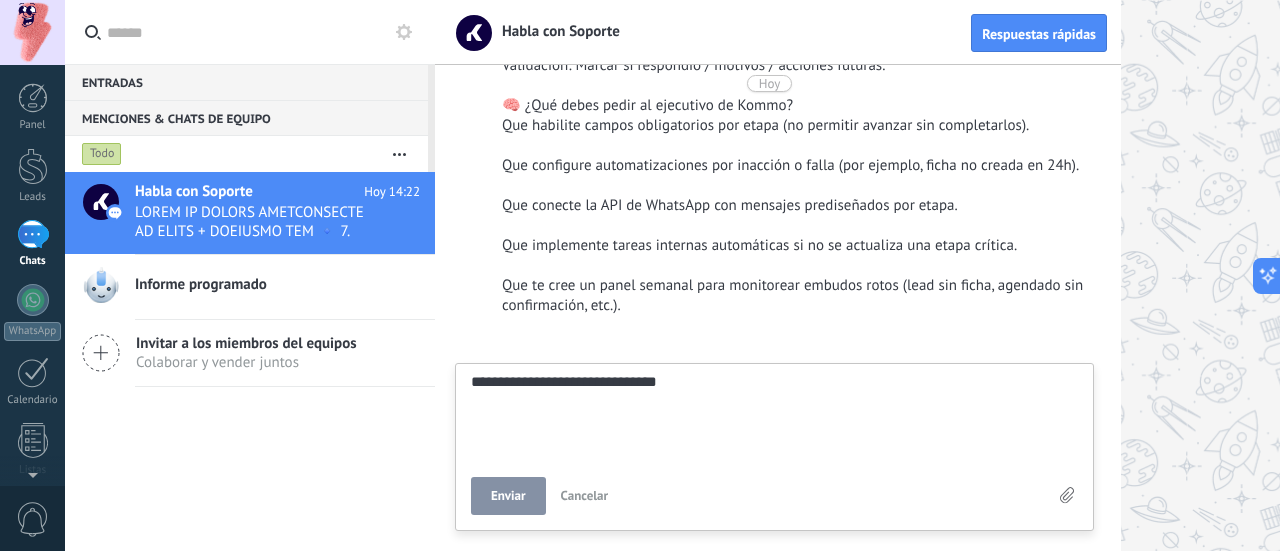 type on "**********" 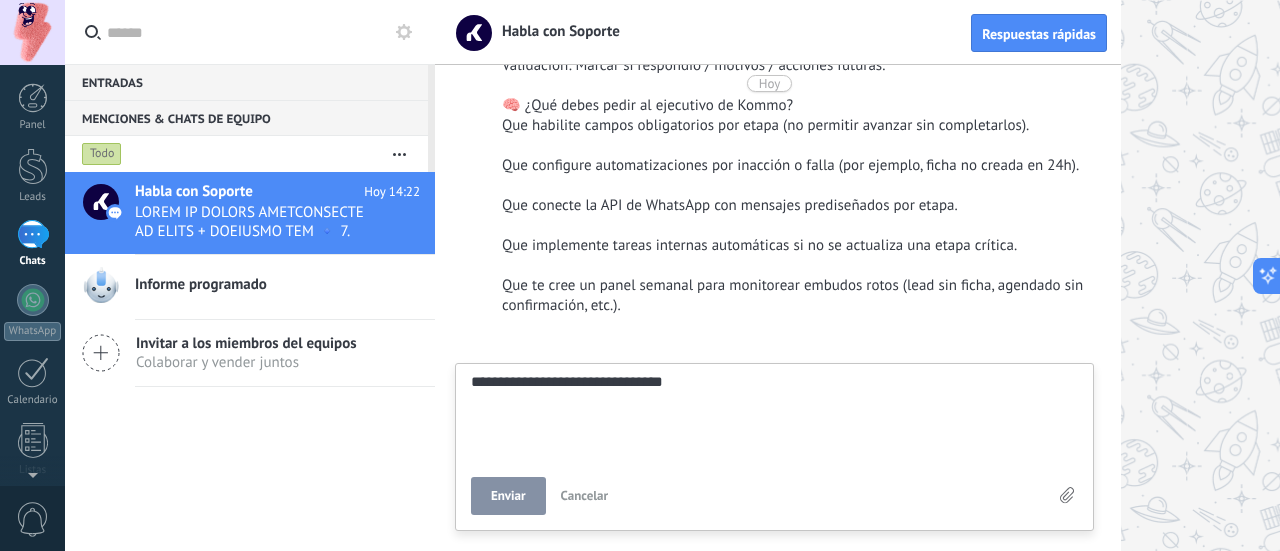 type on "**********" 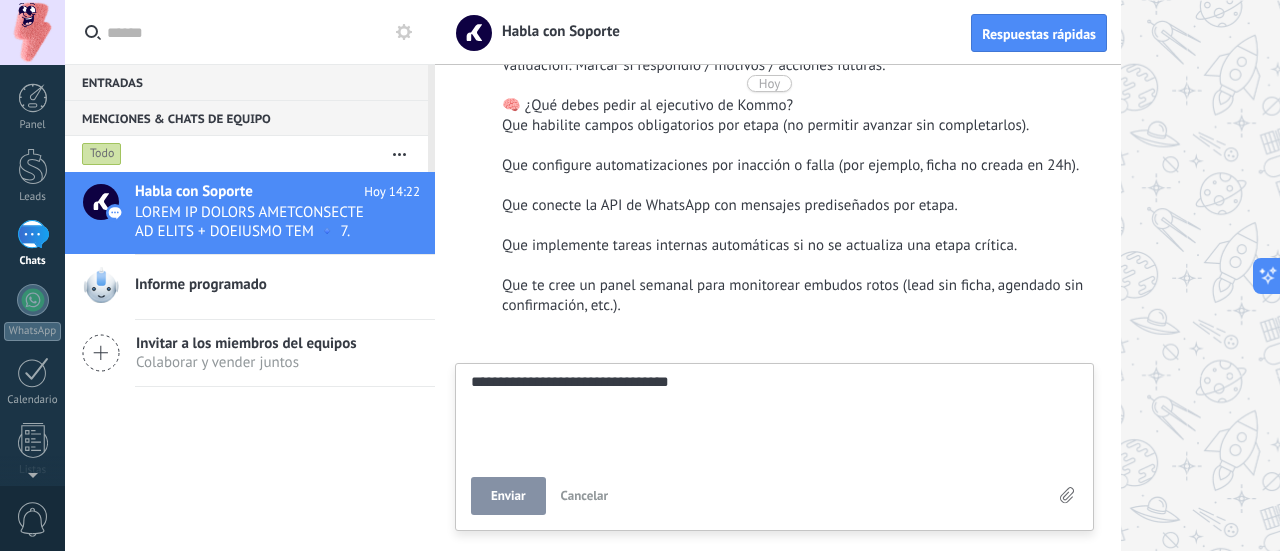 type on "**********" 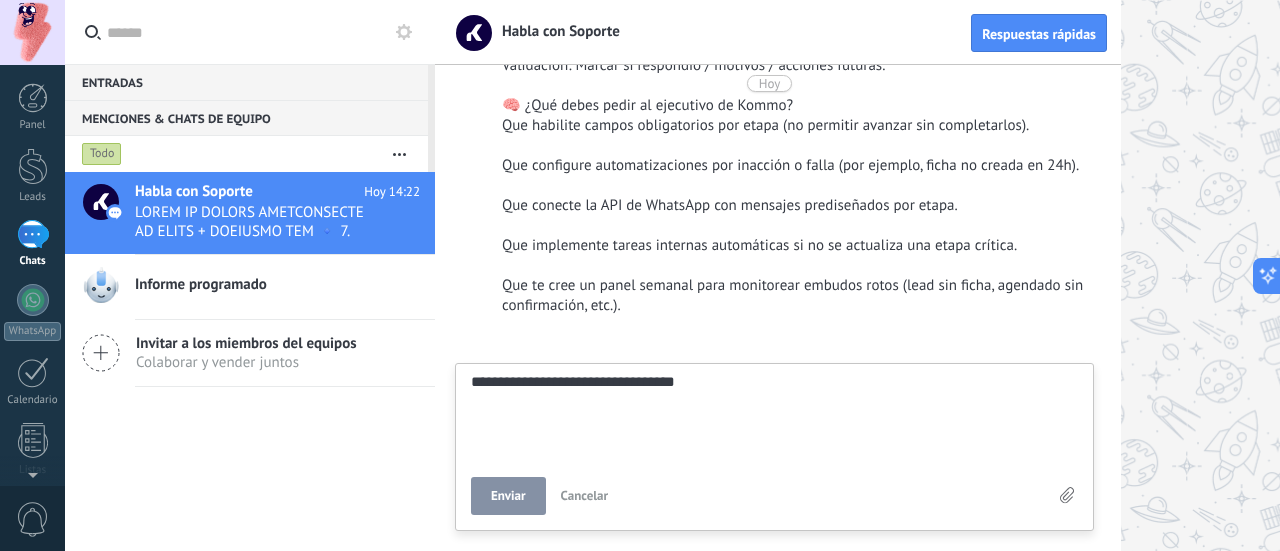 type on "**********" 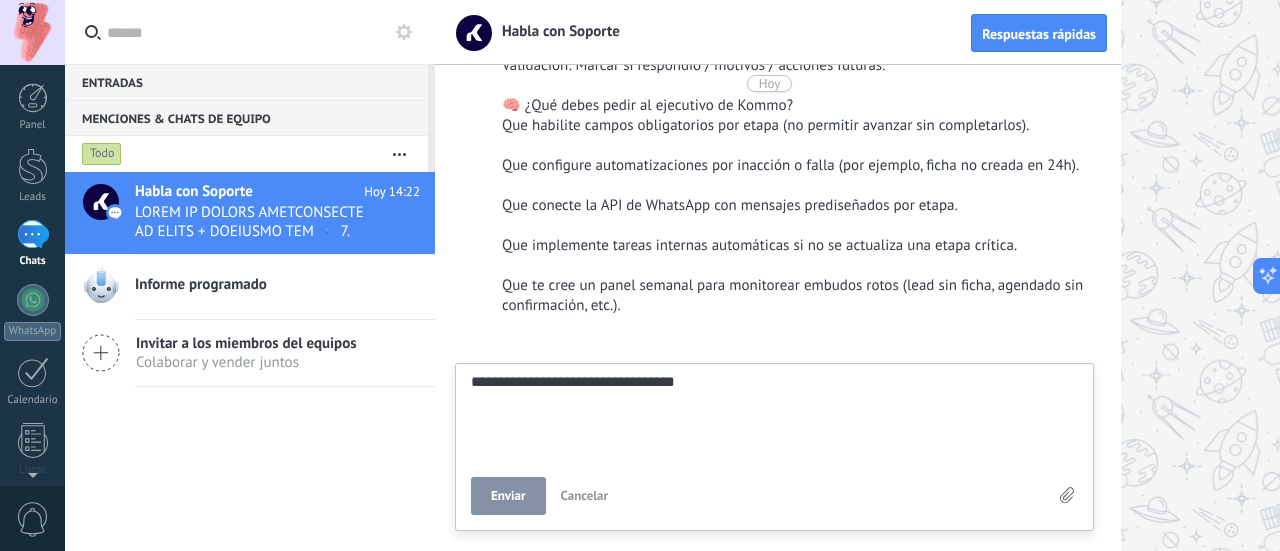 type on "**********" 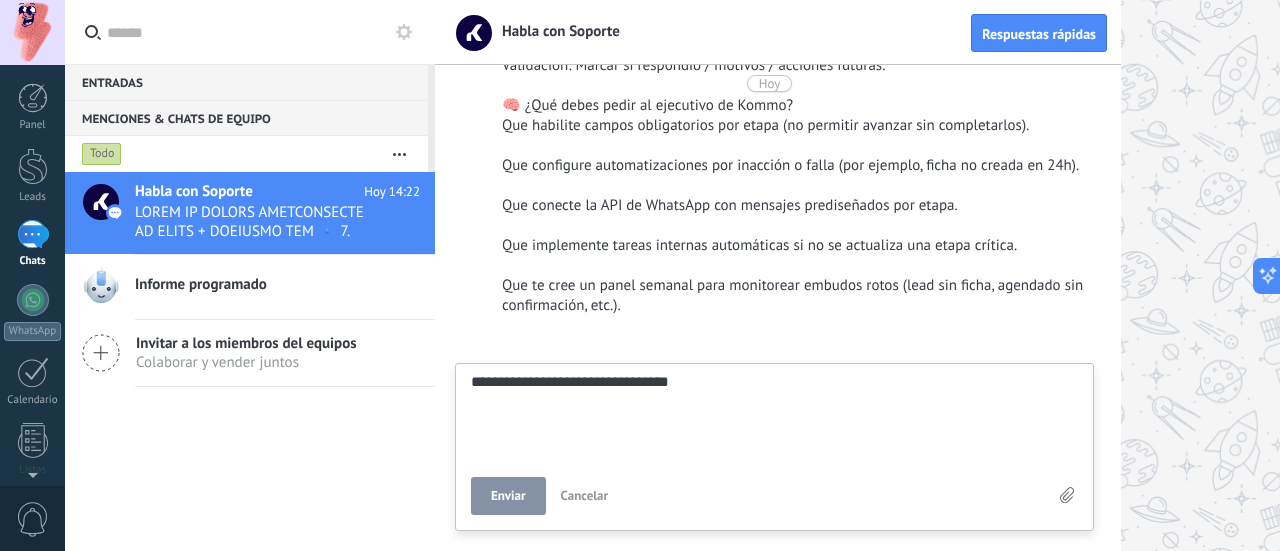type on "**********" 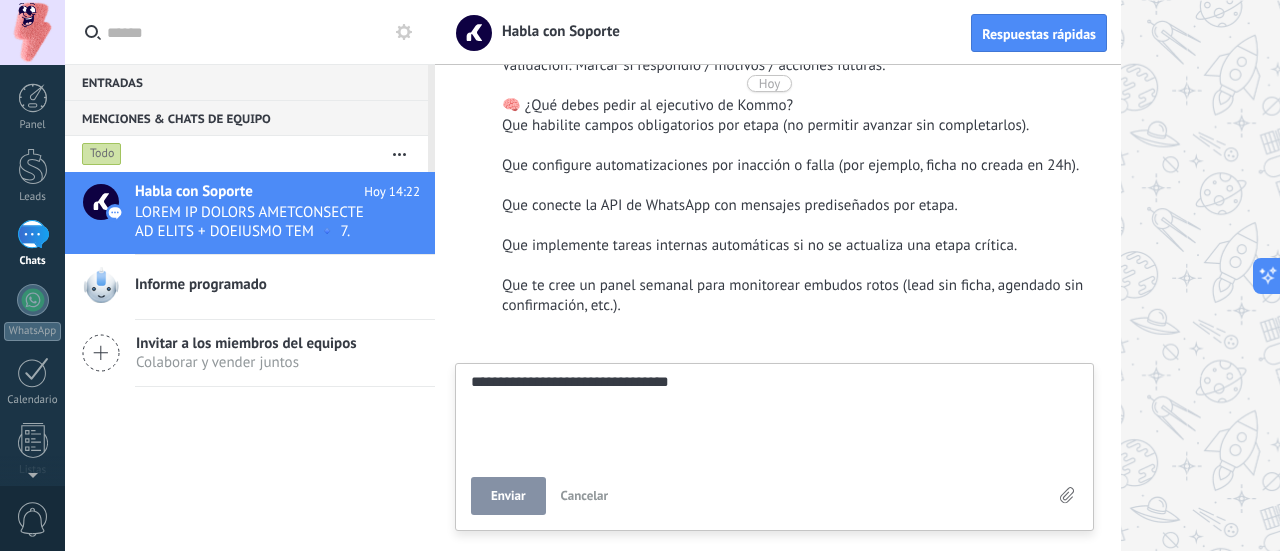 type on "**********" 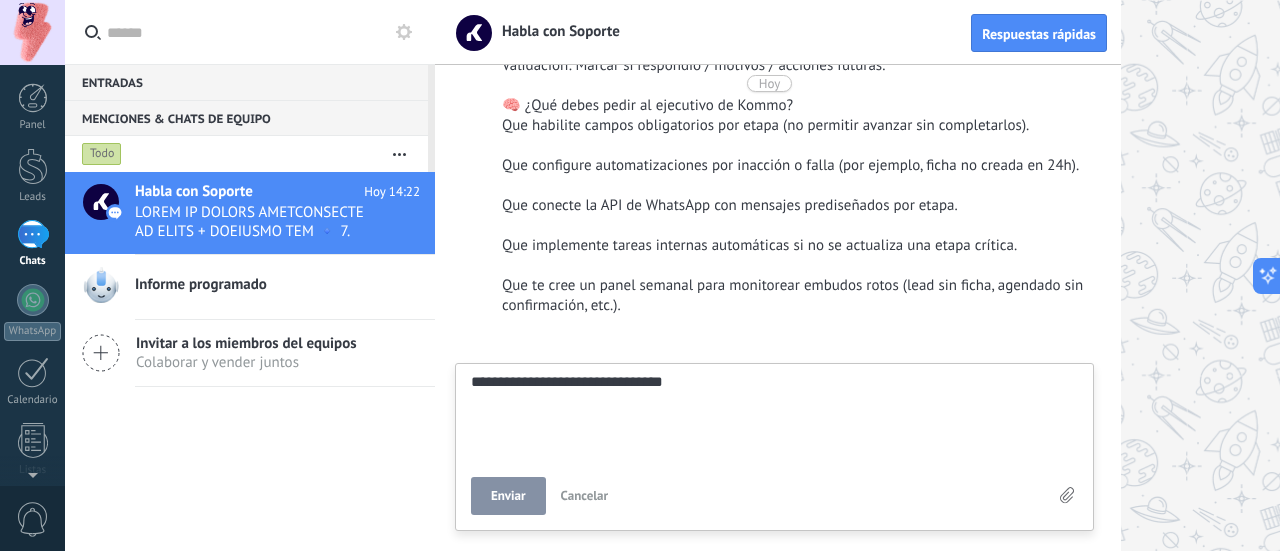 type on "**********" 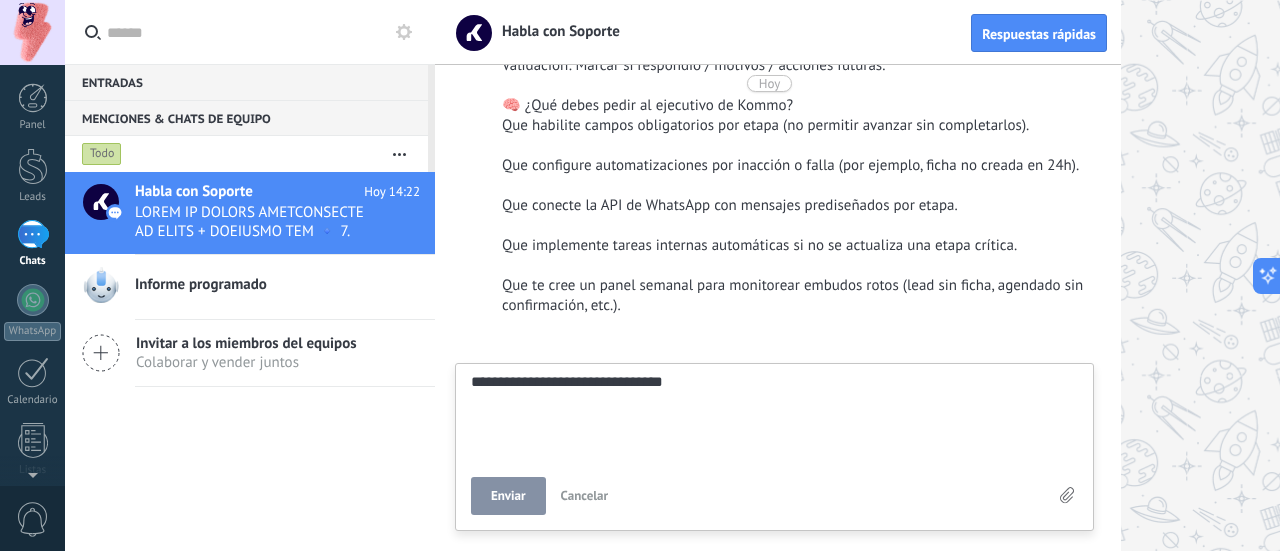 type on "**********" 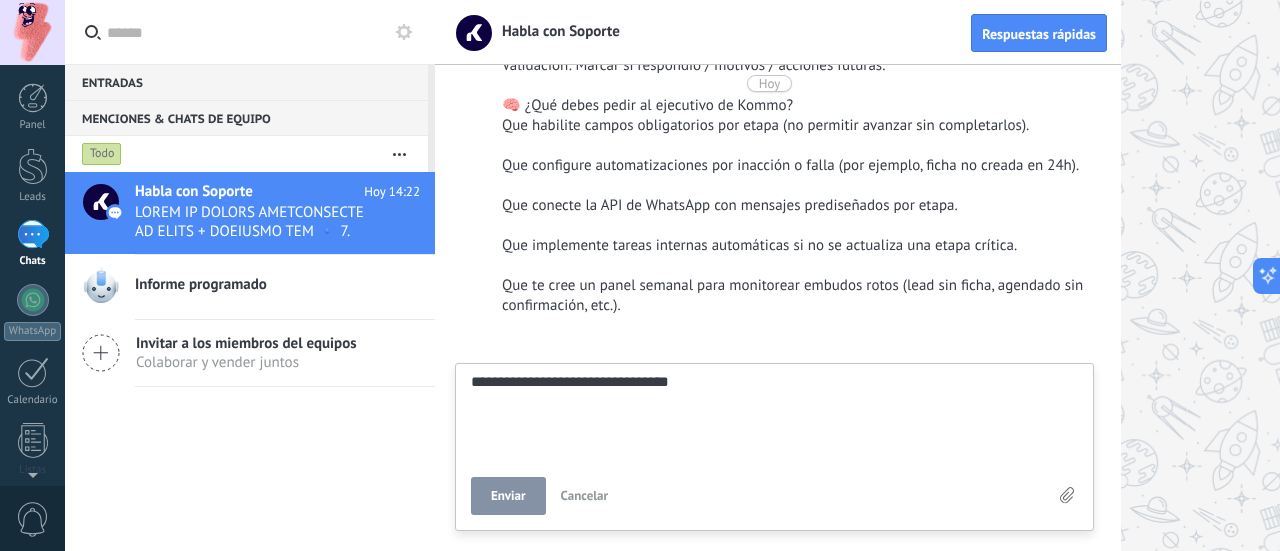 type on "**********" 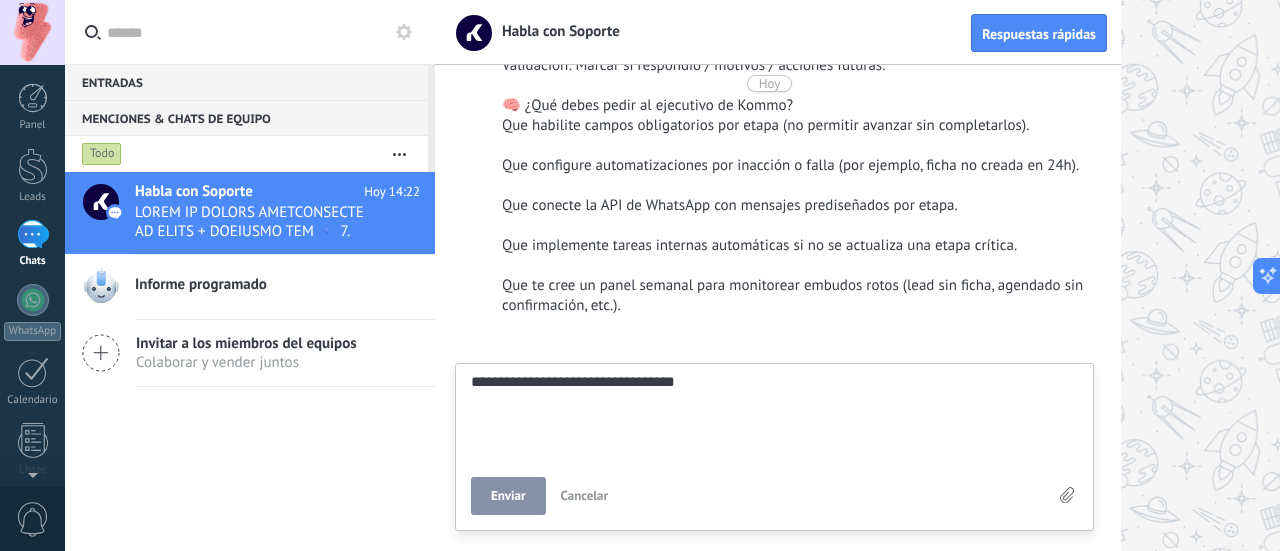 type on "**********" 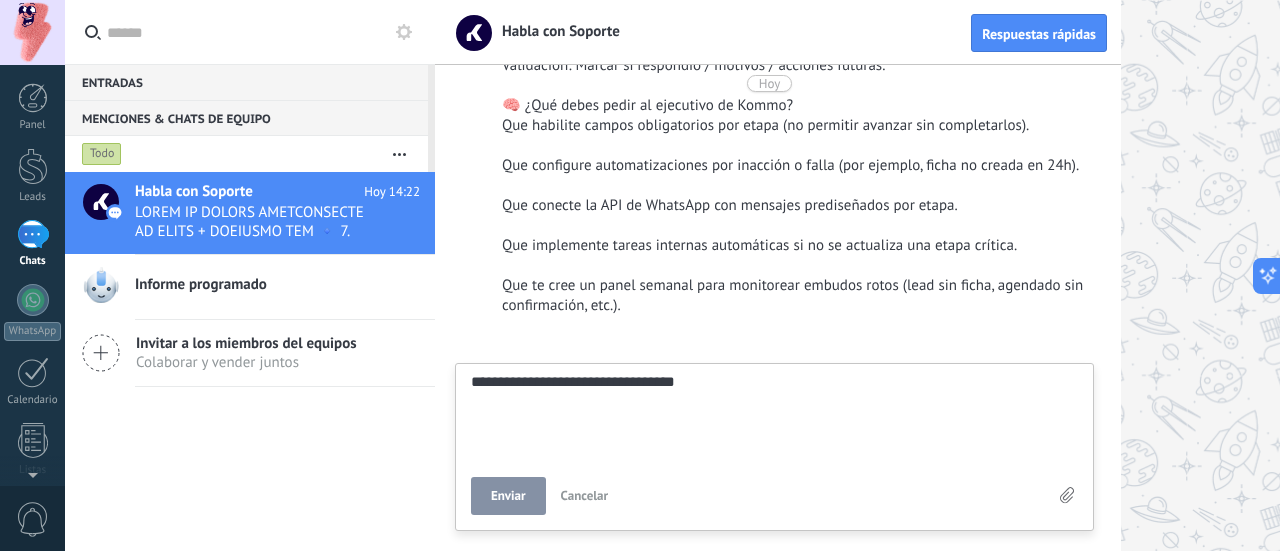 type on "**********" 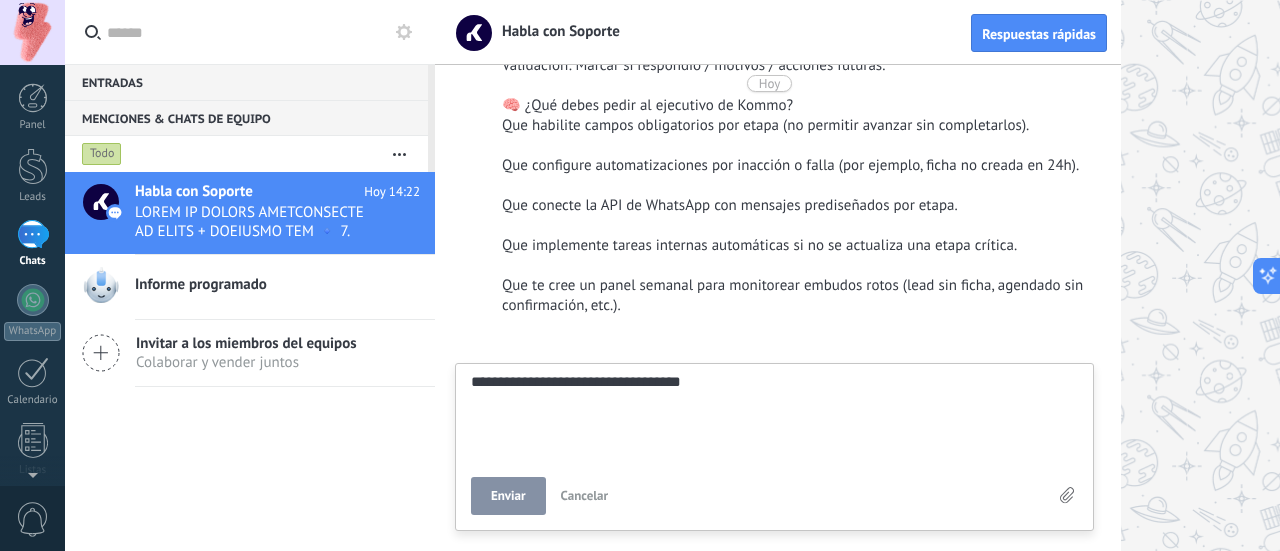 type on "**********" 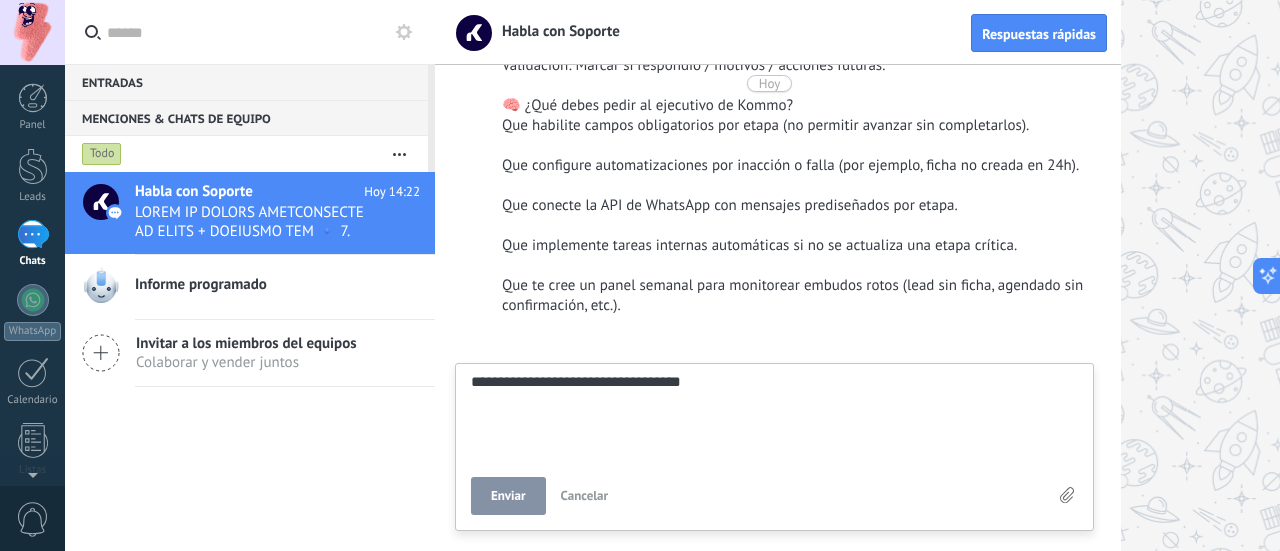 type 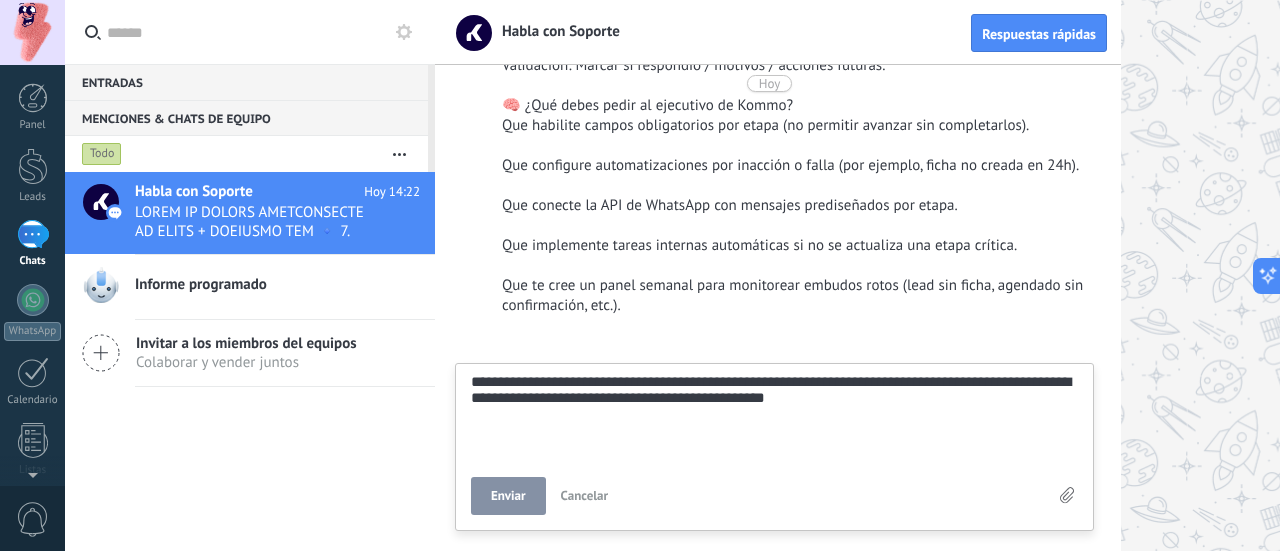 scroll, scrollTop: 58, scrollLeft: 0, axis: vertical 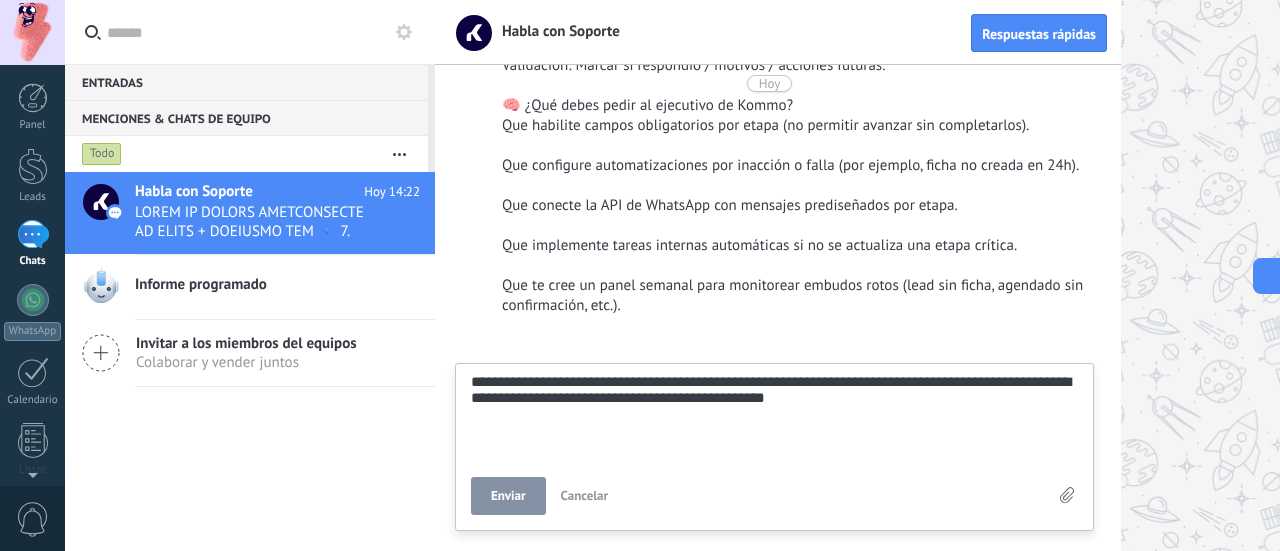 click on "Enviar" at bounding box center (508, 496) 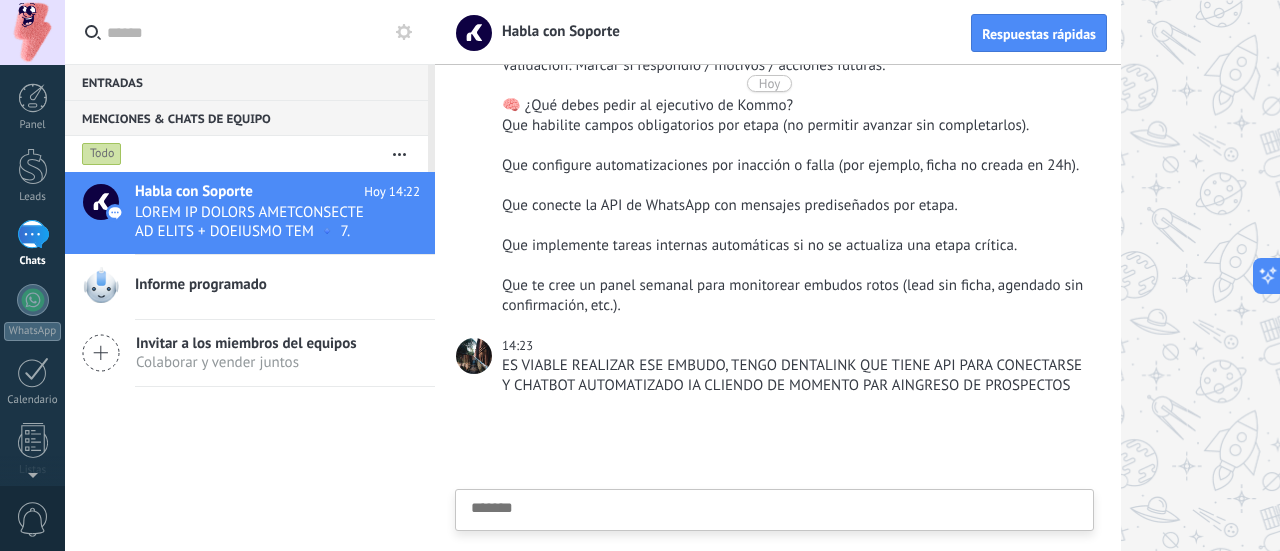 scroll, scrollTop: 2366, scrollLeft: 0, axis: vertical 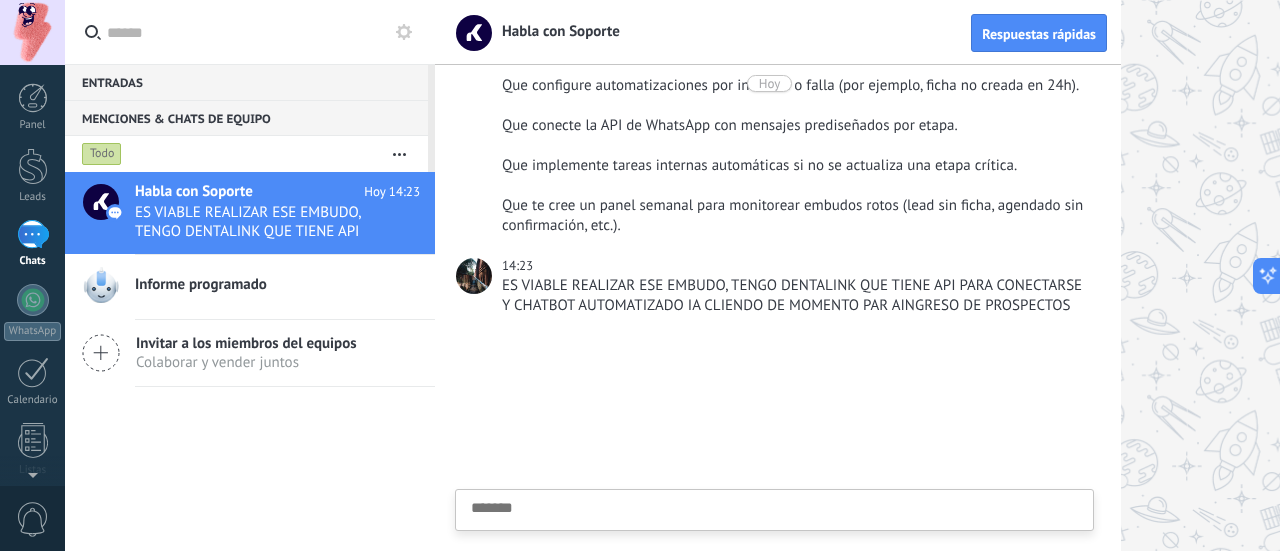 click at bounding box center [474, -2231] 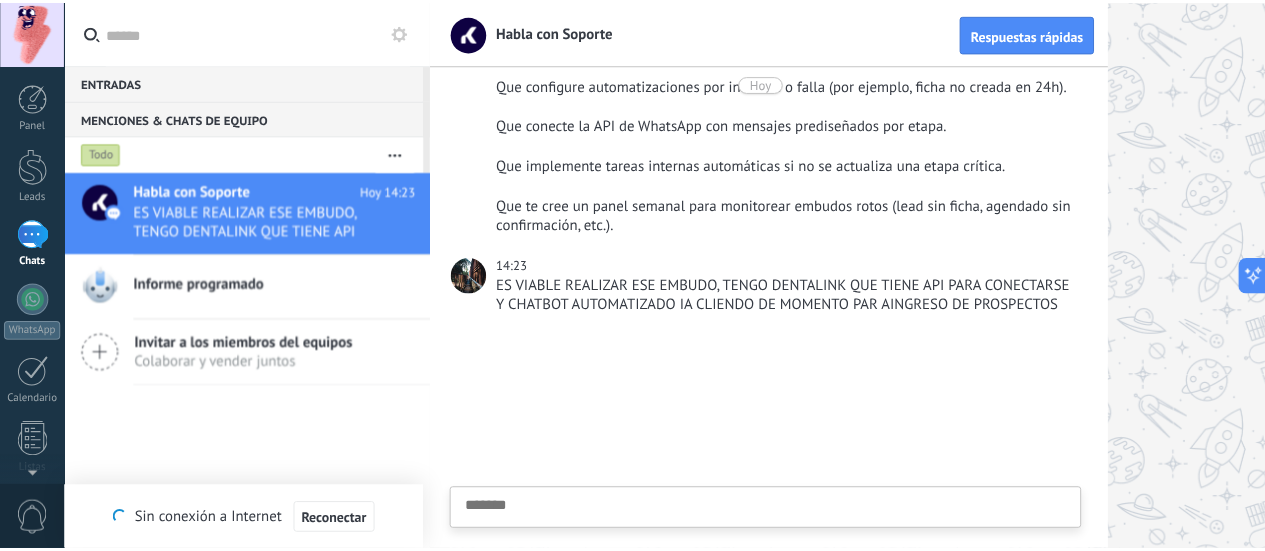 scroll, scrollTop: 551, scrollLeft: 0, axis: vertical 